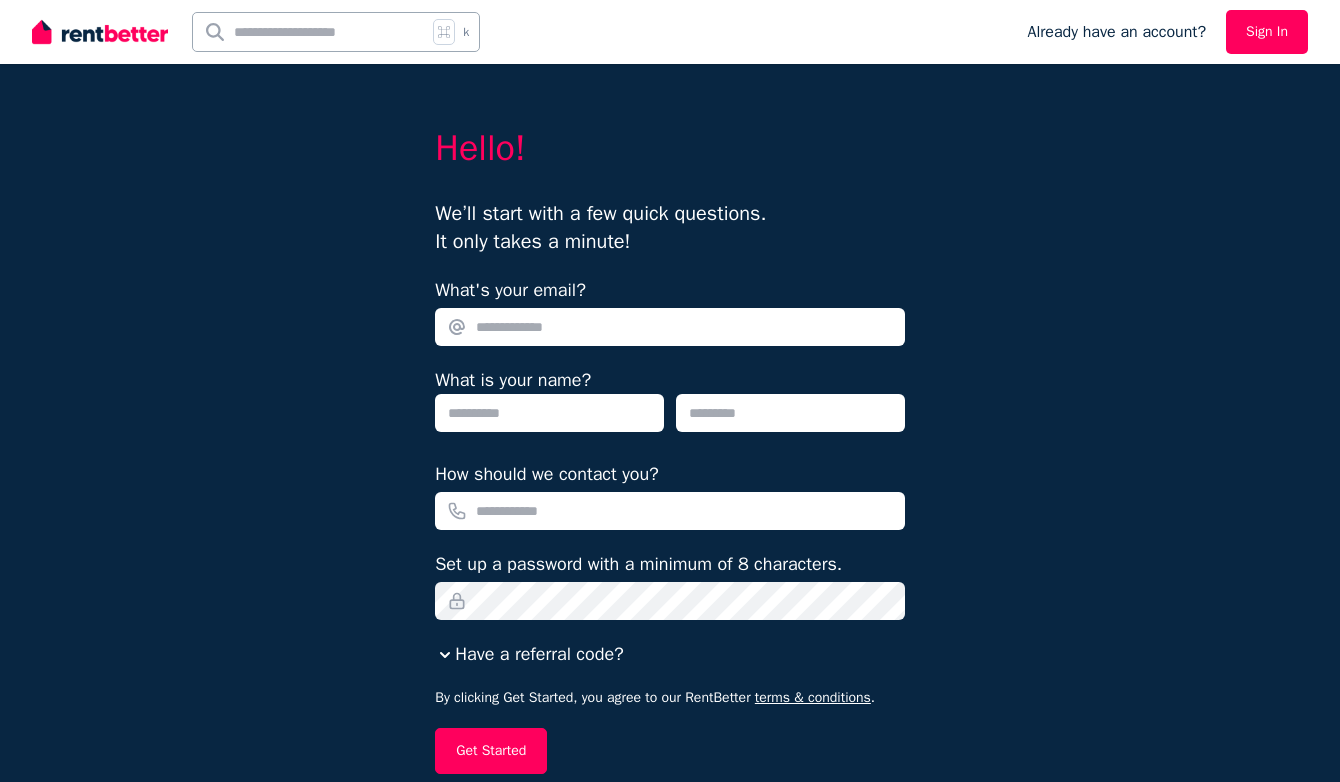 scroll, scrollTop: 0, scrollLeft: 0, axis: both 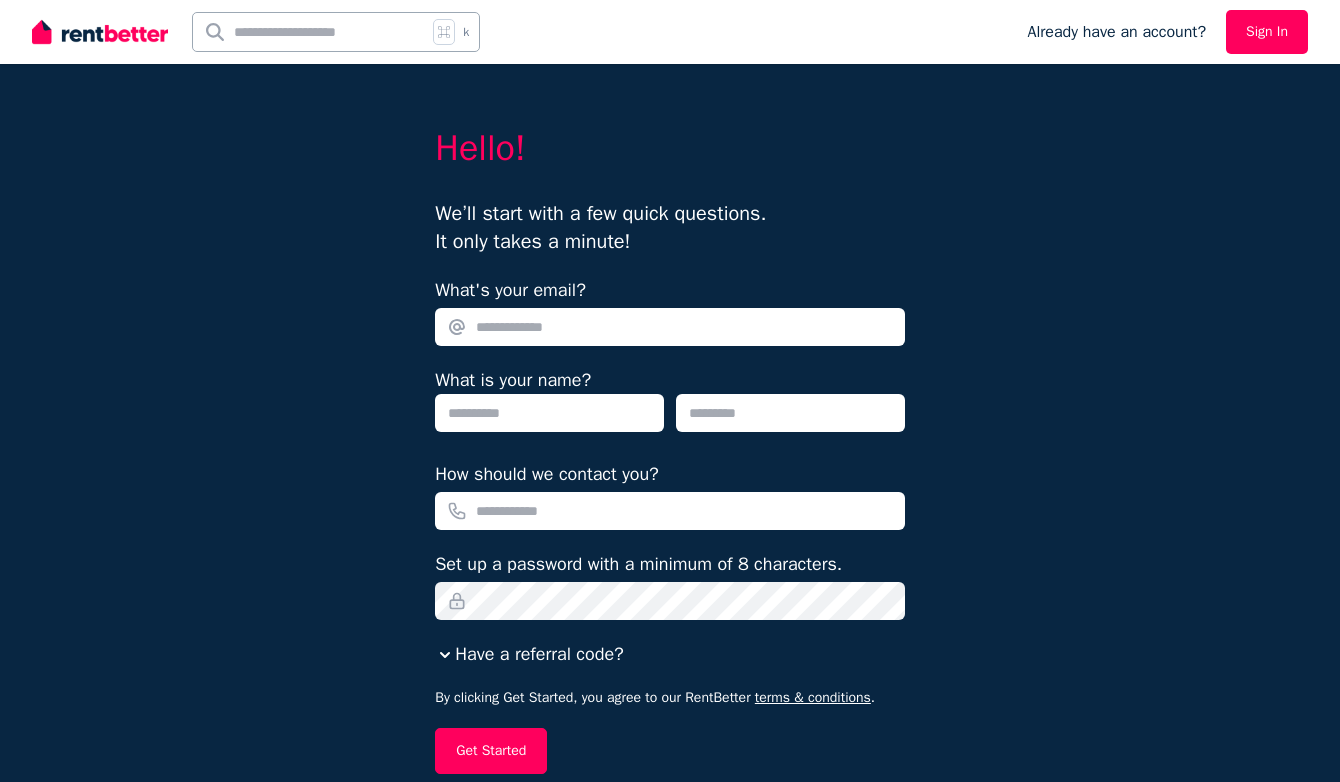 click at bounding box center [100, 32] 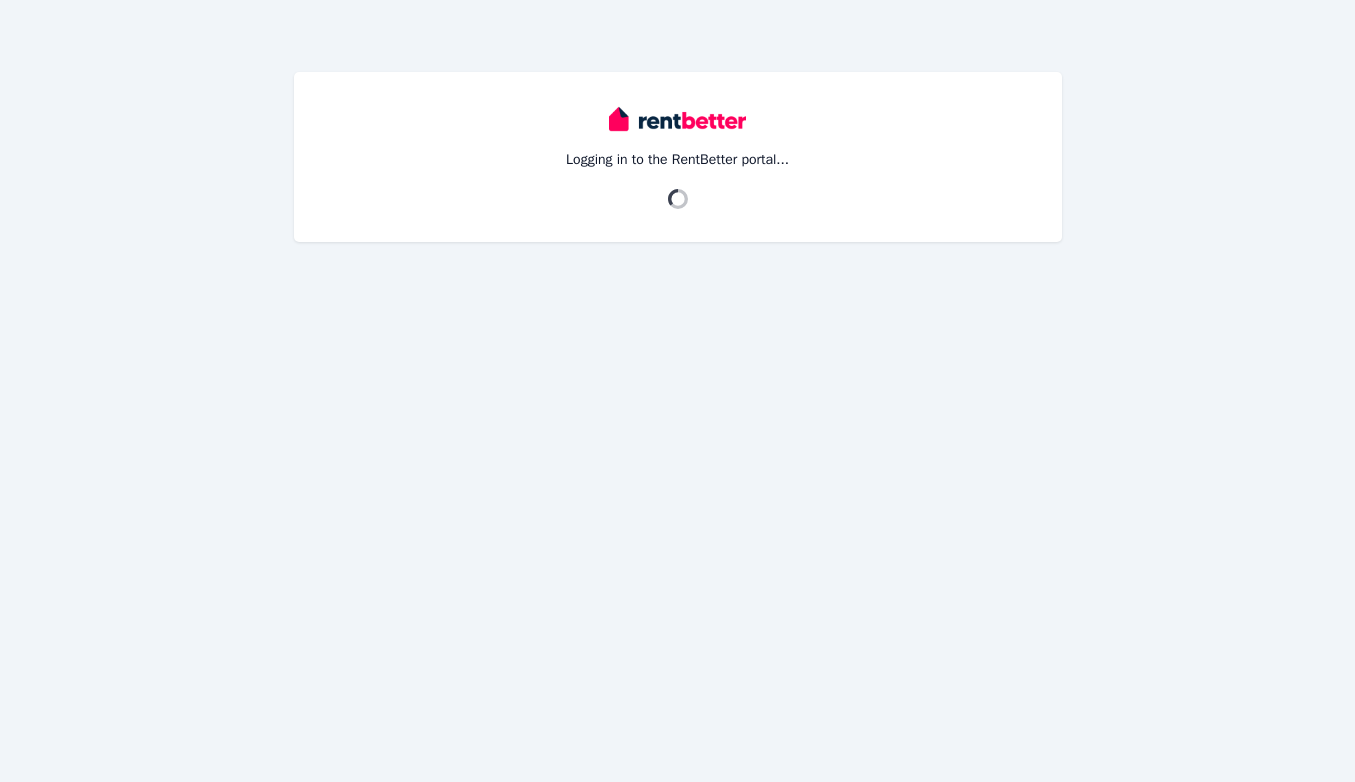 scroll, scrollTop: 0, scrollLeft: 0, axis: both 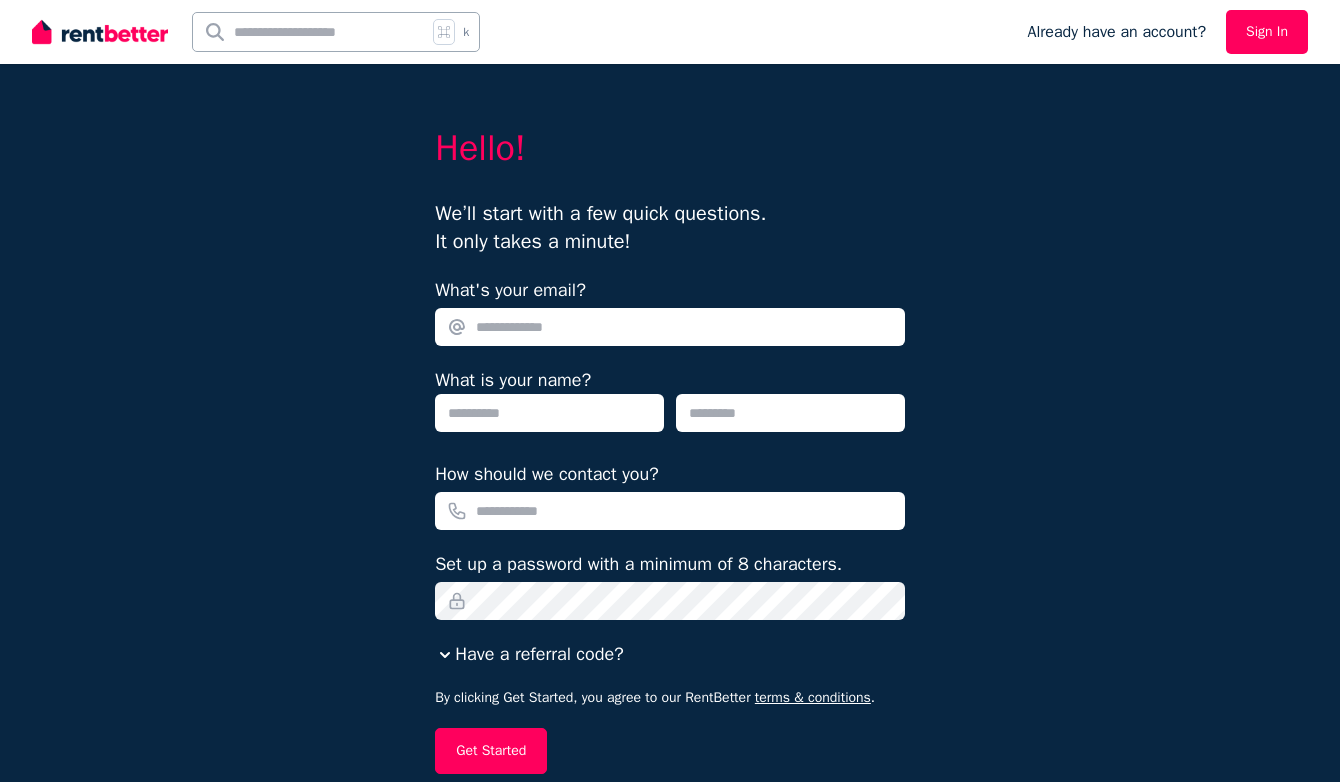 click on "What's your email?" at bounding box center (670, 327) 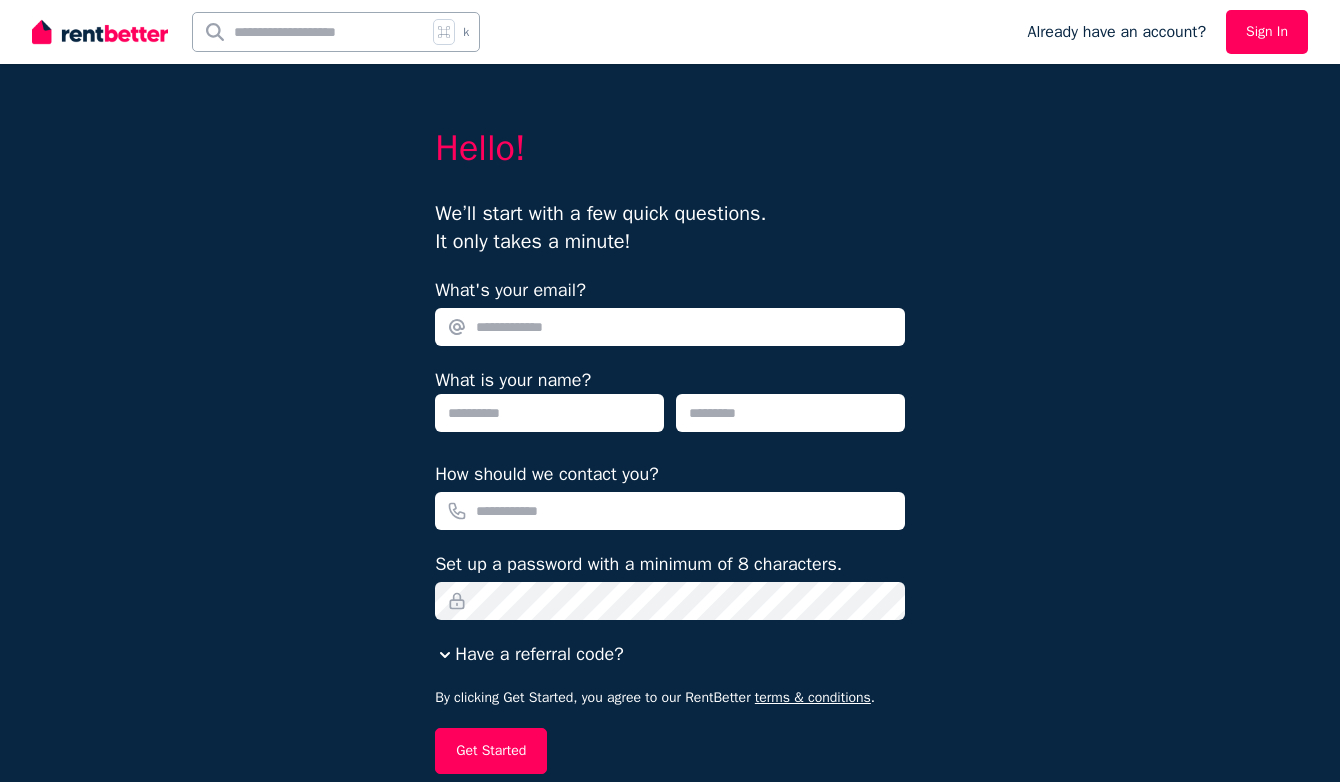 type on "**********" 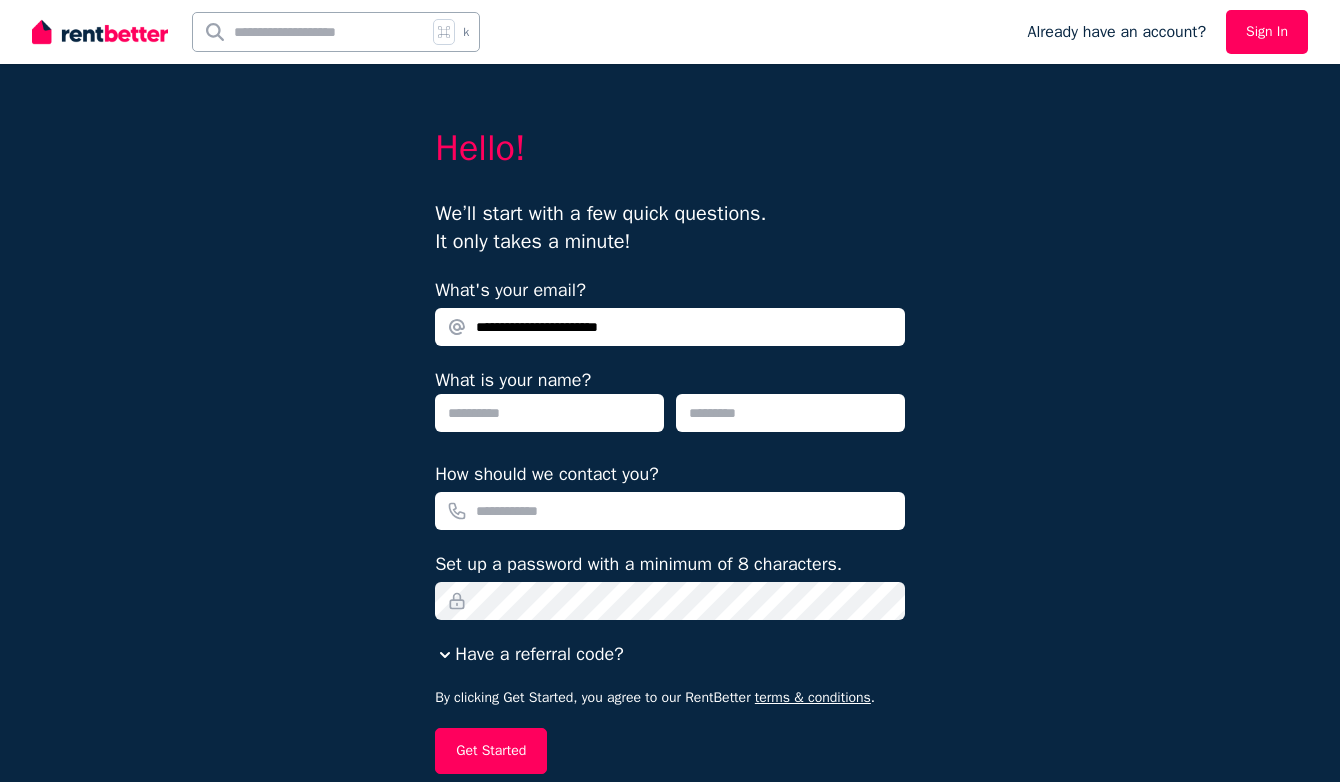 type on "******" 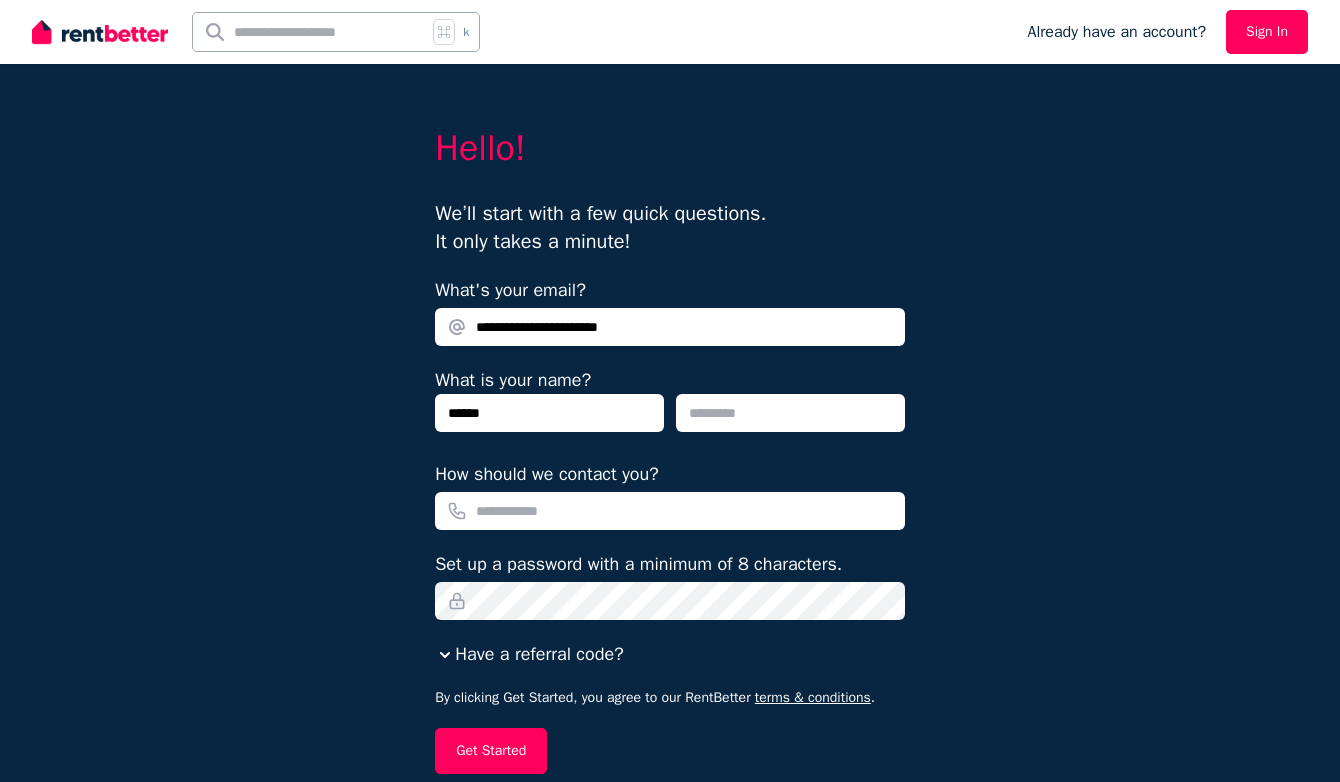 type on "*****" 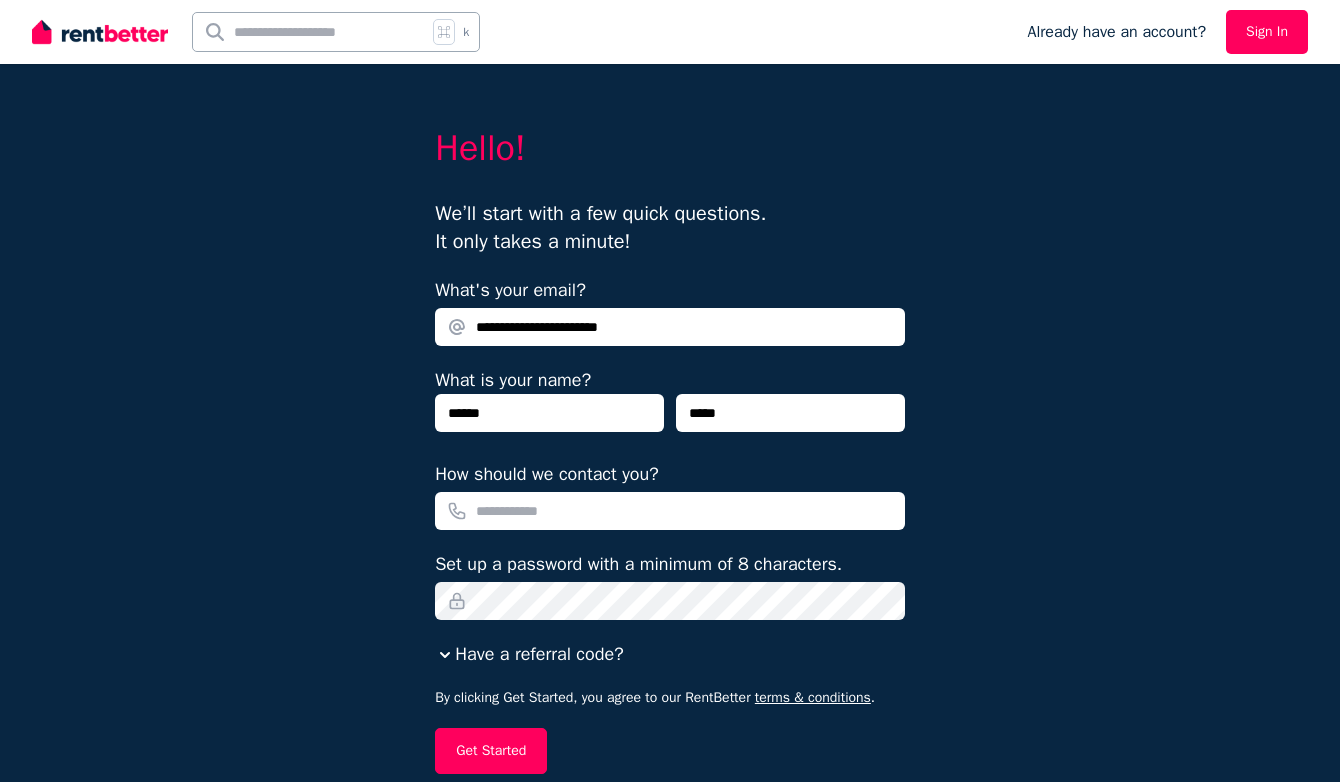 click on "How should we contact you?" at bounding box center [670, 511] 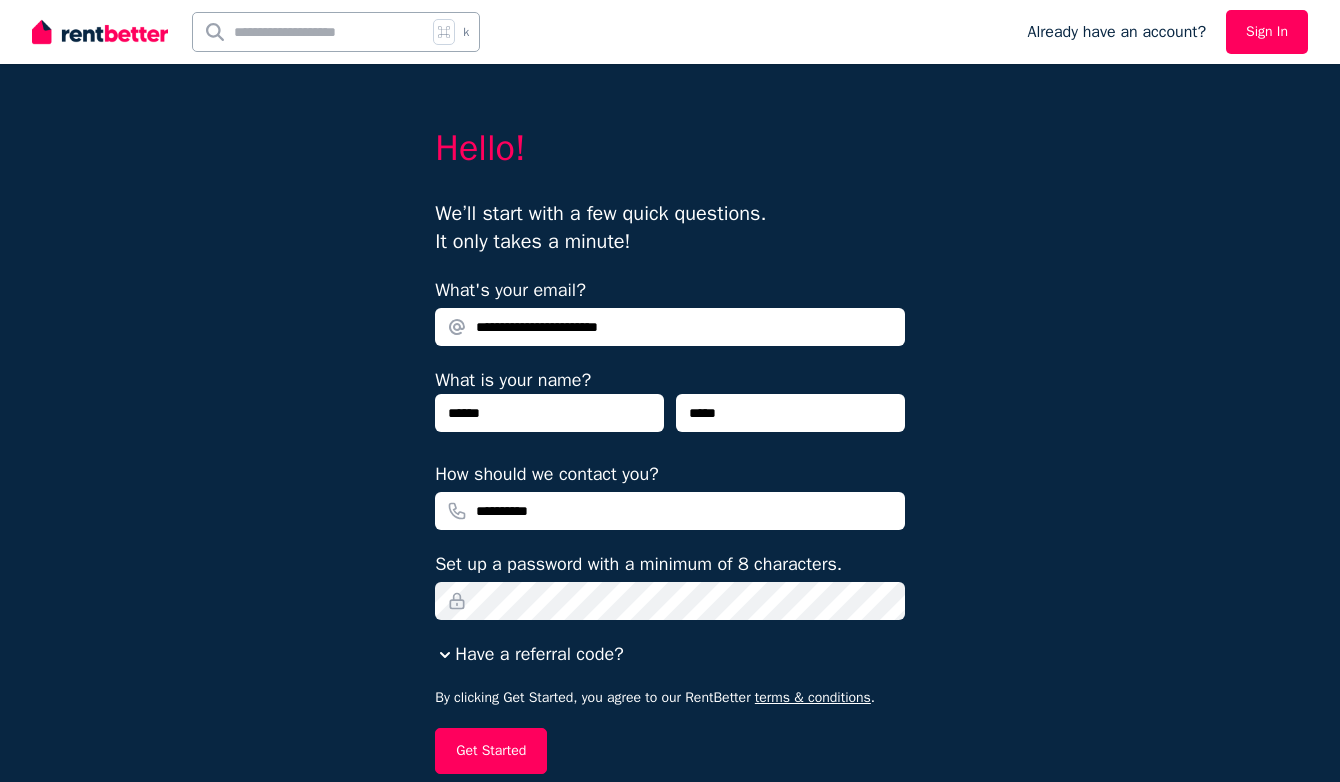 type on "**********" 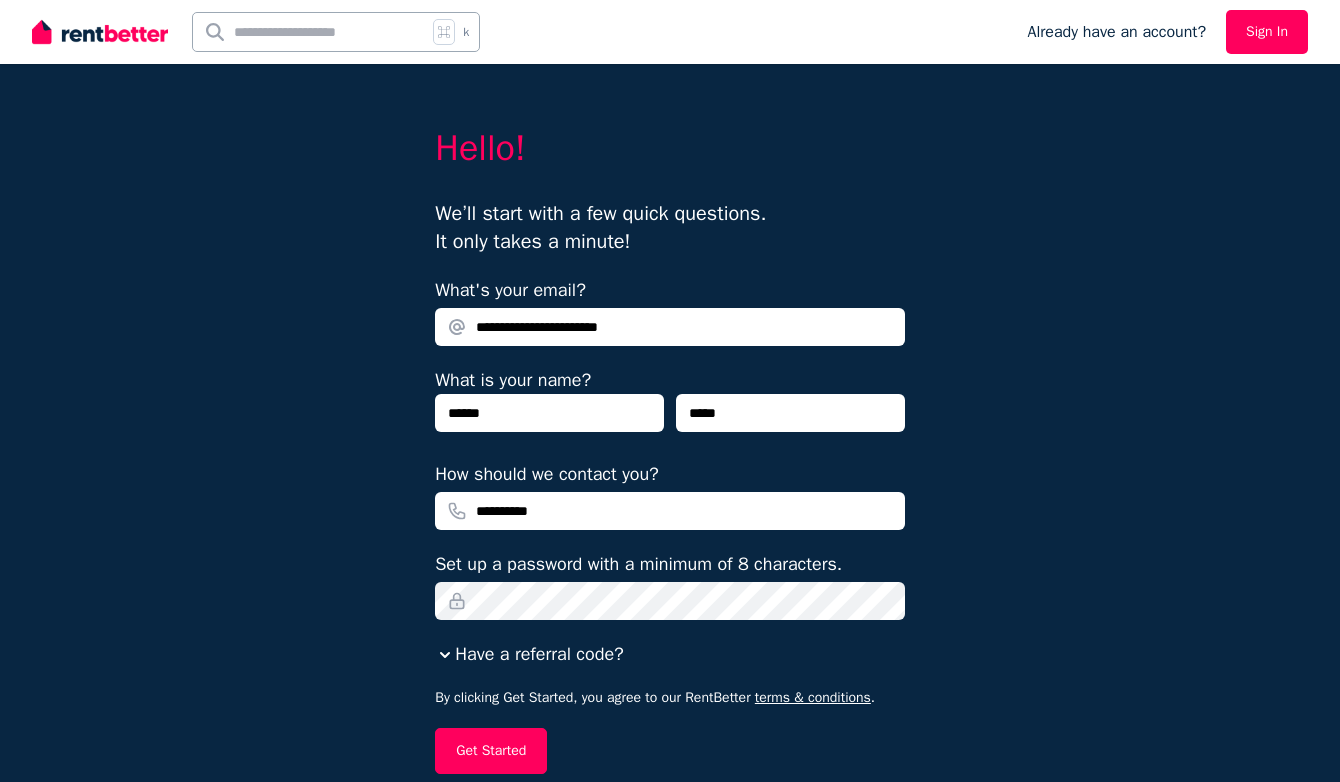click 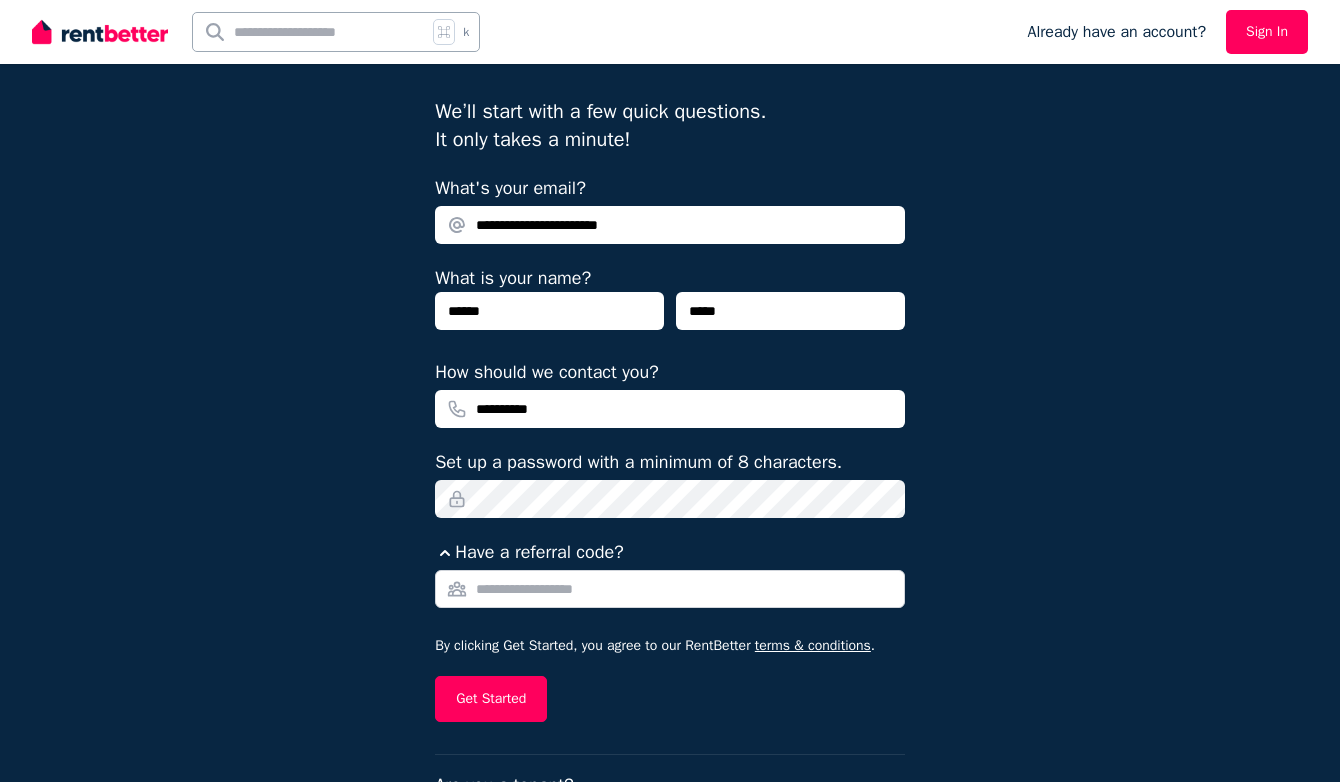 scroll, scrollTop: 167, scrollLeft: 0, axis: vertical 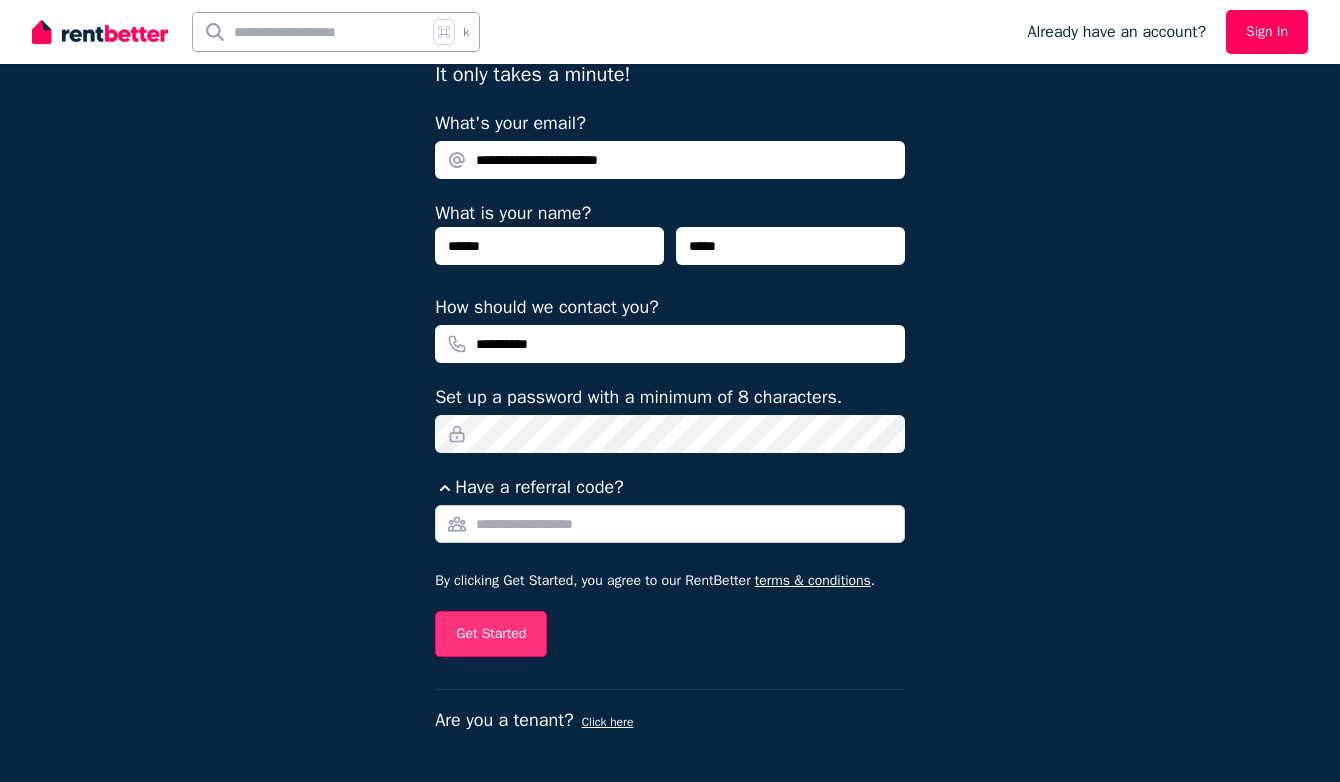 click on "Get Started" at bounding box center [491, 634] 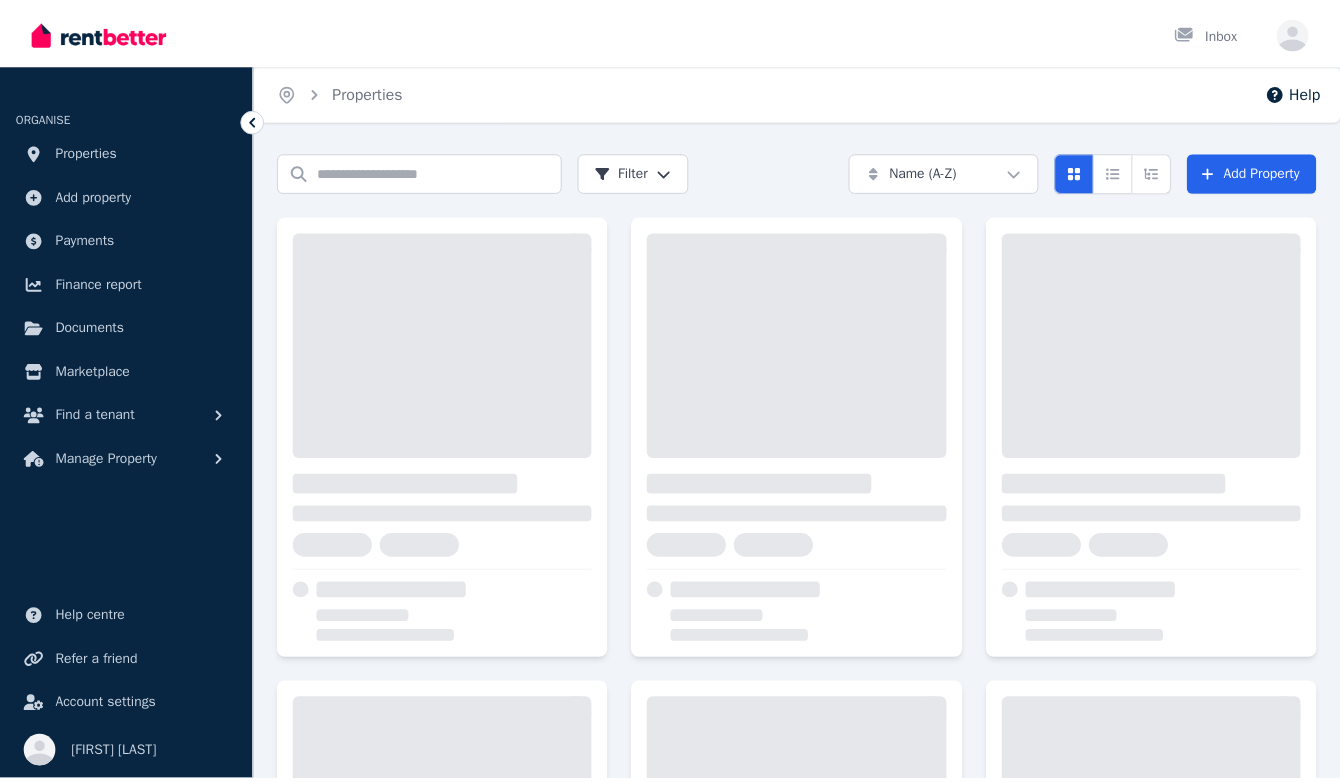 scroll, scrollTop: 0, scrollLeft: 0, axis: both 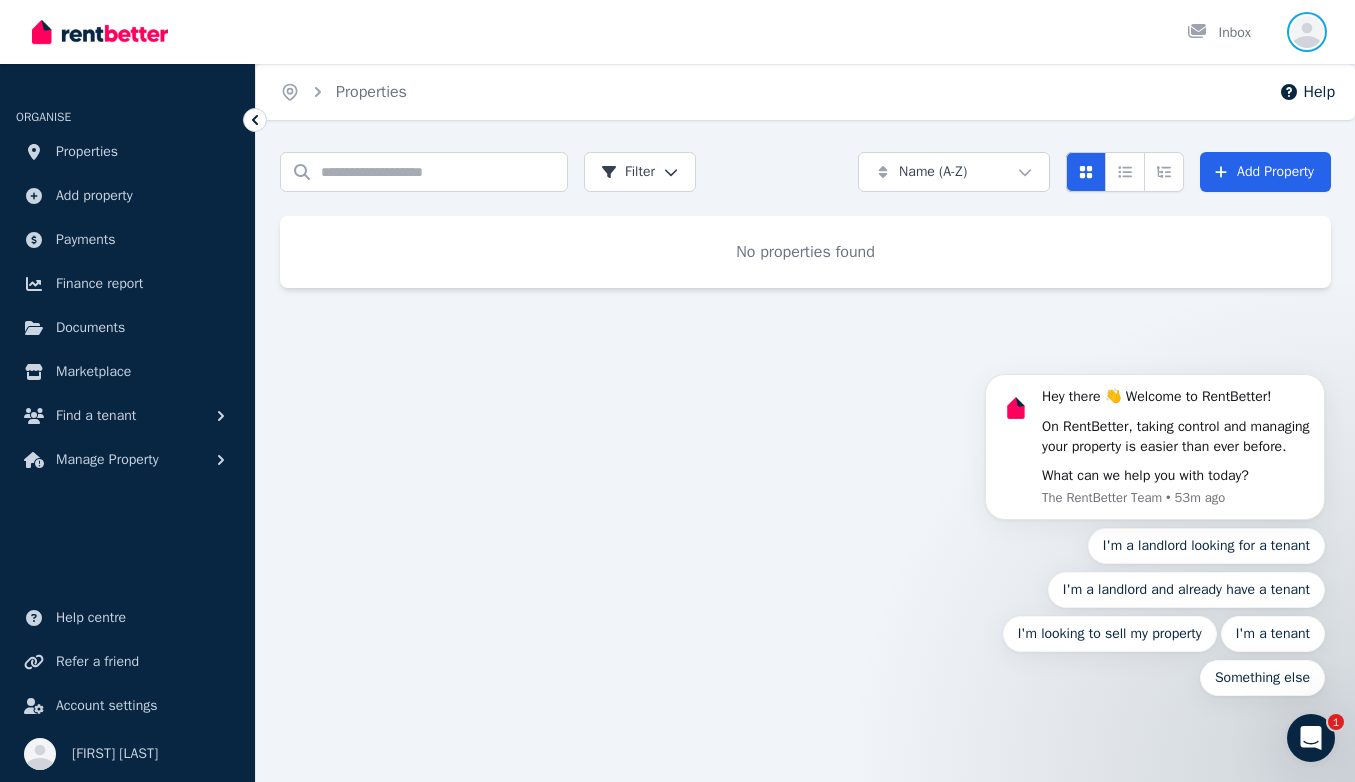 click 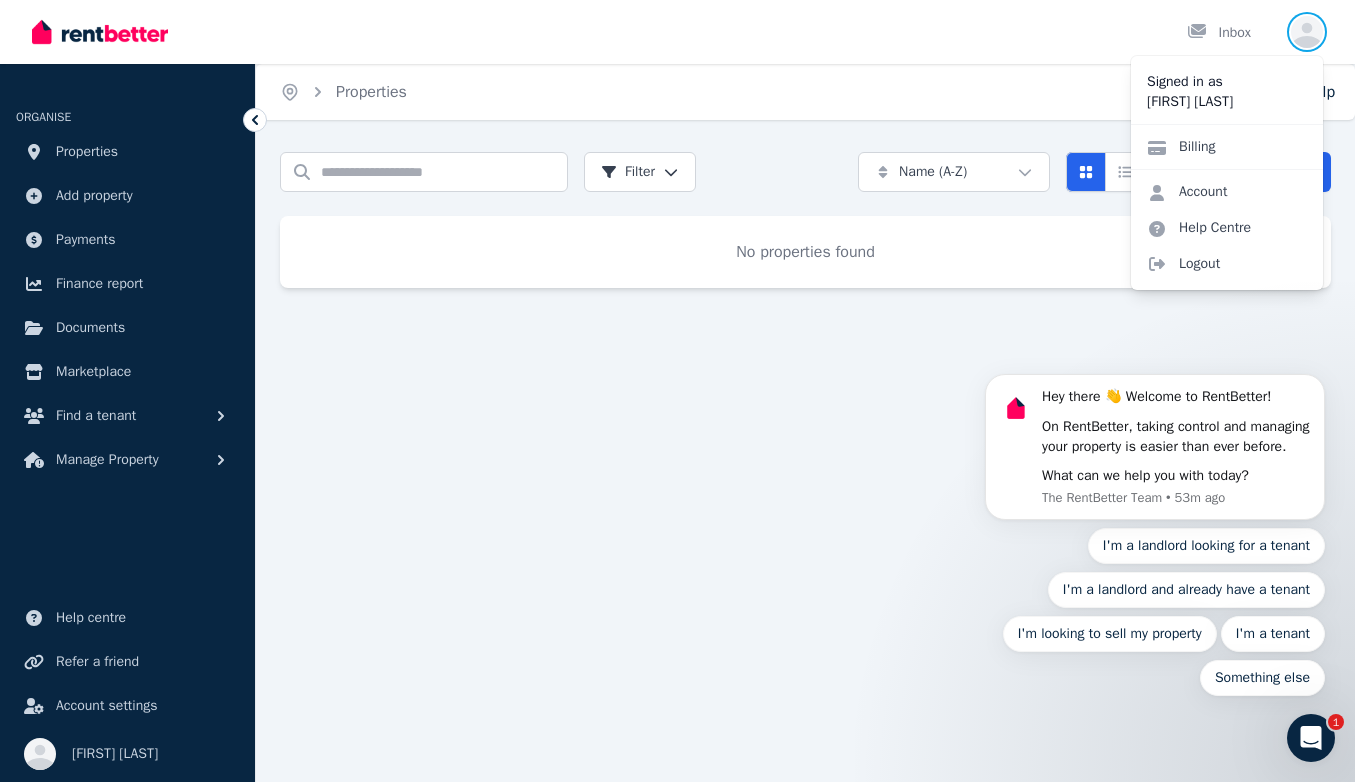 click 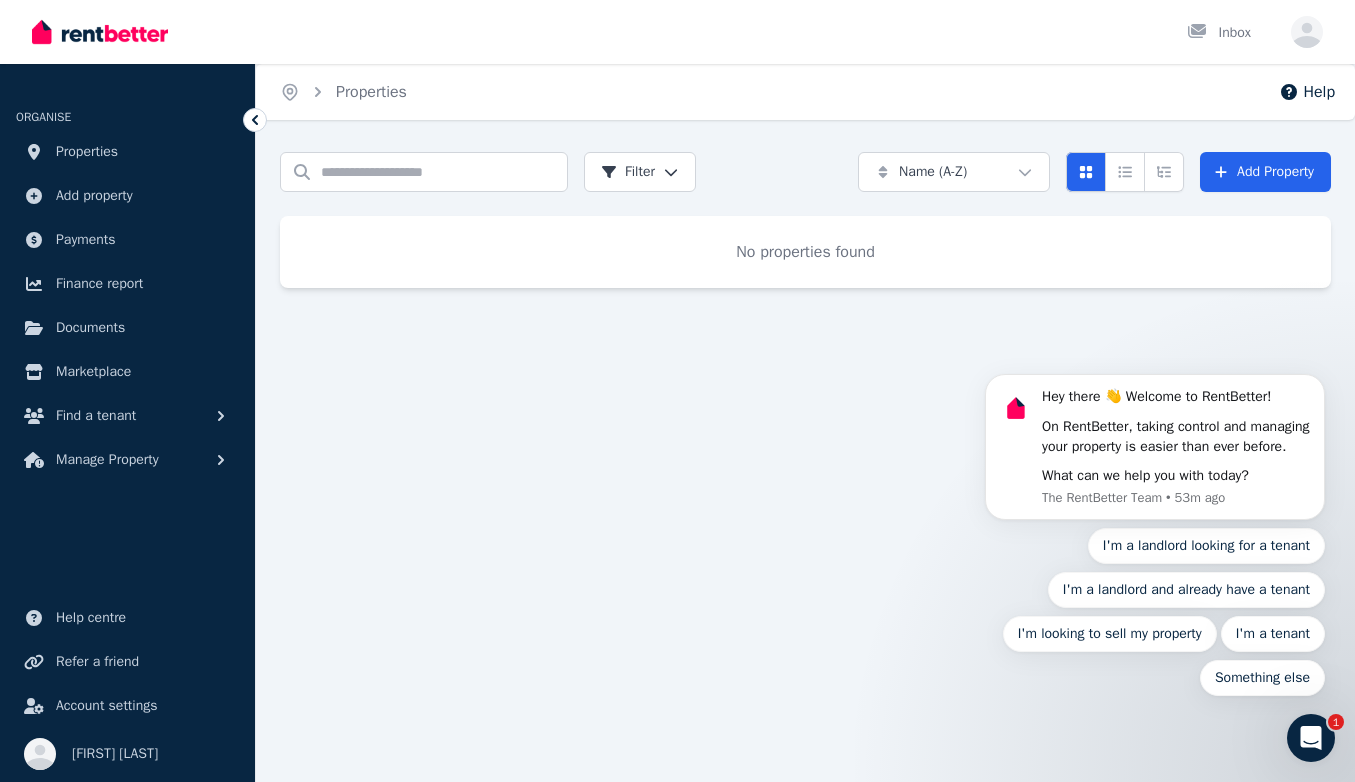 click on "Hey there 👋 Welcome to RentBetter!  On RentBetter, taking control and managing your property is easier than ever before.  What can we help you with today?  The RentBetter Team • 53m ago I'm a landlord looking for a tenant I'm a landlord and already have a tenant I'm looking to sell my property I'm a tenant Something else" at bounding box center [1155, 442] 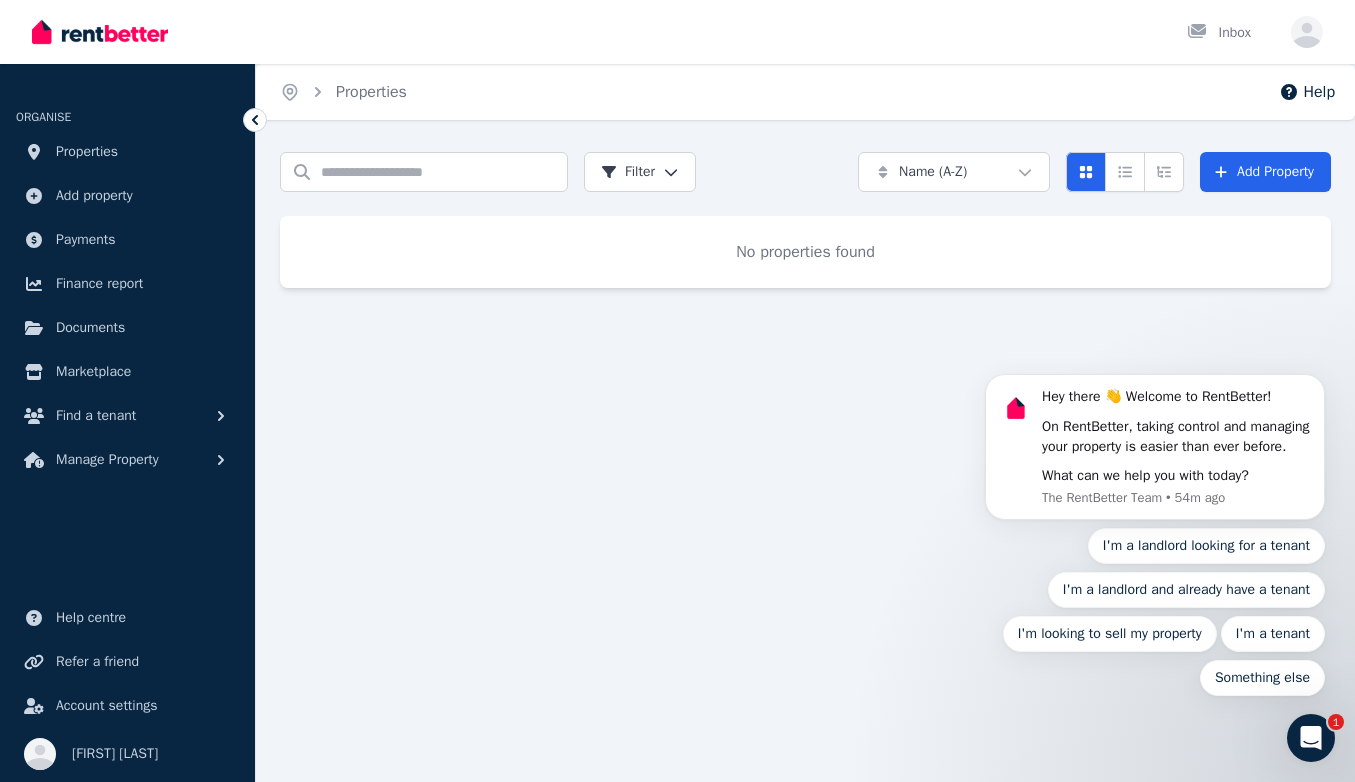 click on "Hey there 👋 Welcome to RentBetter!  On RentBetter, taking control and managing your property is easier than ever before.  What can we help you with today?  The RentBetter Team • 54m ago I'm a landlord looking for a tenant I'm a landlord and already have a tenant I'm looking to sell my property I'm a tenant Something else" at bounding box center (1155, 442) 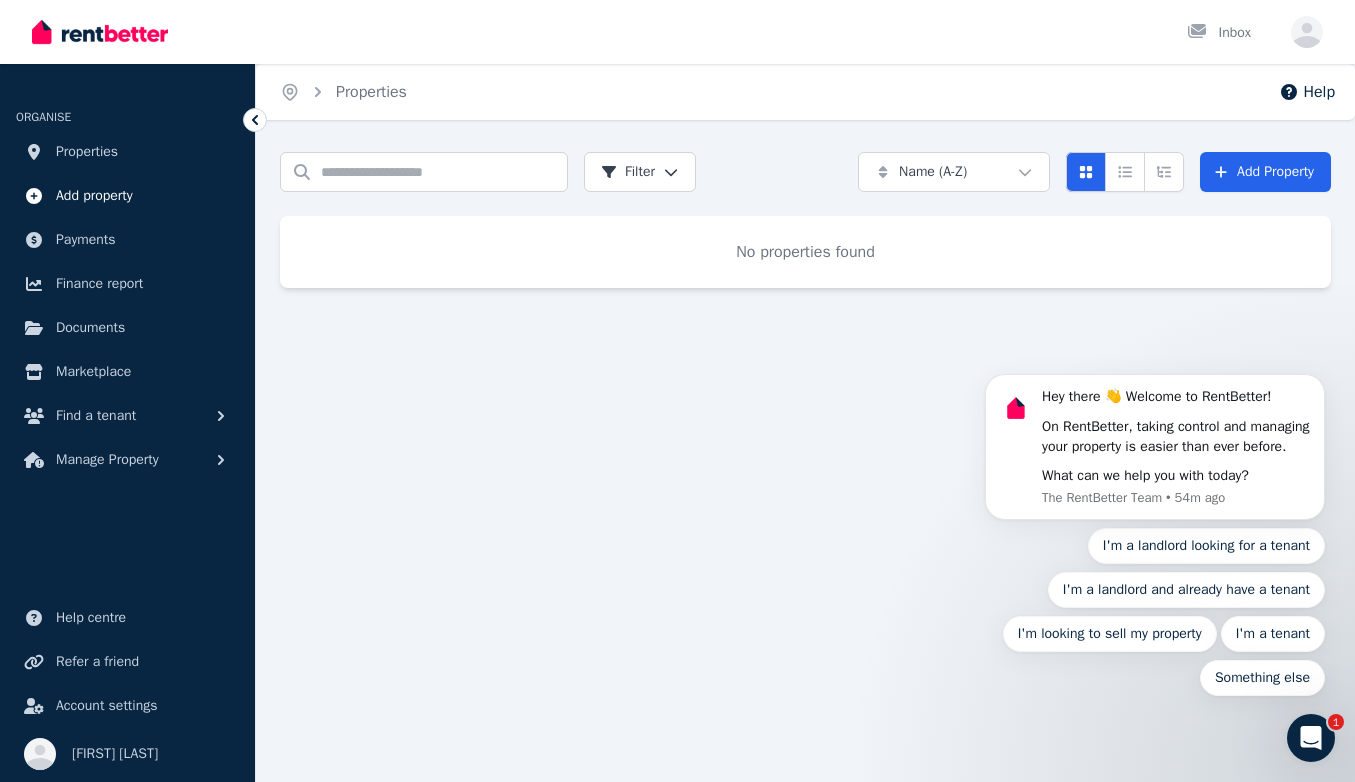 click on "Add property" at bounding box center [94, 196] 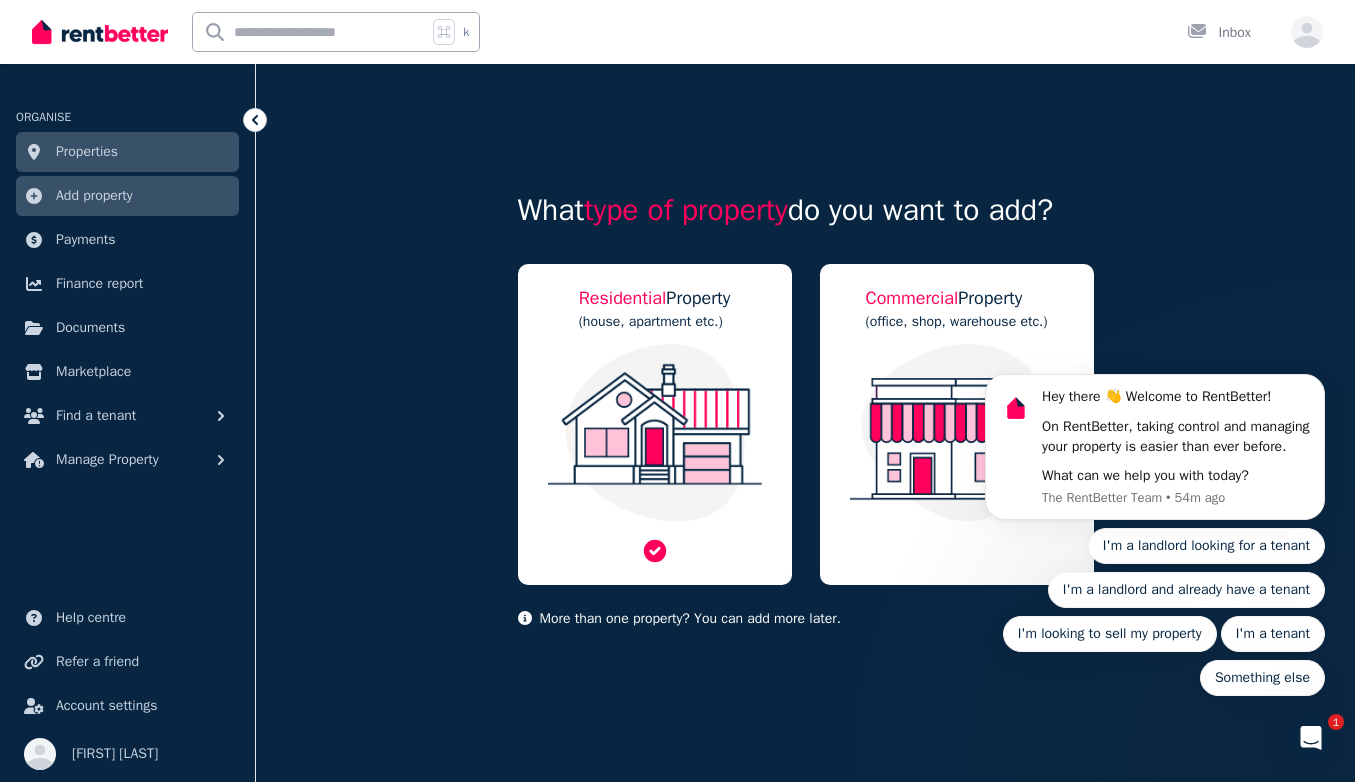 click on "Residential  Property (house, apartment etc.)" at bounding box center [655, 424] 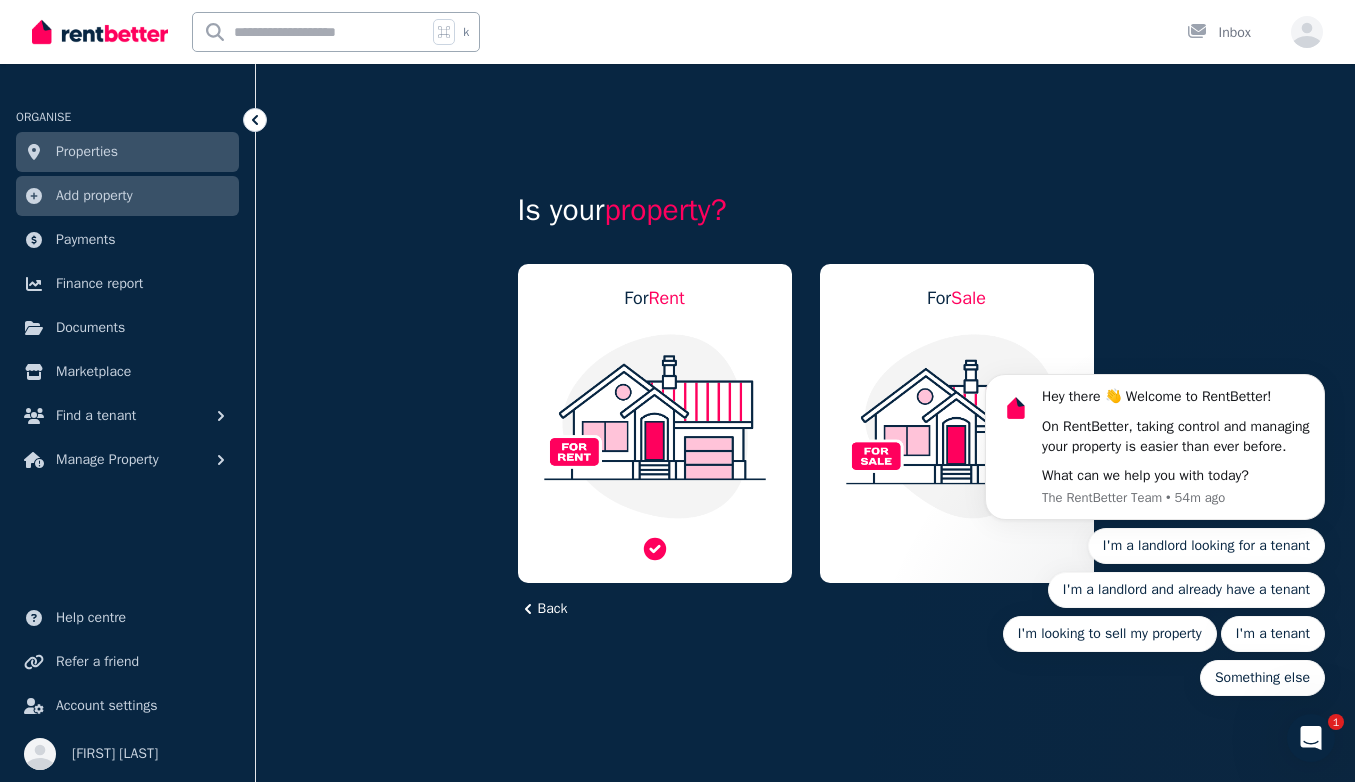 click at bounding box center [655, 426] 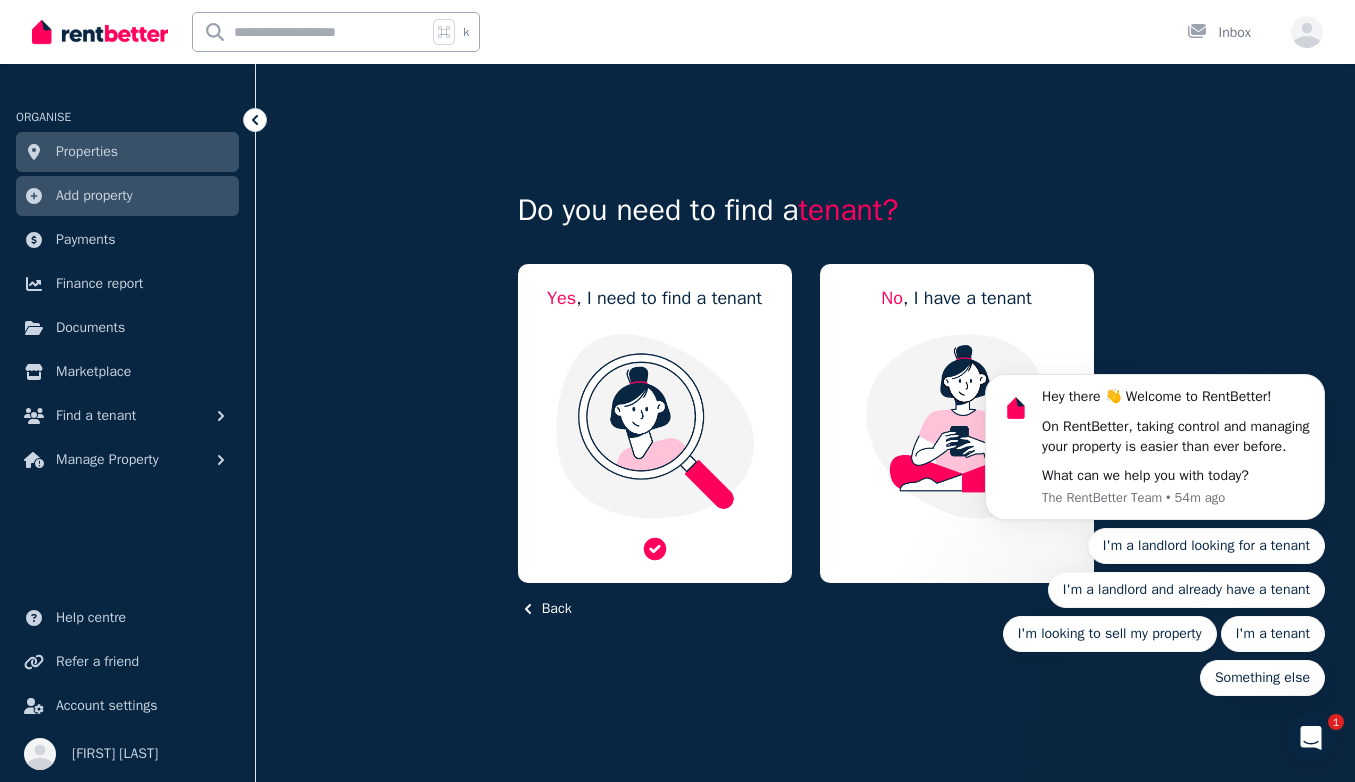 click at bounding box center (655, 426) 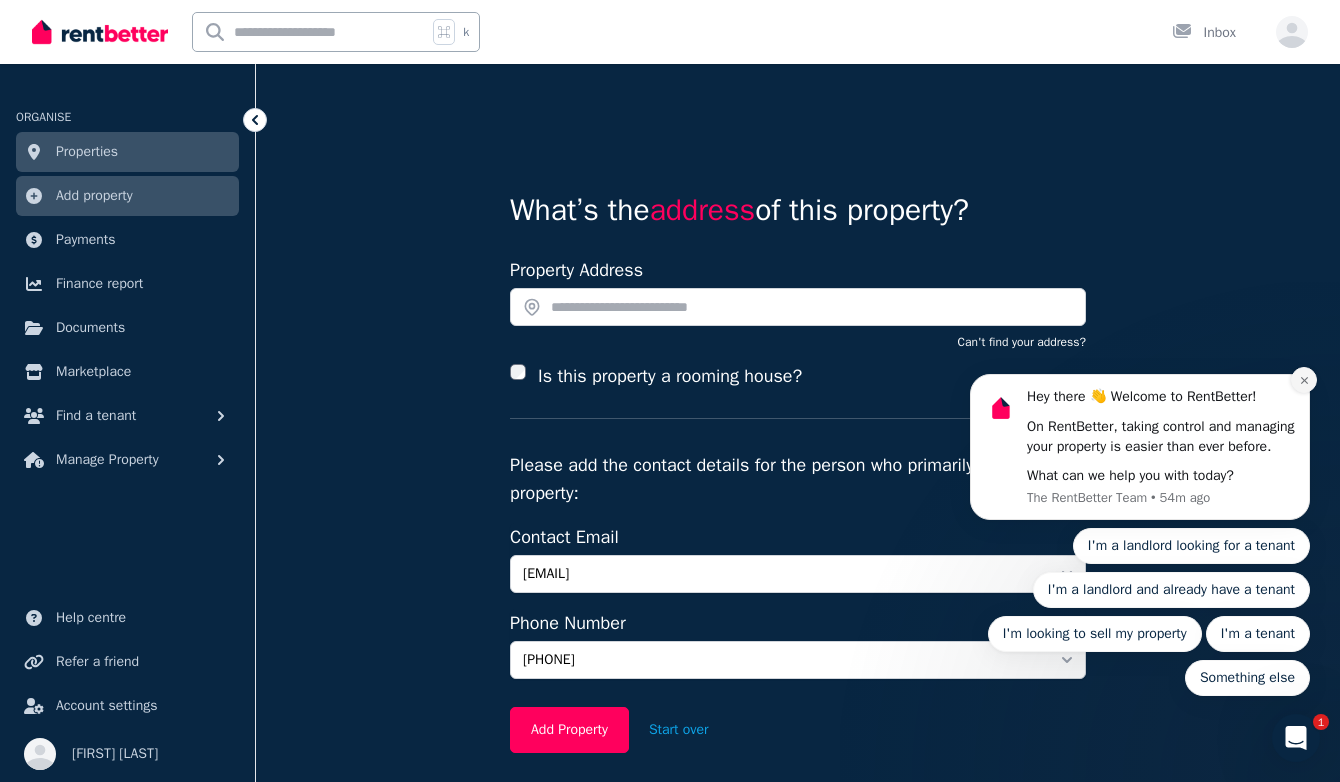 click 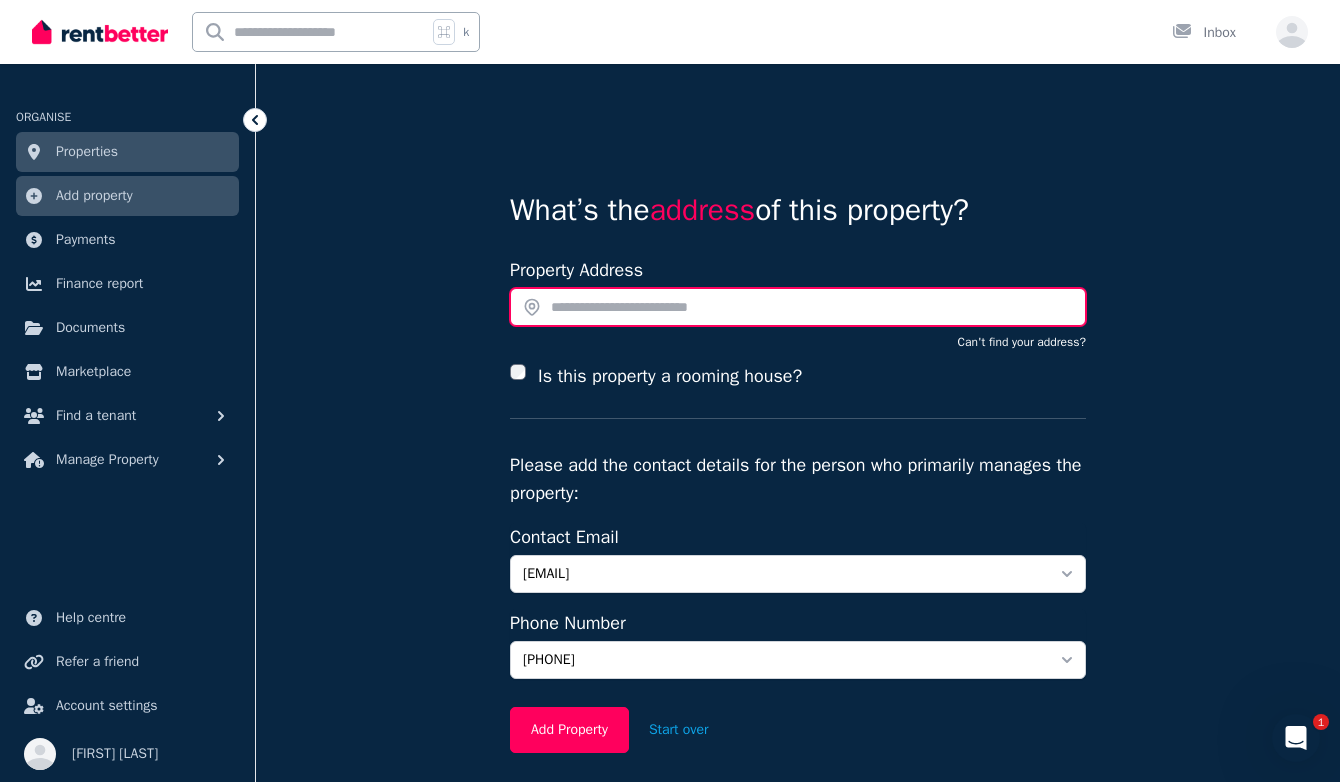 click at bounding box center [798, 307] 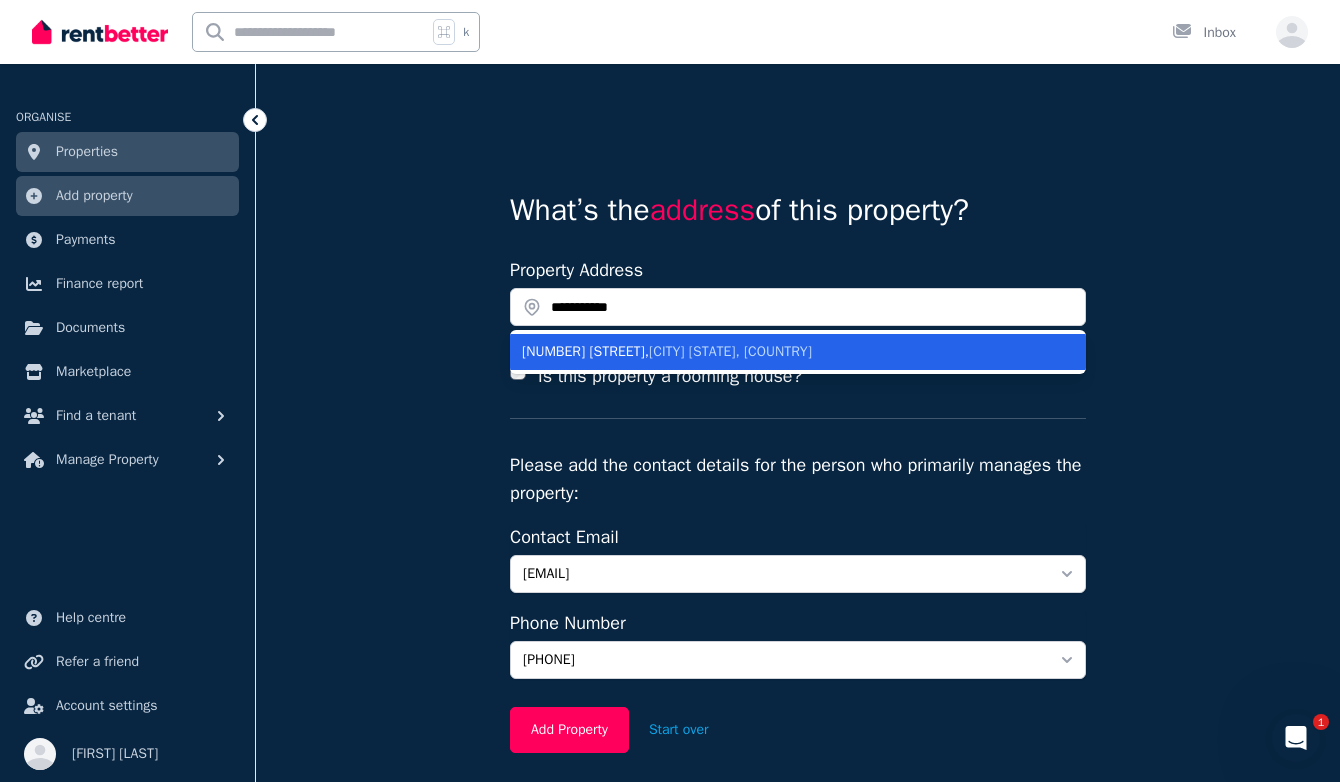 click on "Worongary QLD, Australia" at bounding box center (730, 351) 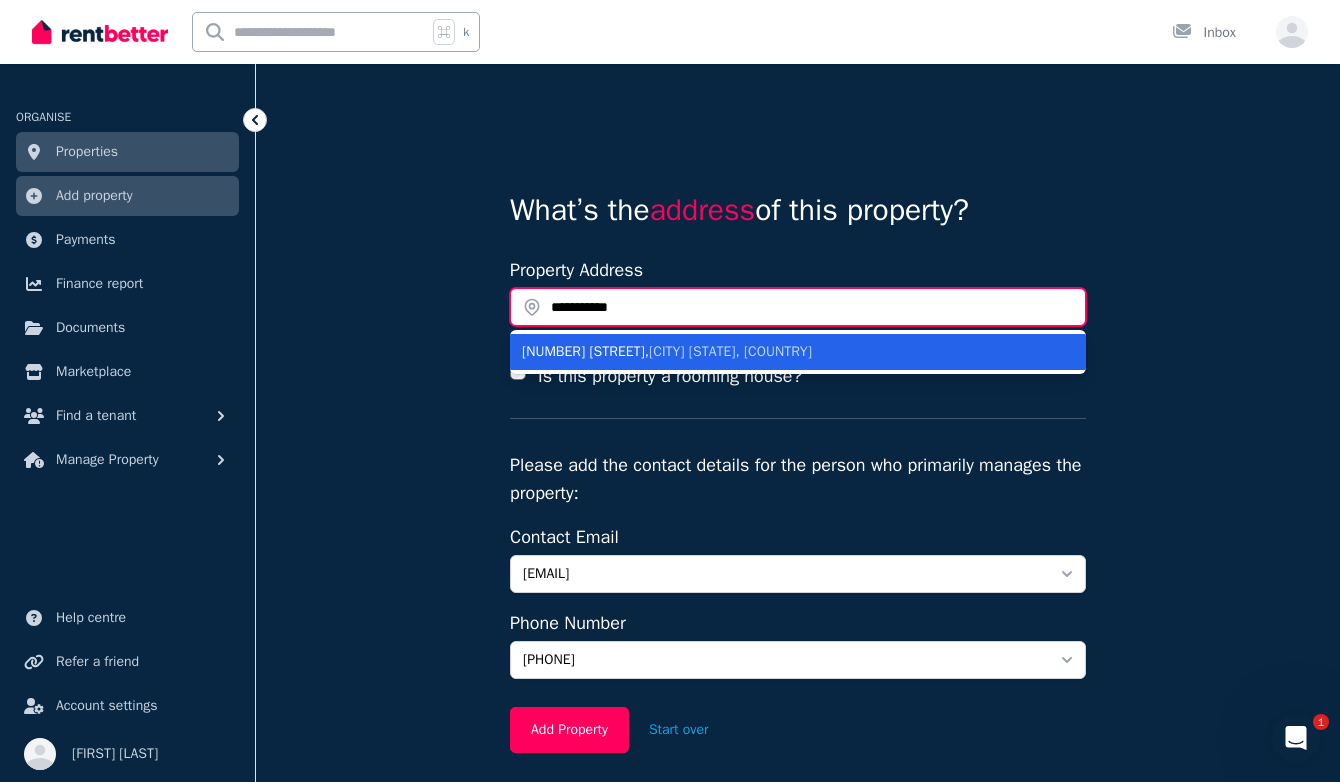 type on "**********" 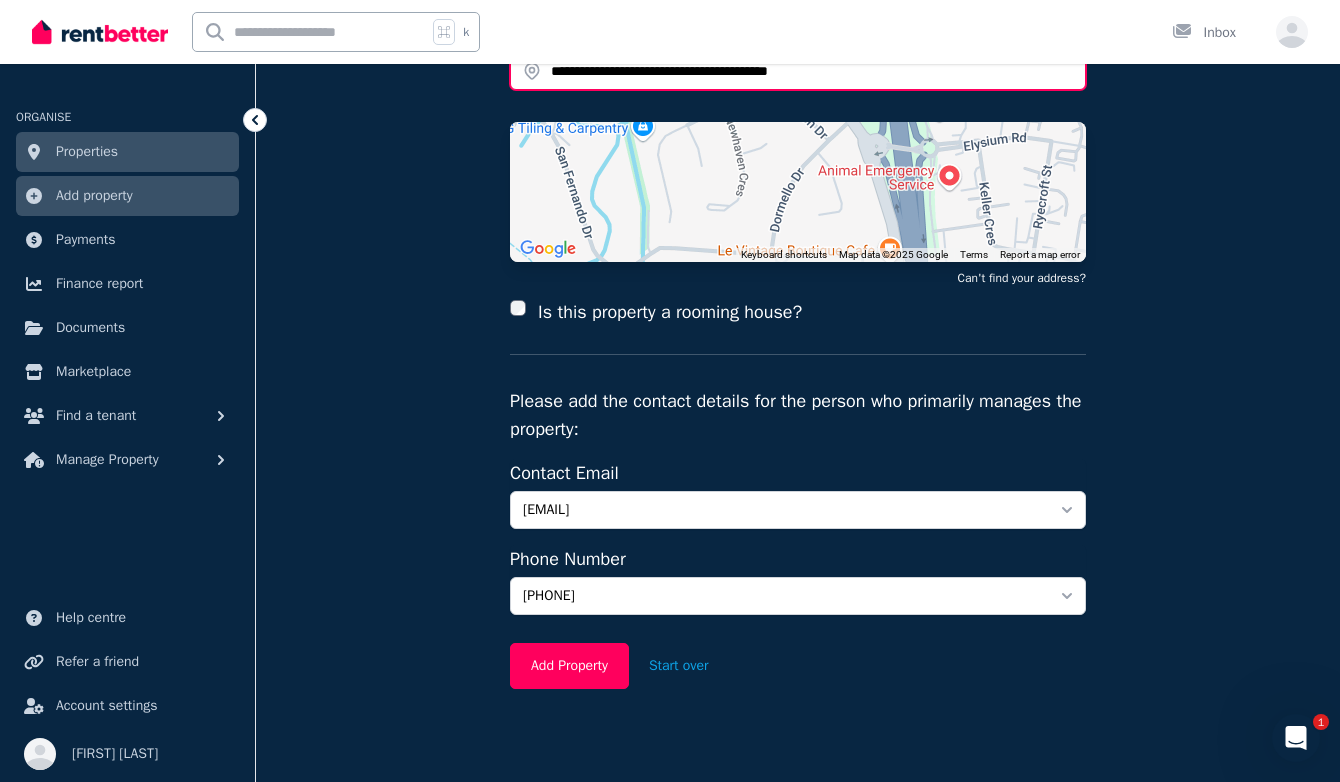 scroll, scrollTop: 239, scrollLeft: 0, axis: vertical 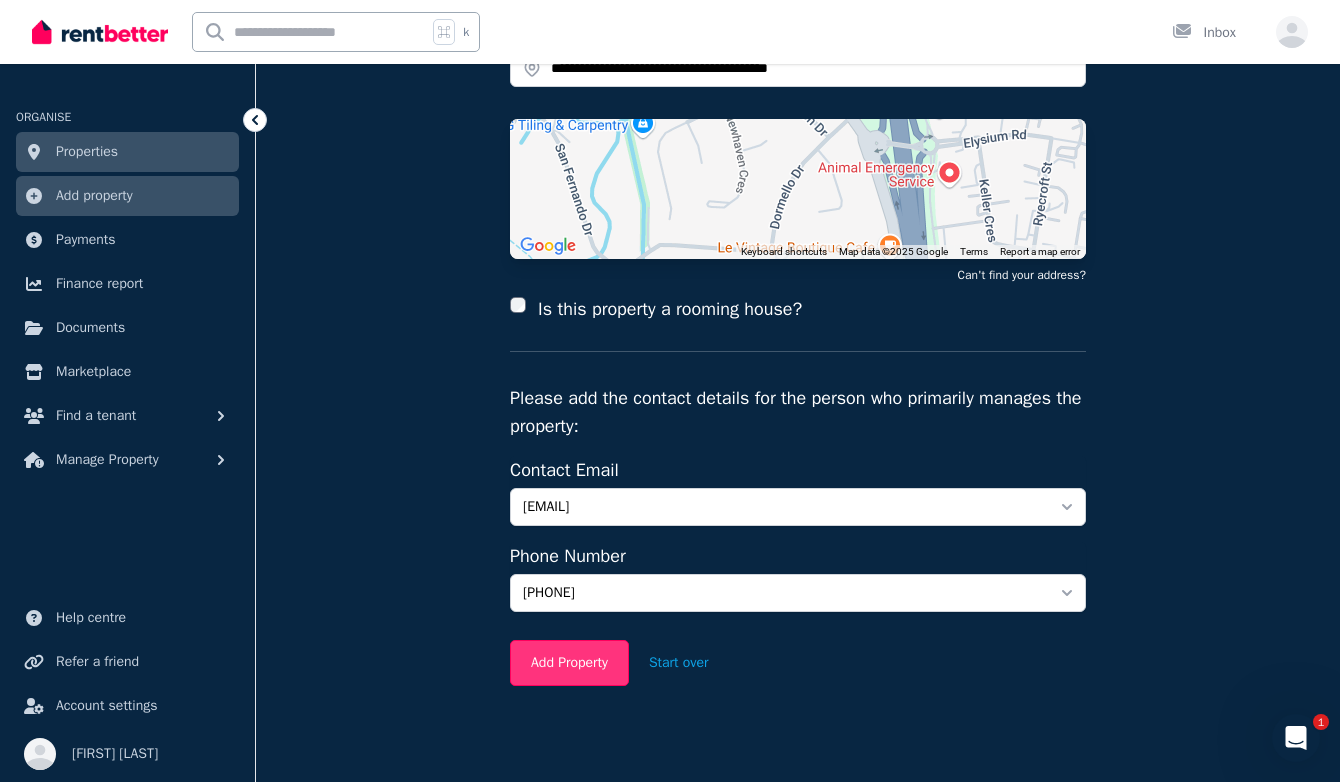 click on "Add Property" at bounding box center (569, 663) 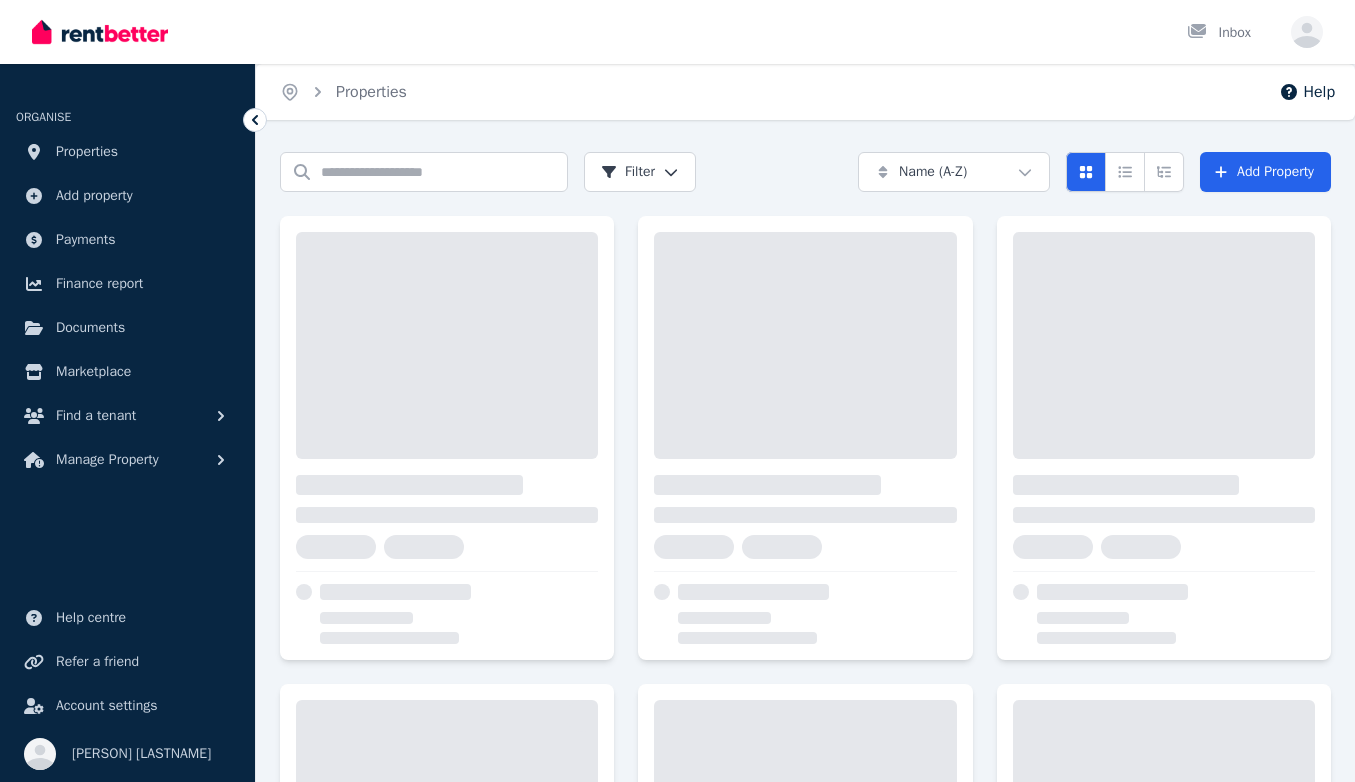 scroll, scrollTop: 0, scrollLeft: 0, axis: both 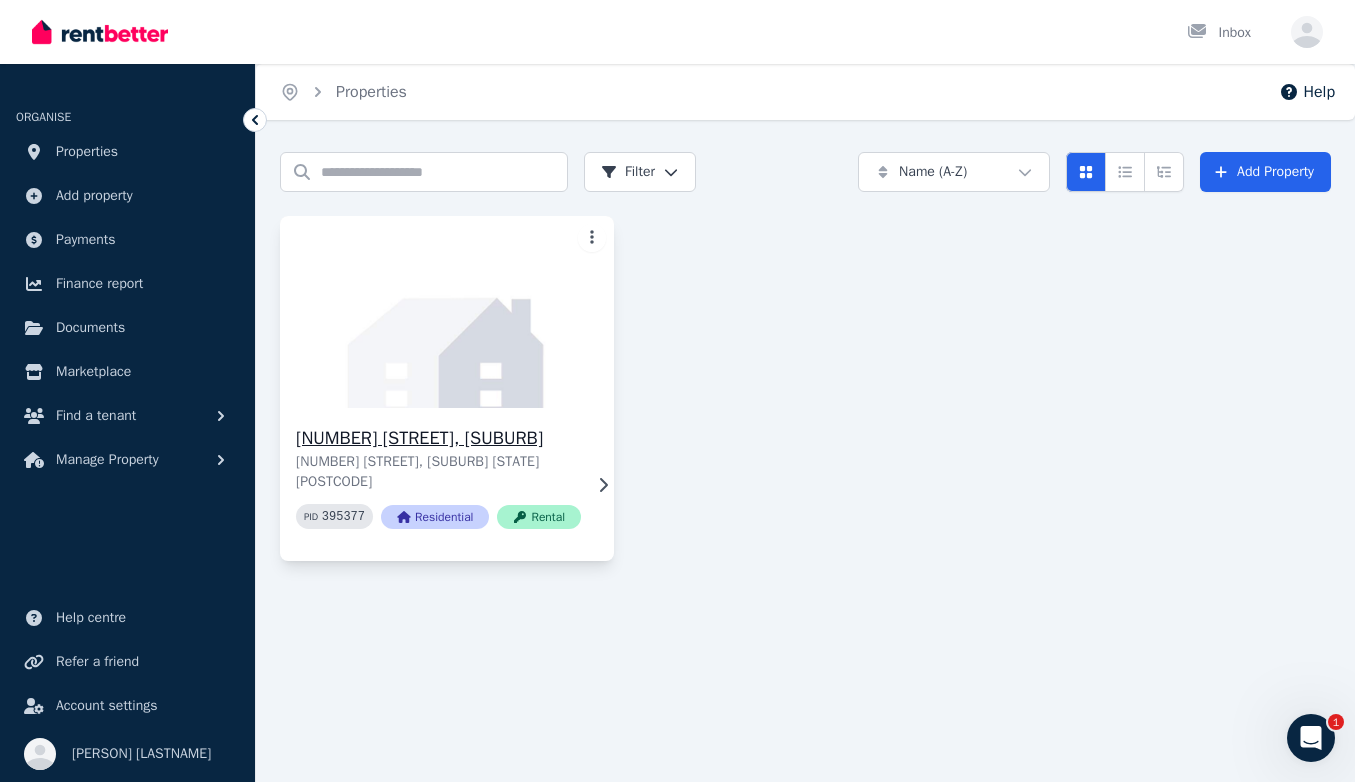 click 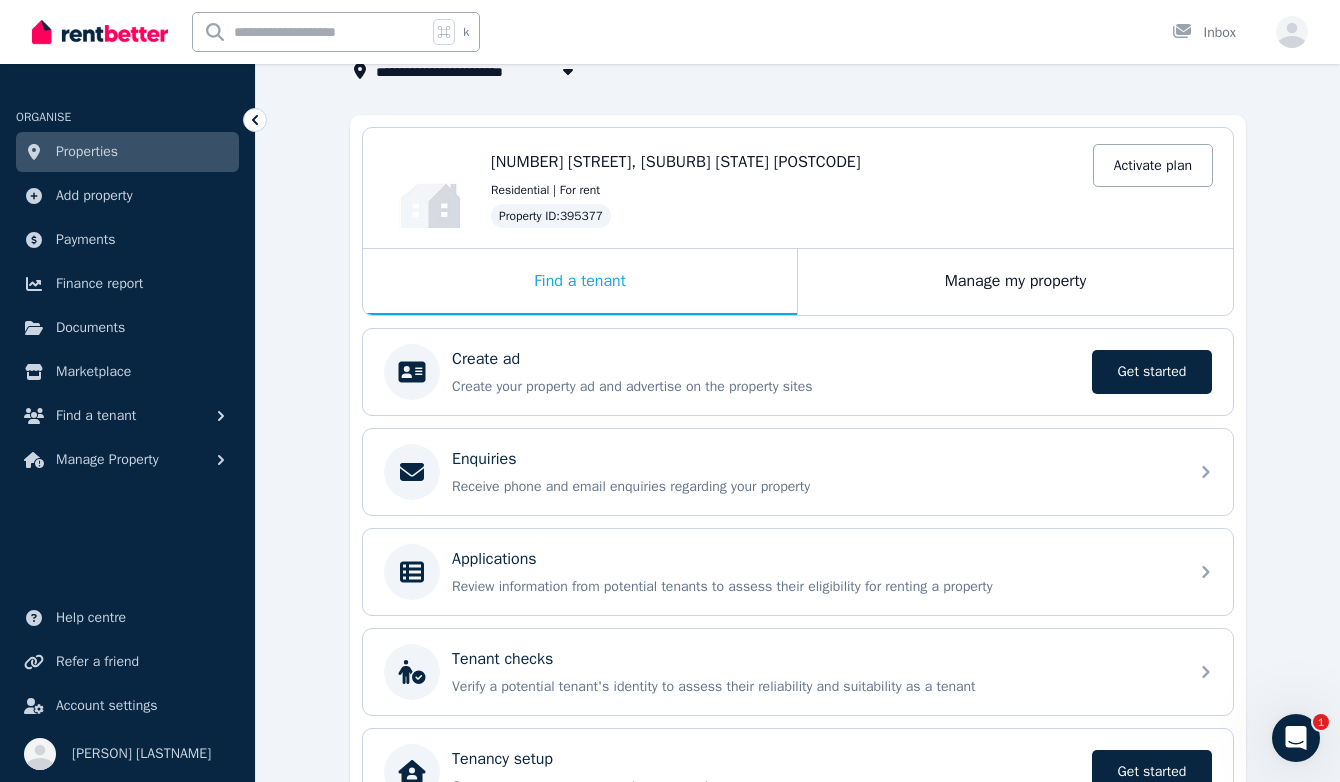scroll, scrollTop: 156, scrollLeft: 0, axis: vertical 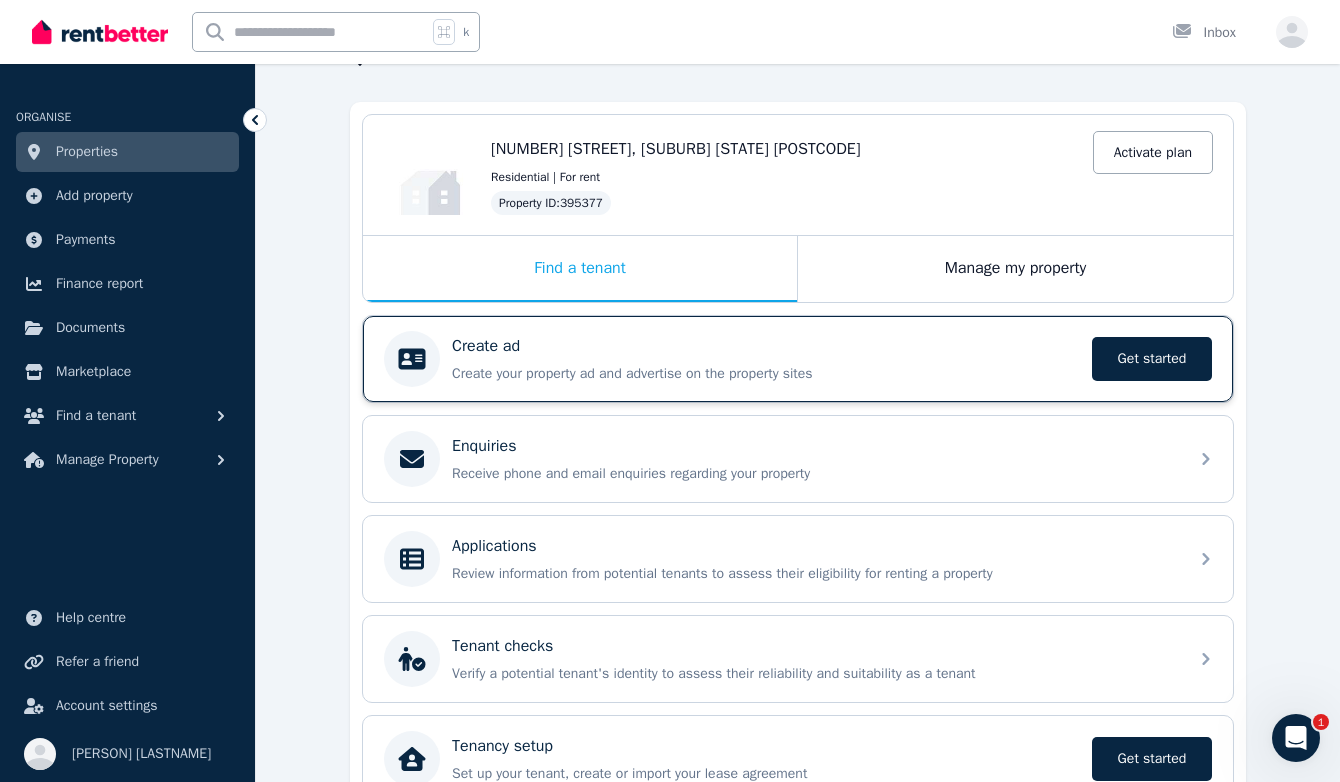click on "Create ad" at bounding box center [766, 346] 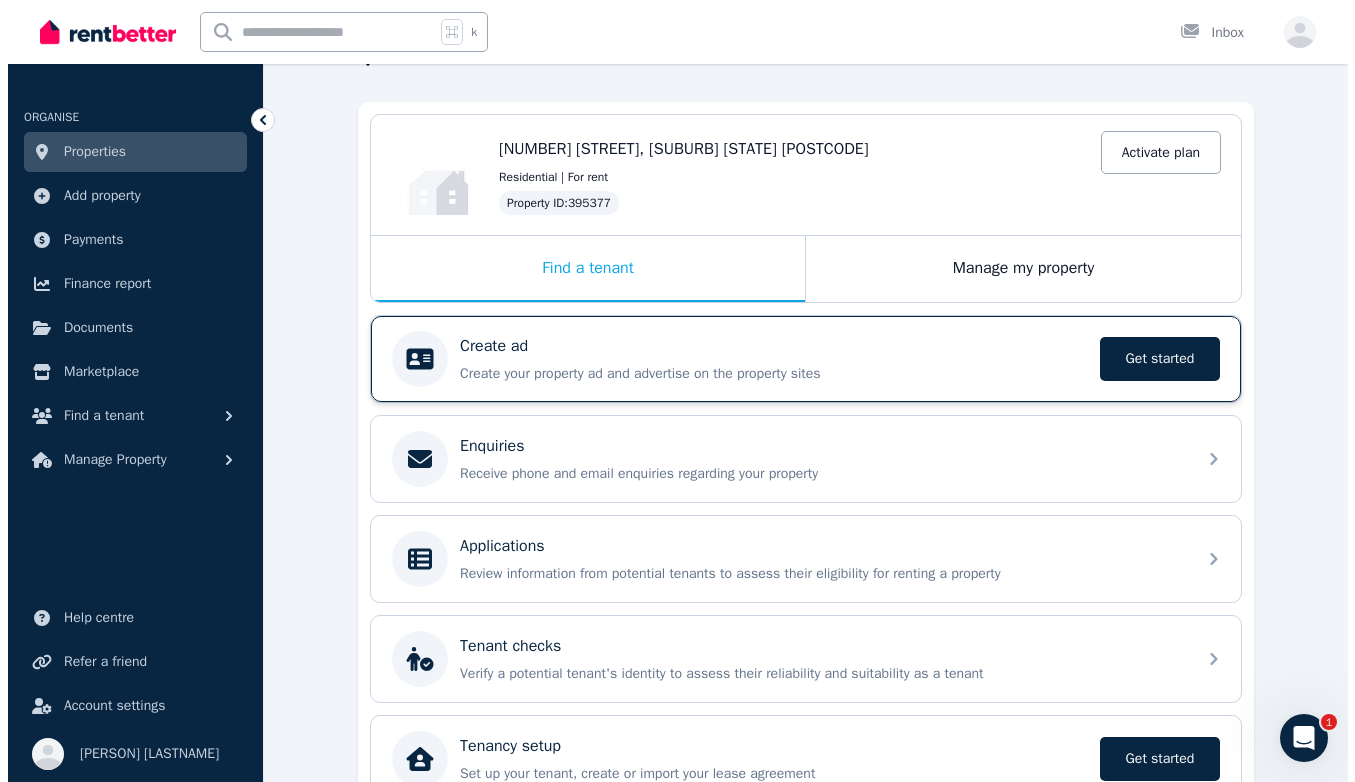 scroll, scrollTop: 0, scrollLeft: 0, axis: both 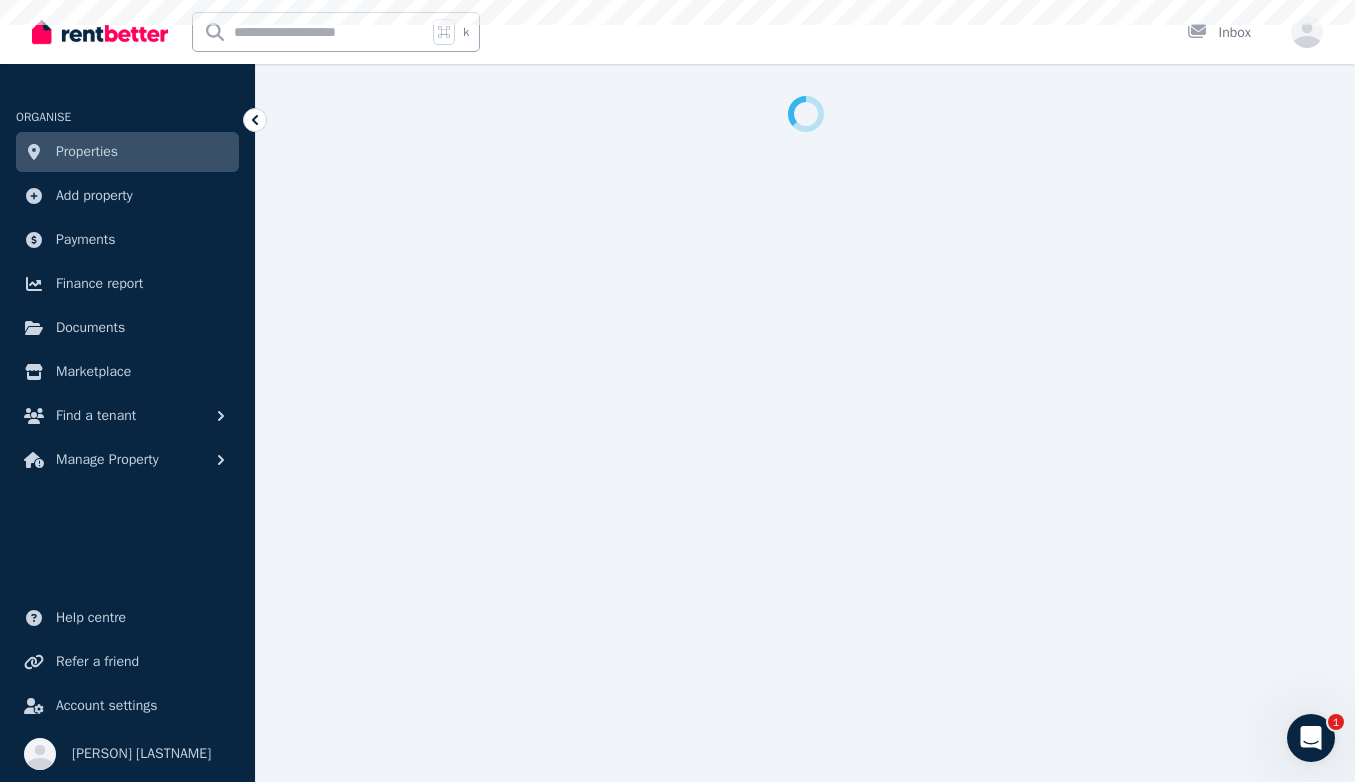 select on "***" 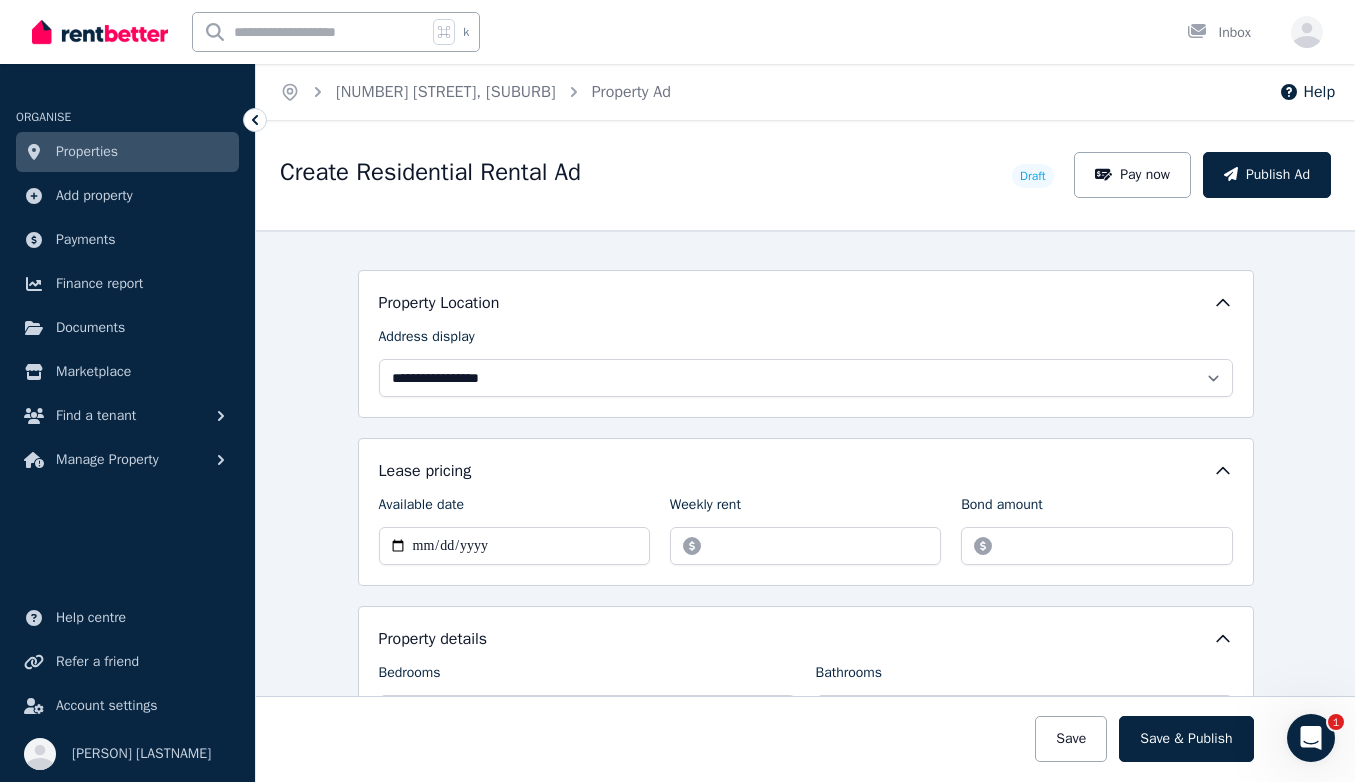 scroll, scrollTop: 462, scrollLeft: 0, axis: vertical 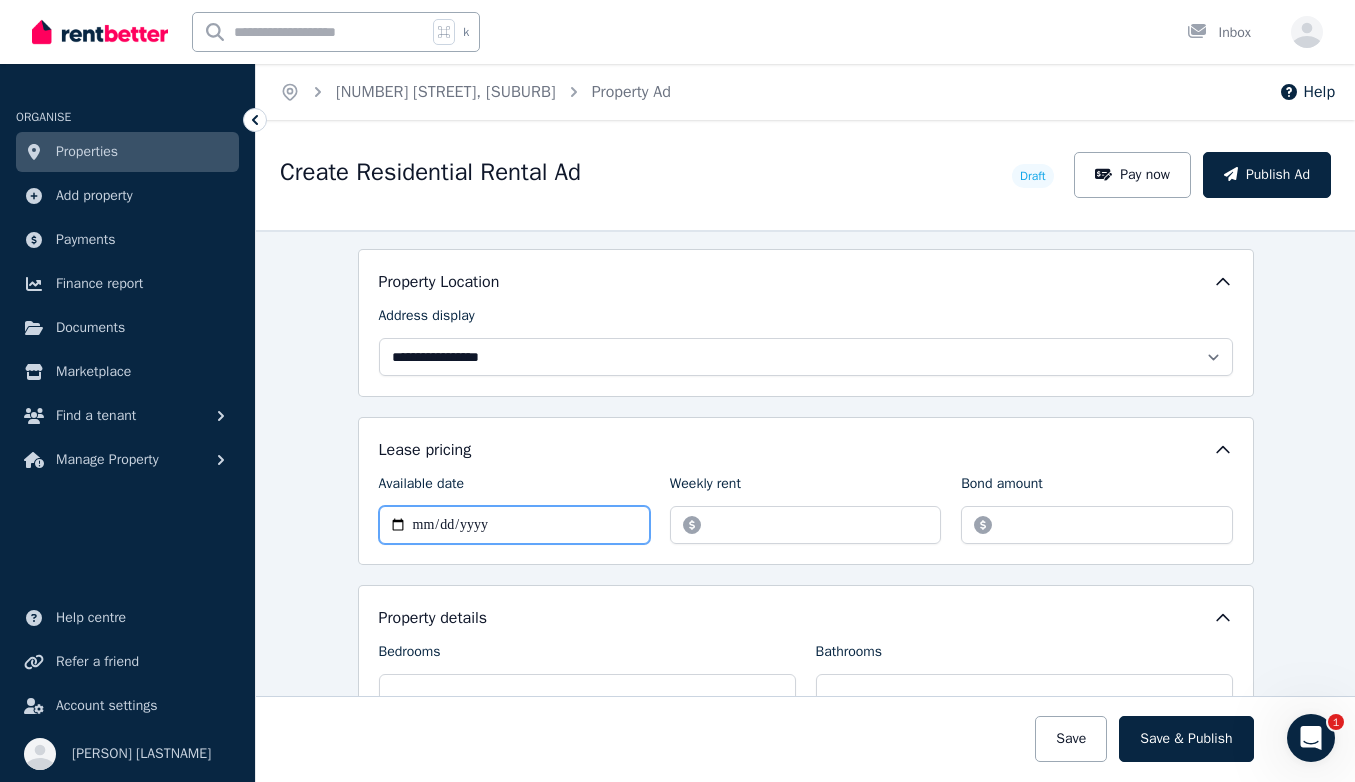 click on "Available date" at bounding box center [514, 525] 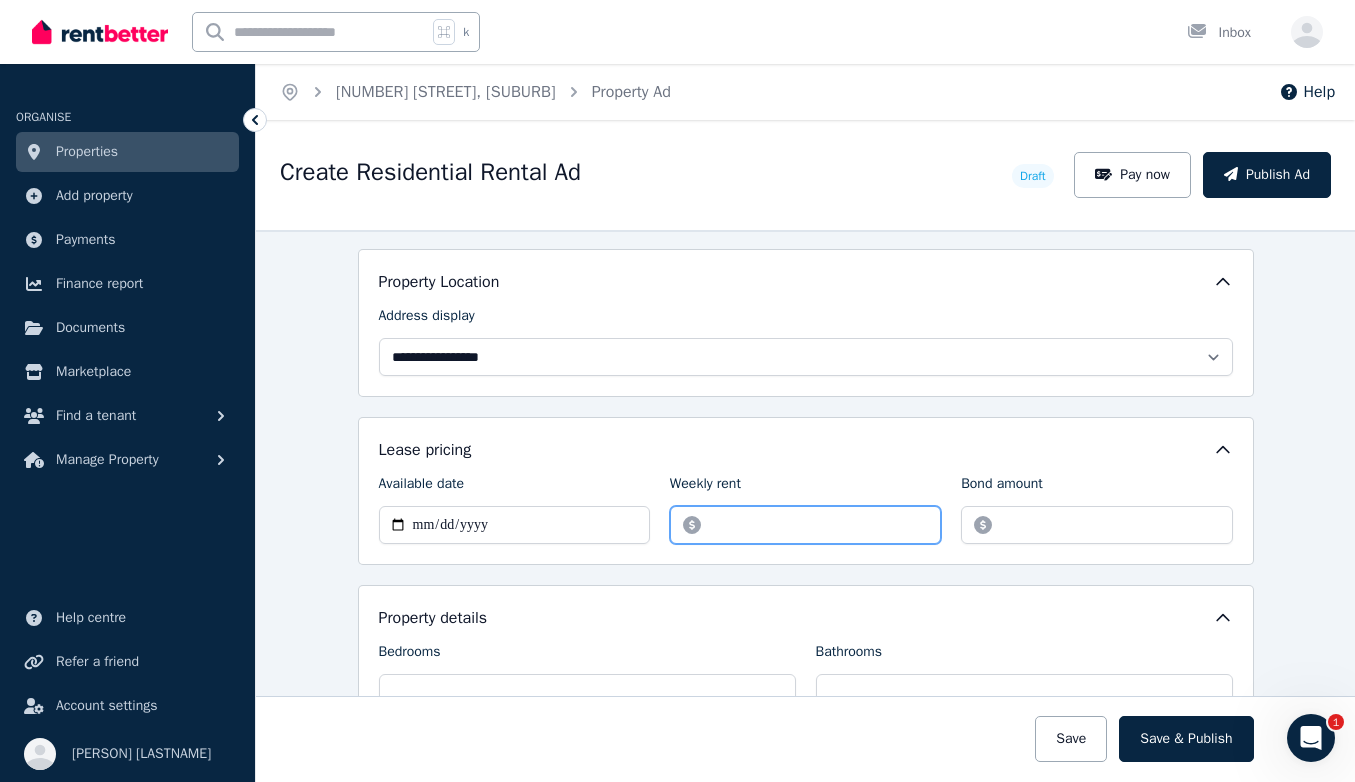 click on "Weekly rent" at bounding box center (805, 525) 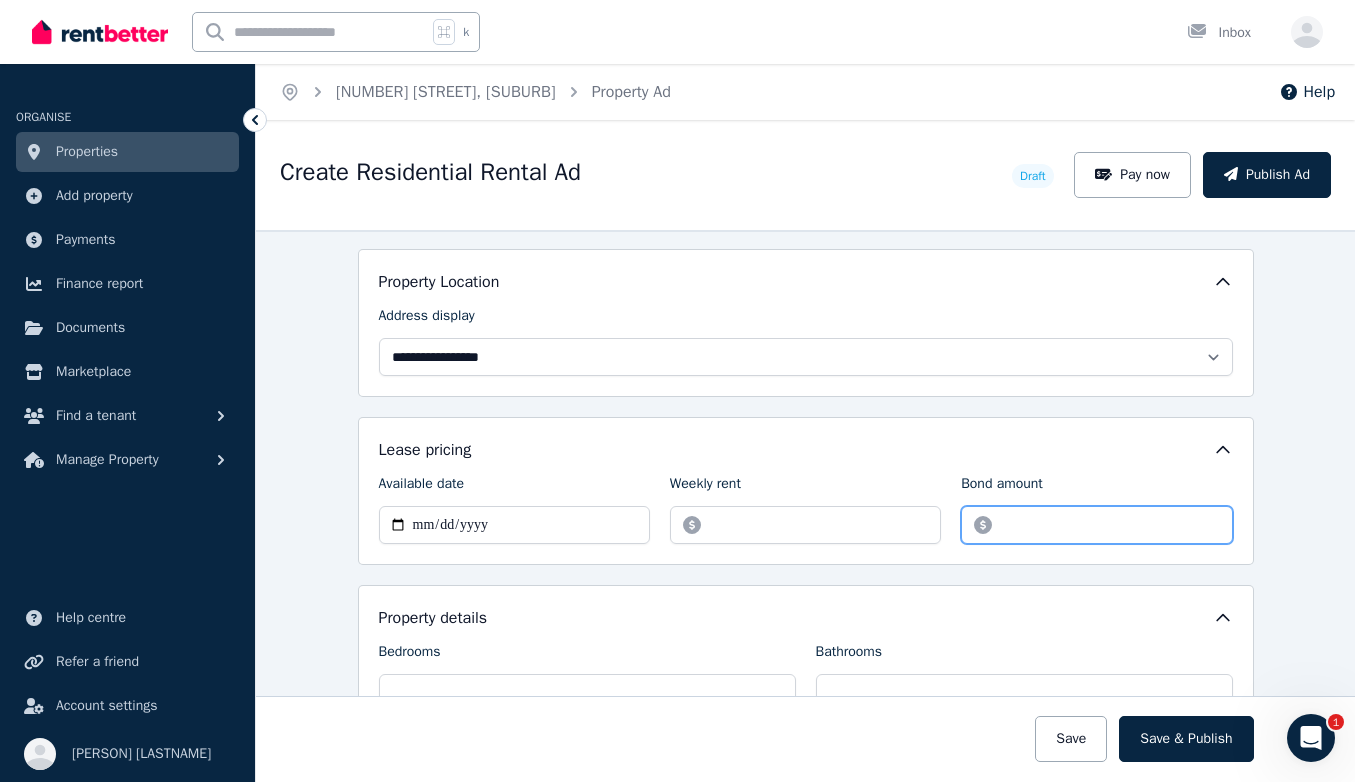 click on "Bond amount" at bounding box center [1096, 525] 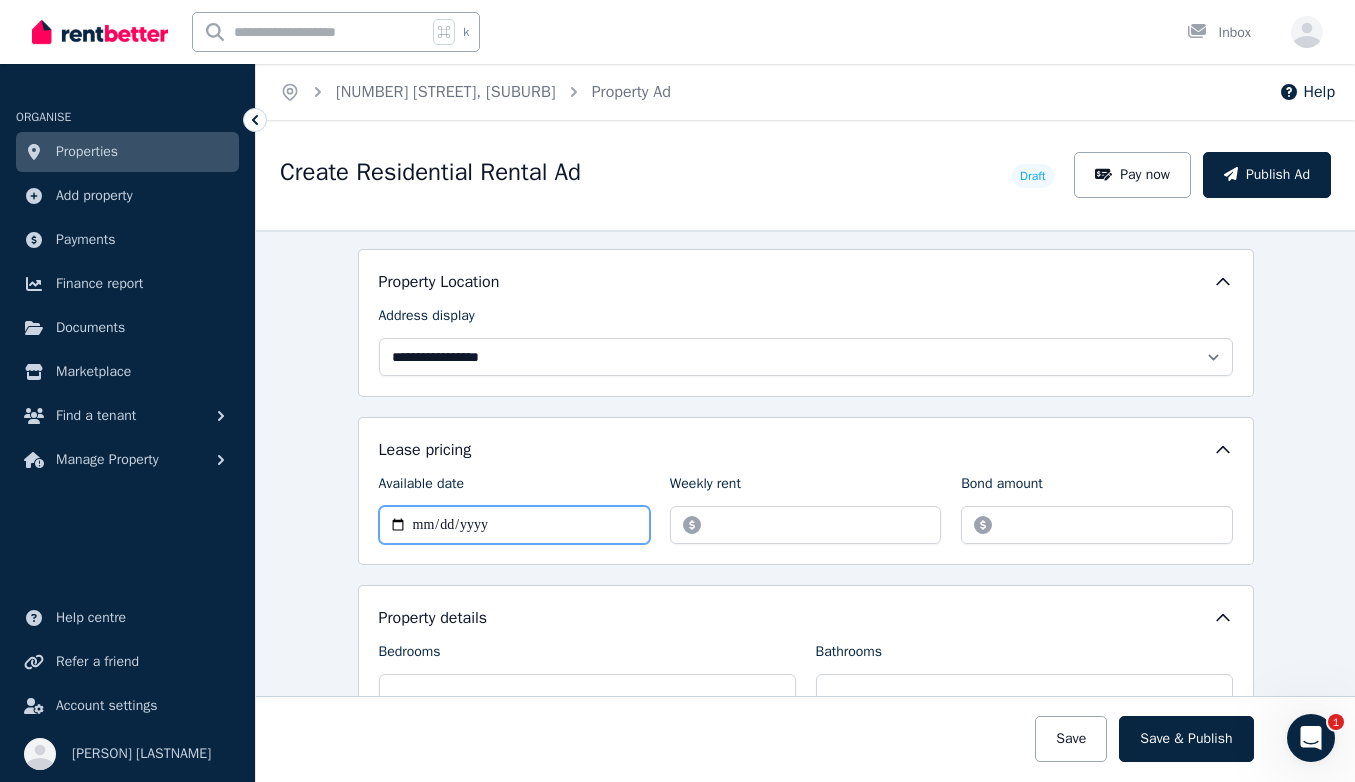 click on "Available date" at bounding box center (514, 525) 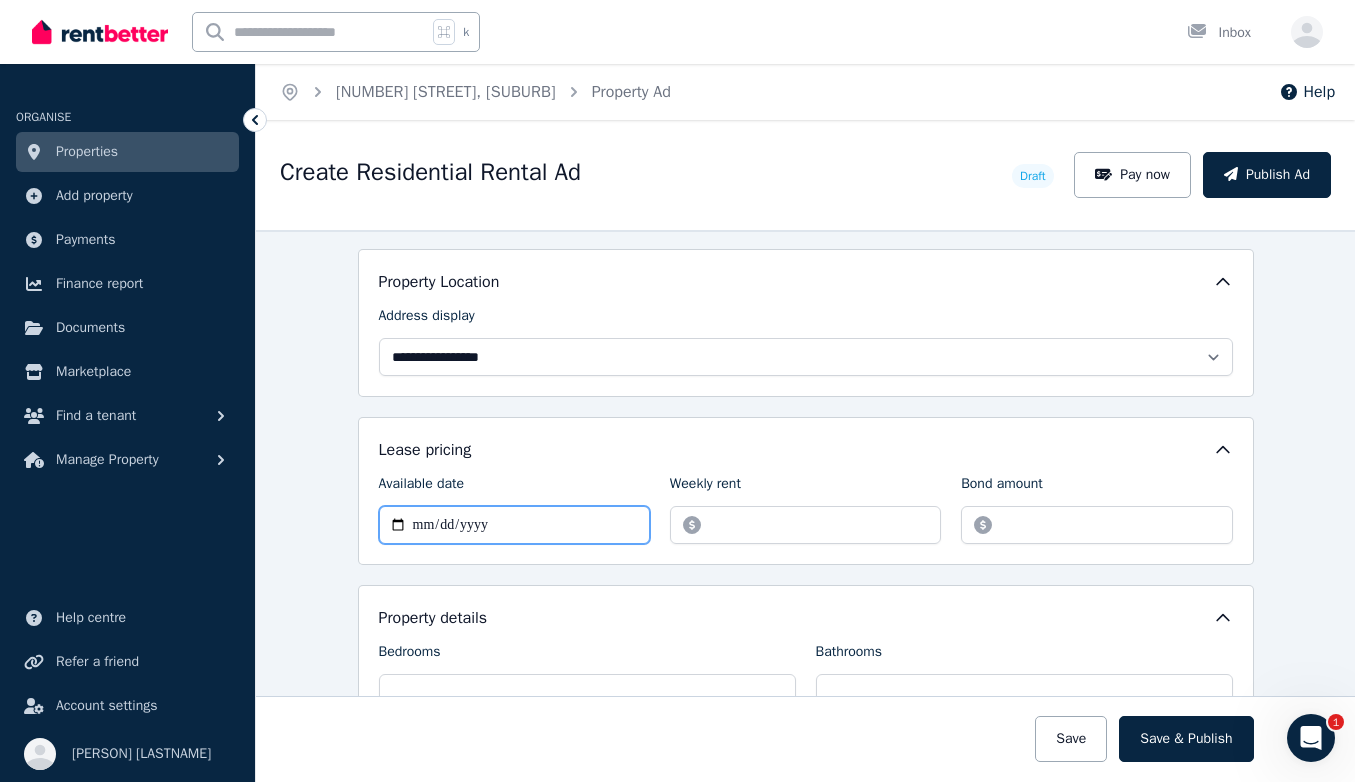 type on "**********" 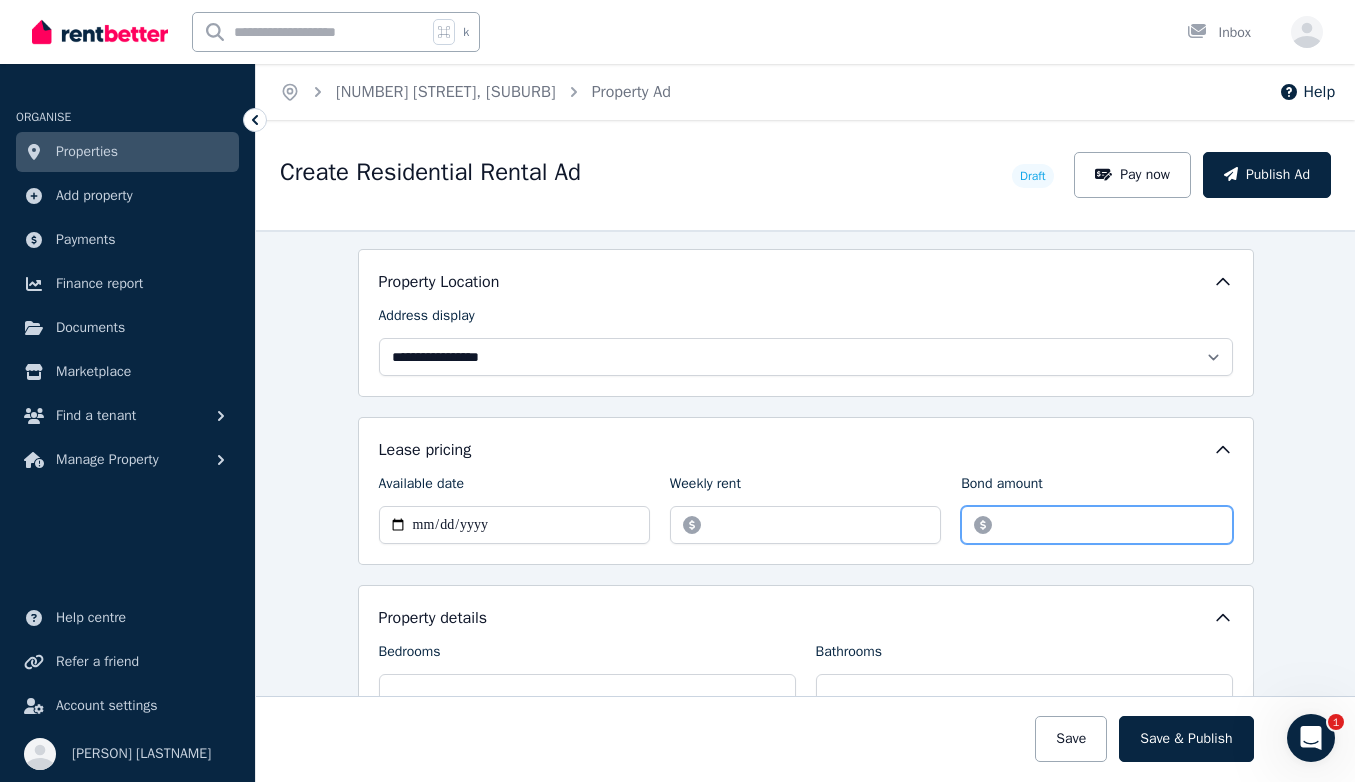 click on "Bond amount" at bounding box center (1096, 525) 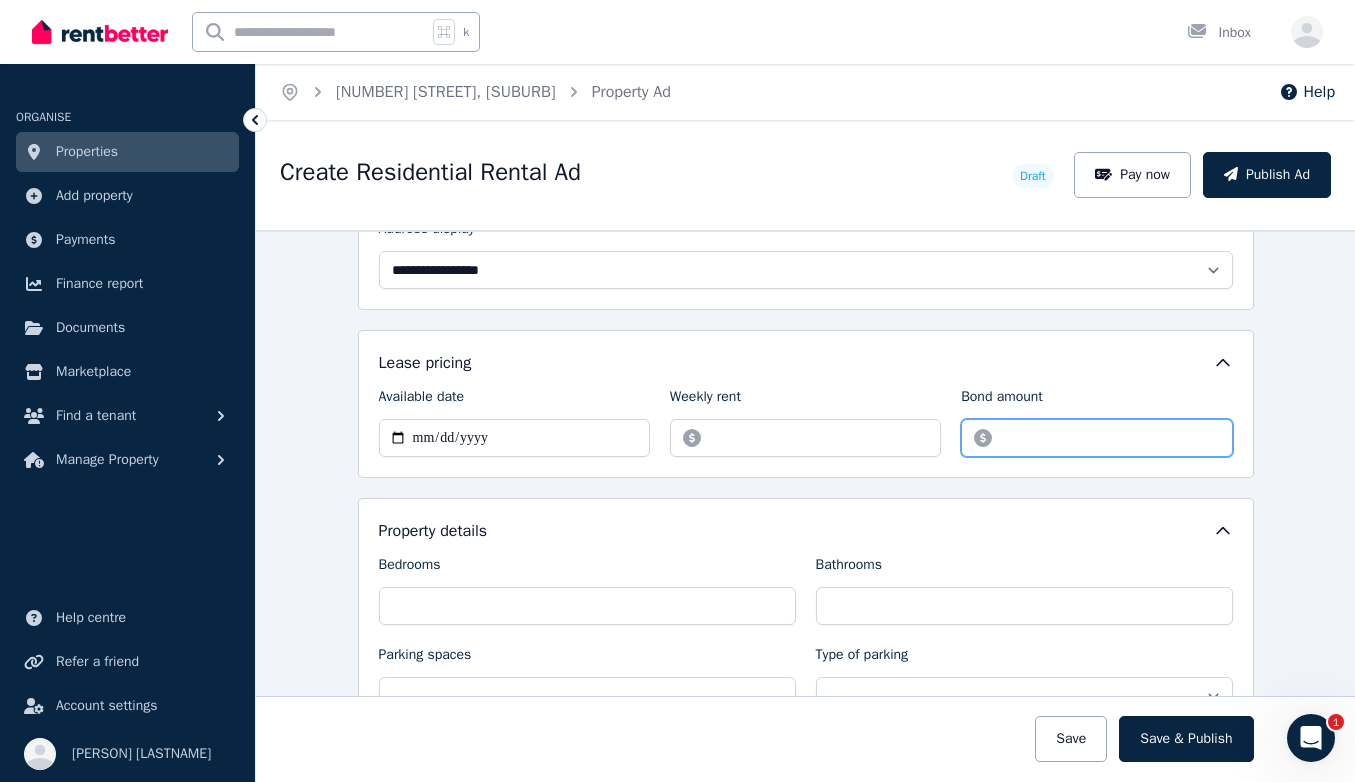scroll, scrollTop: 551, scrollLeft: 0, axis: vertical 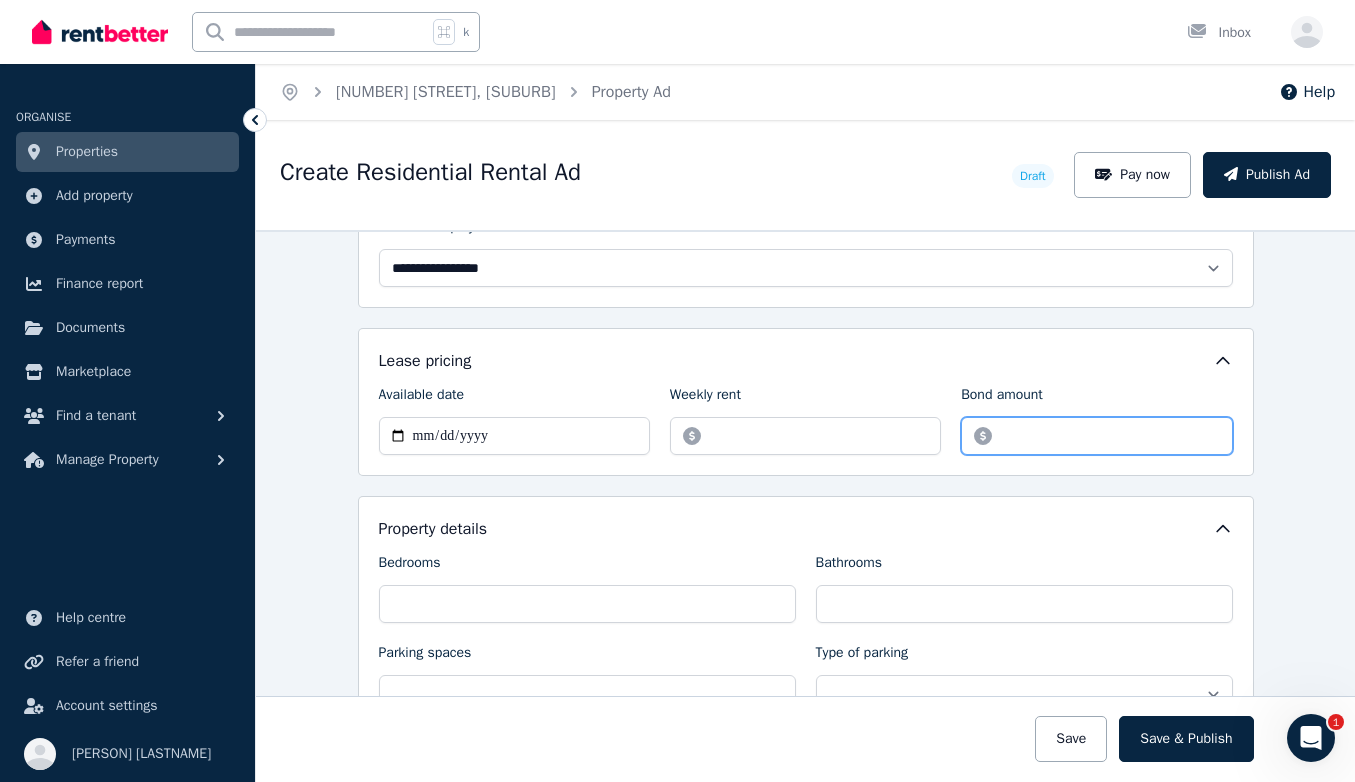type on "****" 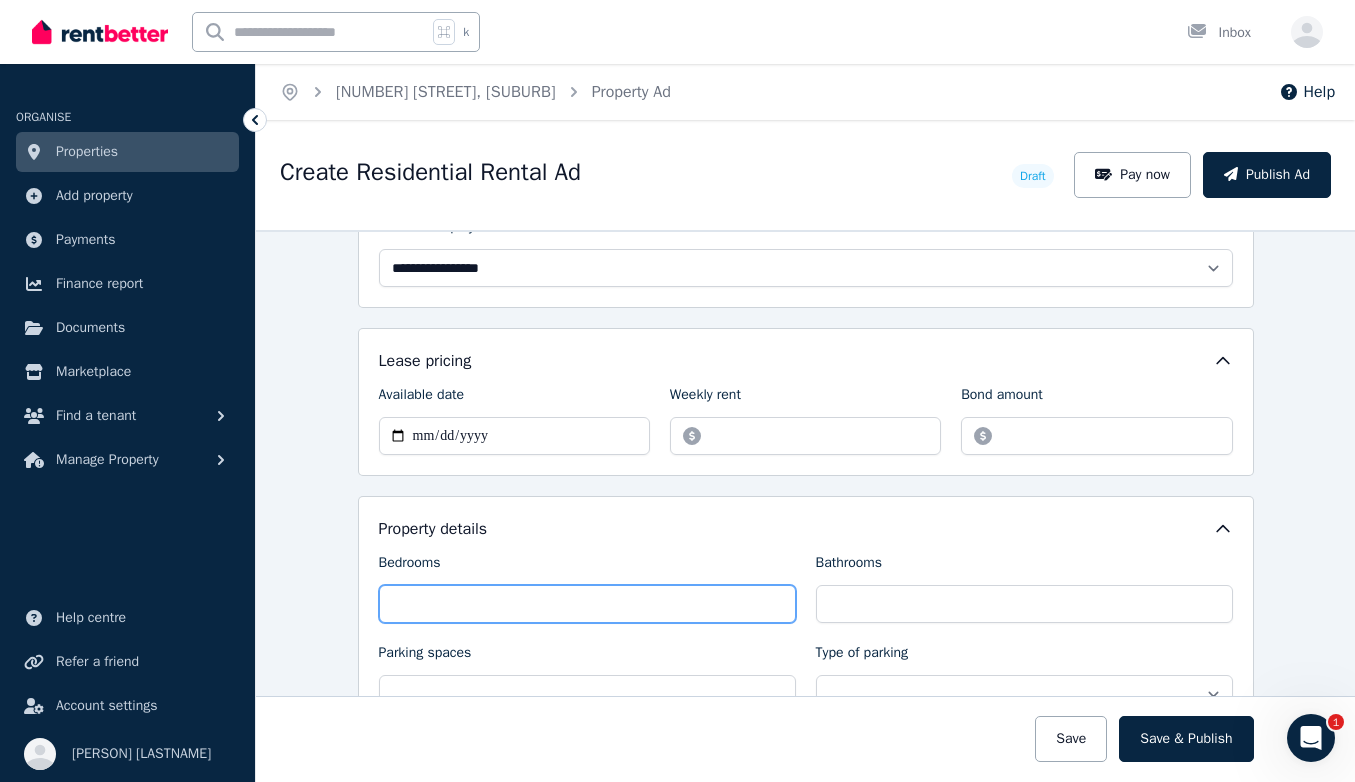 click on "Bedrooms" at bounding box center [587, 604] 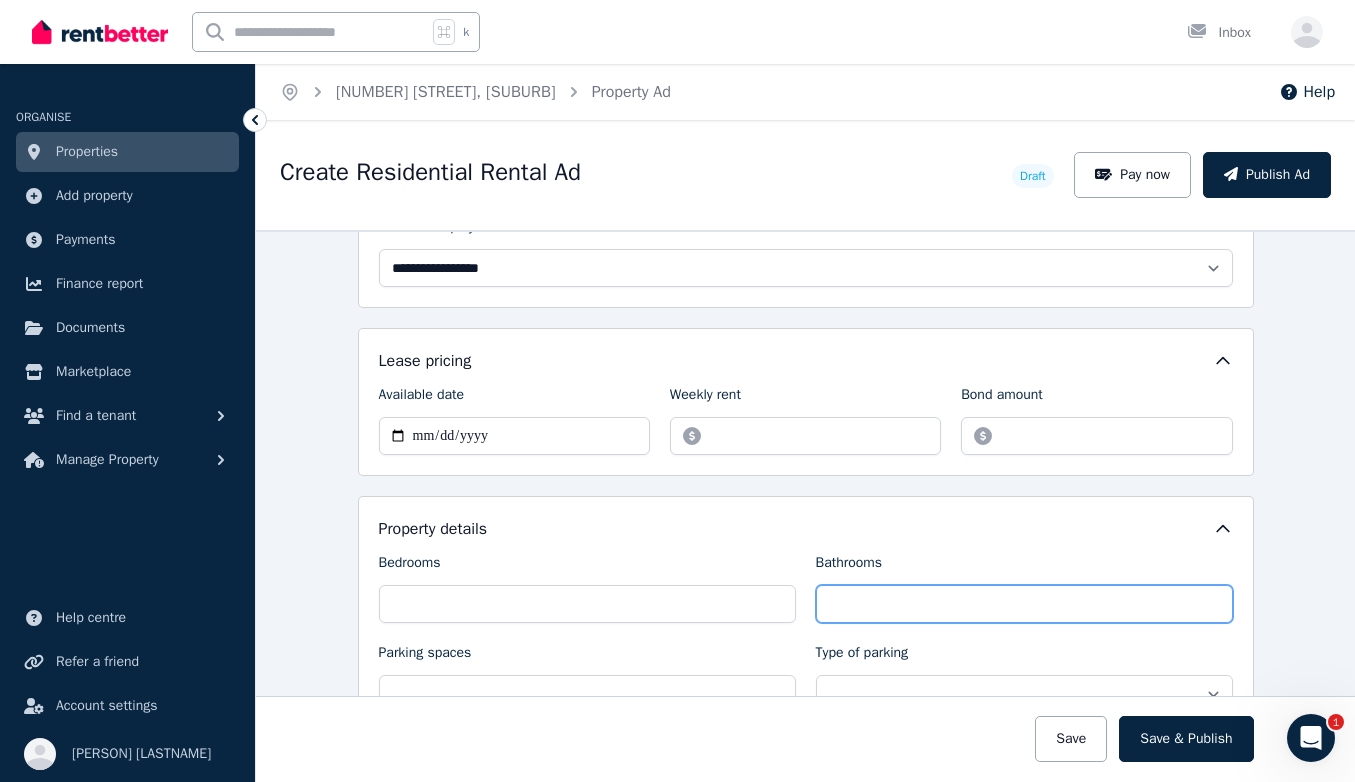 click on "Bathrooms" at bounding box center [1024, 604] 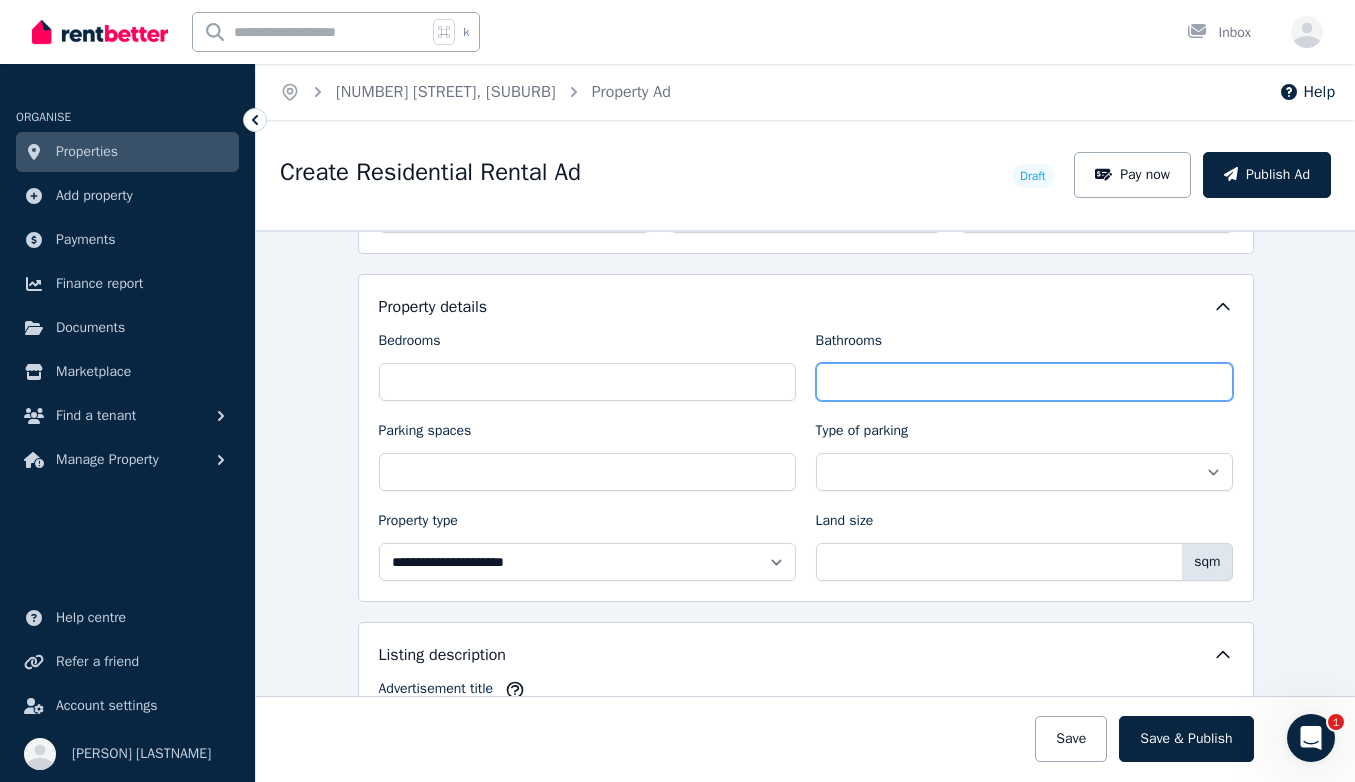 scroll, scrollTop: 777, scrollLeft: 0, axis: vertical 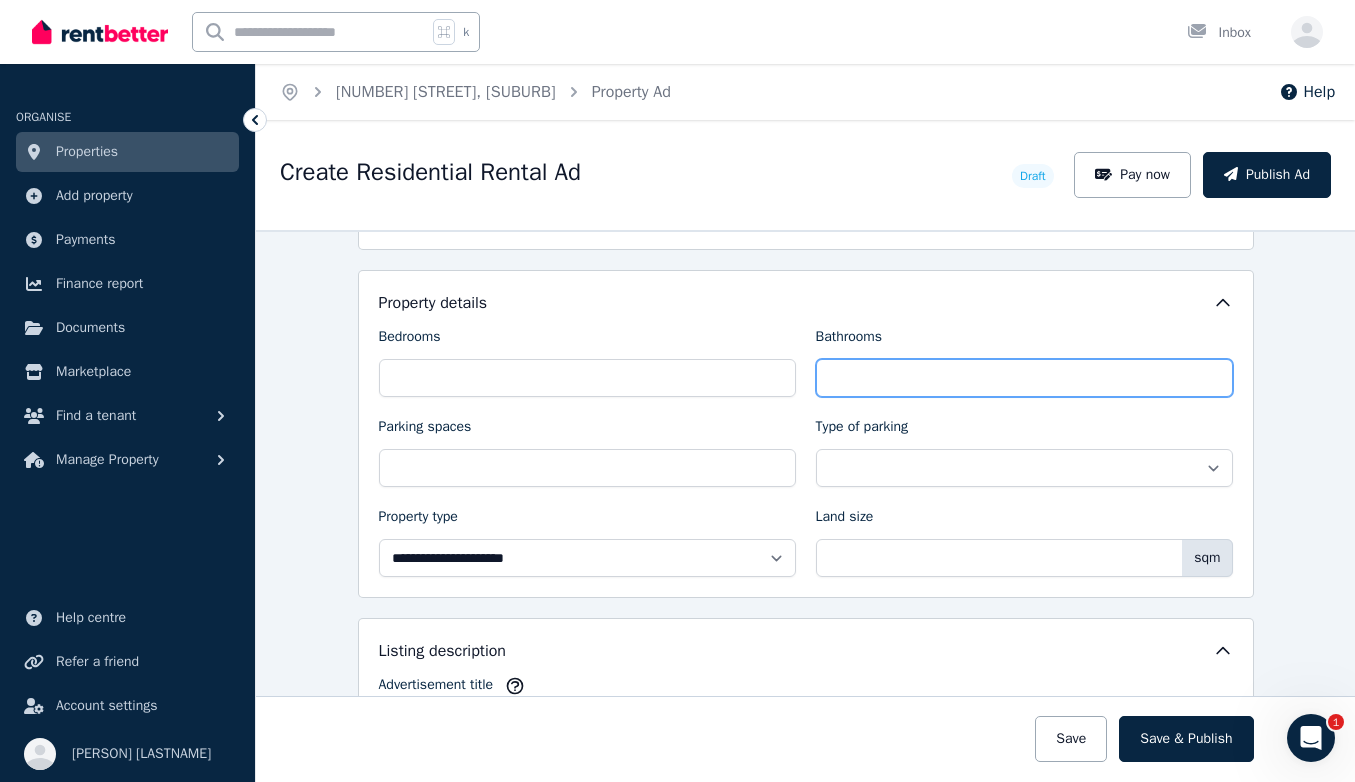 type on "**" 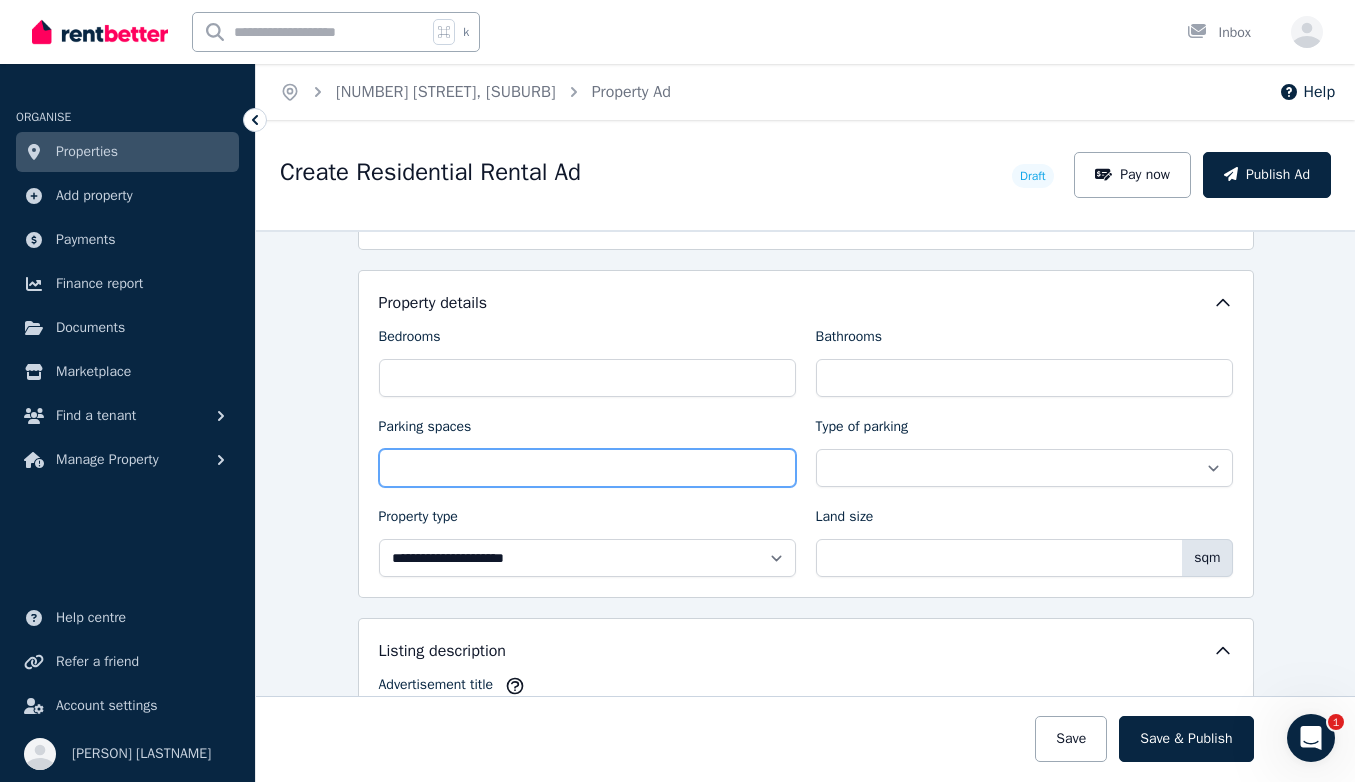 click on "Parking spaces" at bounding box center (587, 468) 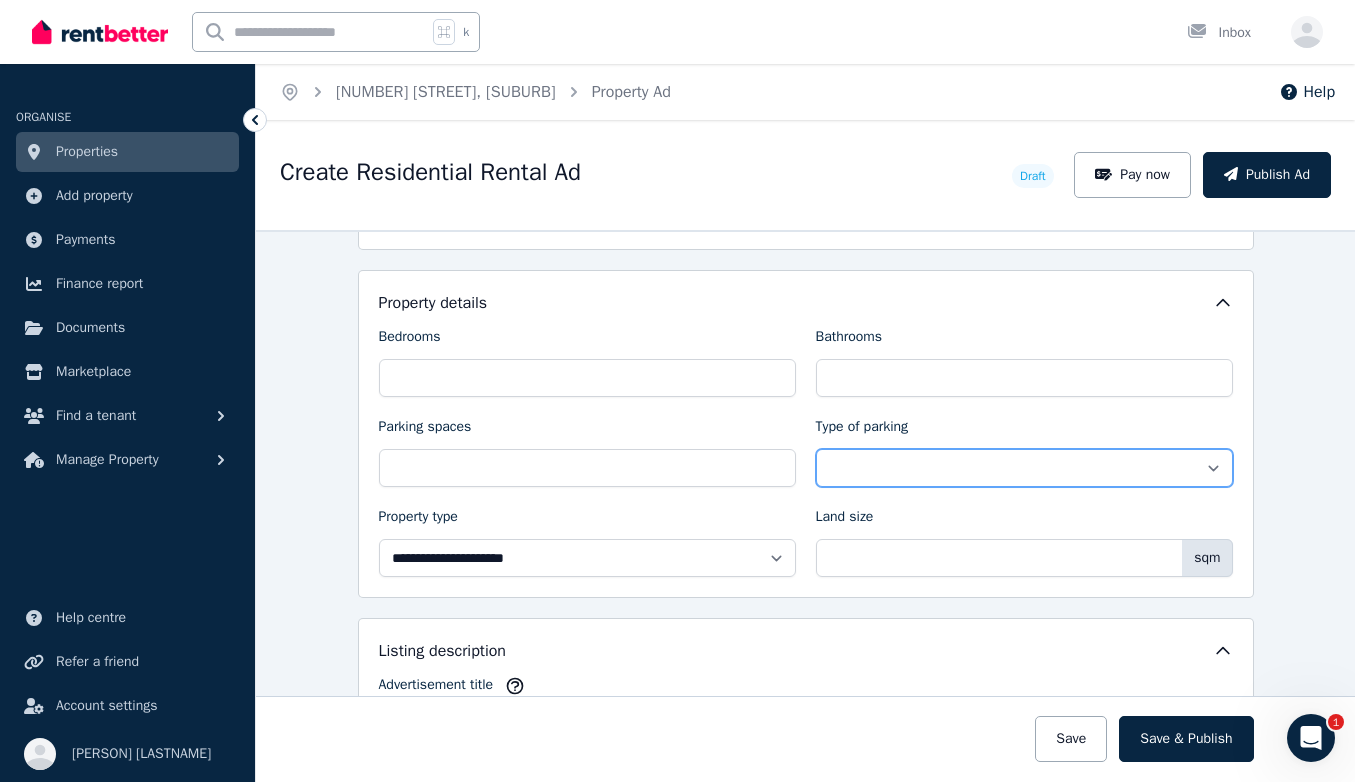 click on "**********" at bounding box center (1024, 468) 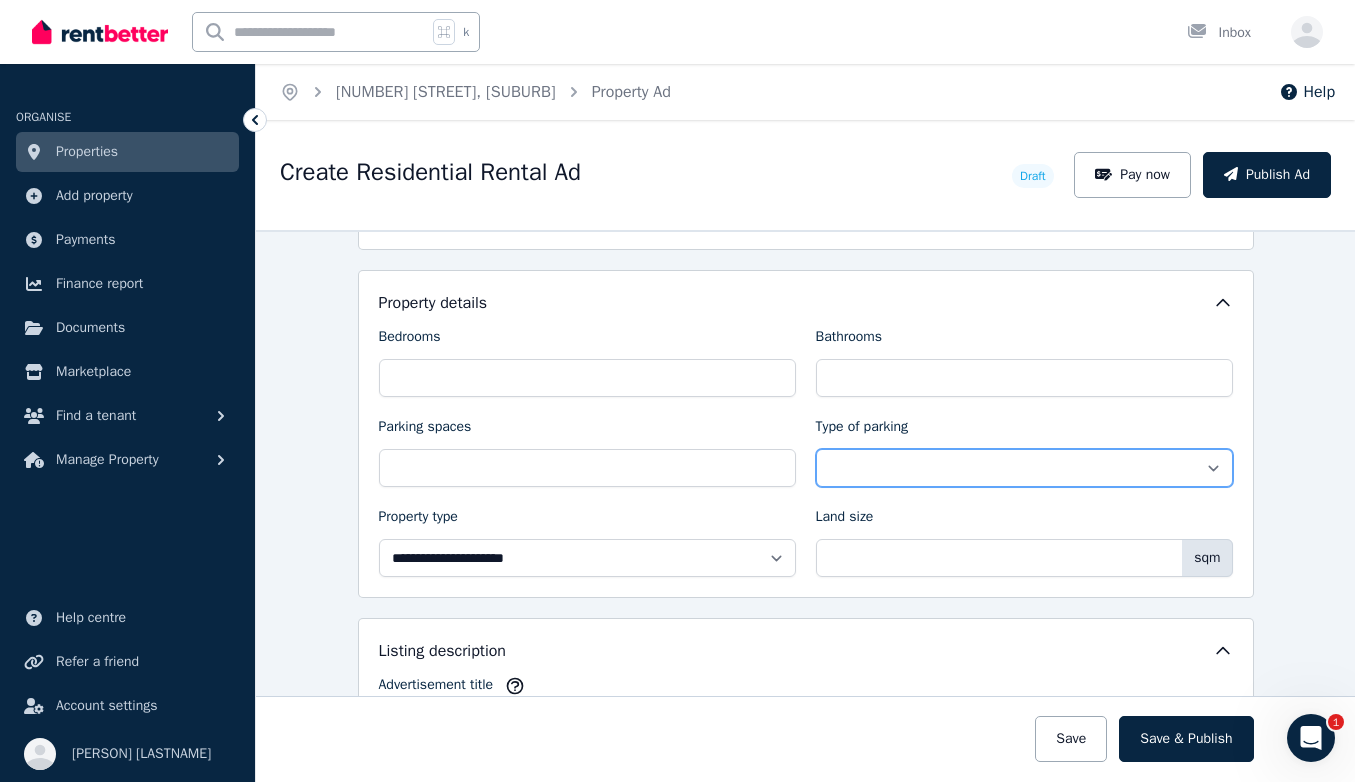 select on "**********" 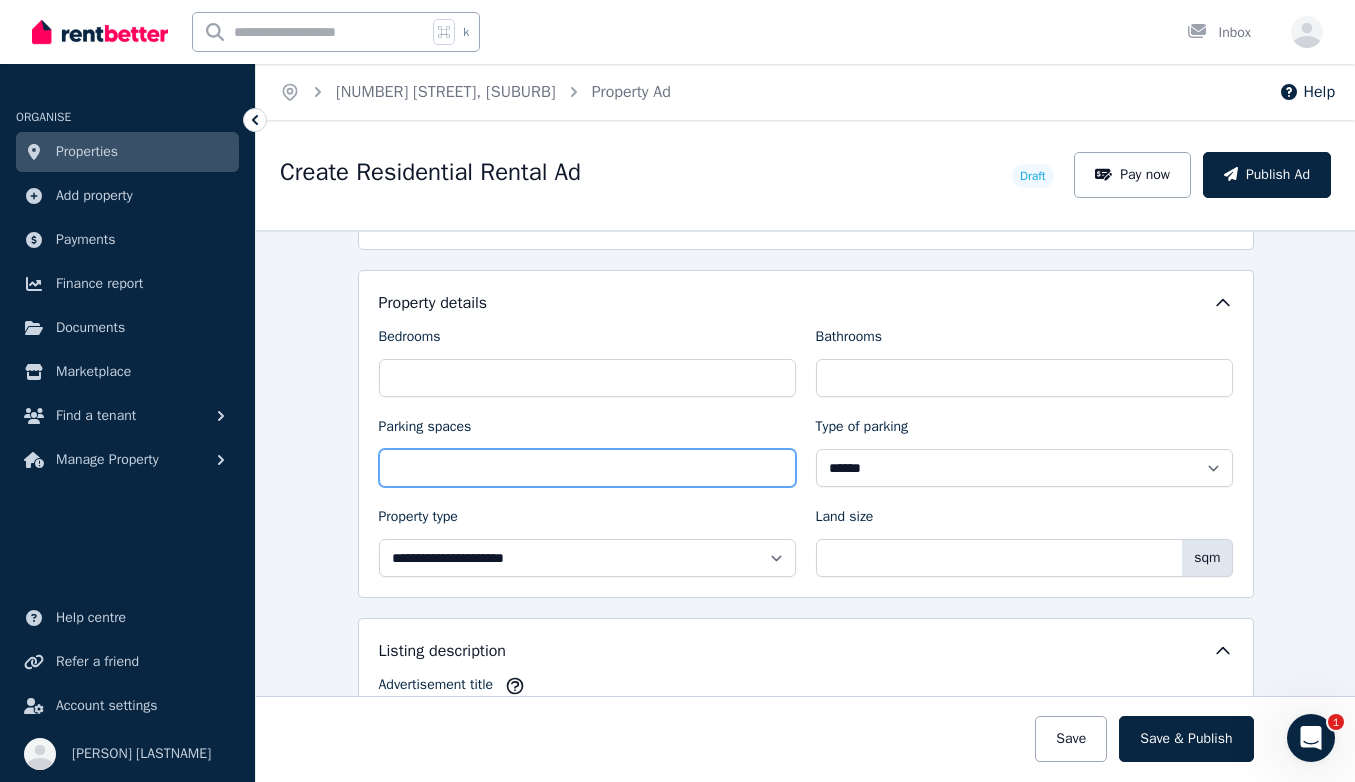 click on "Parking spaces" at bounding box center [587, 468] 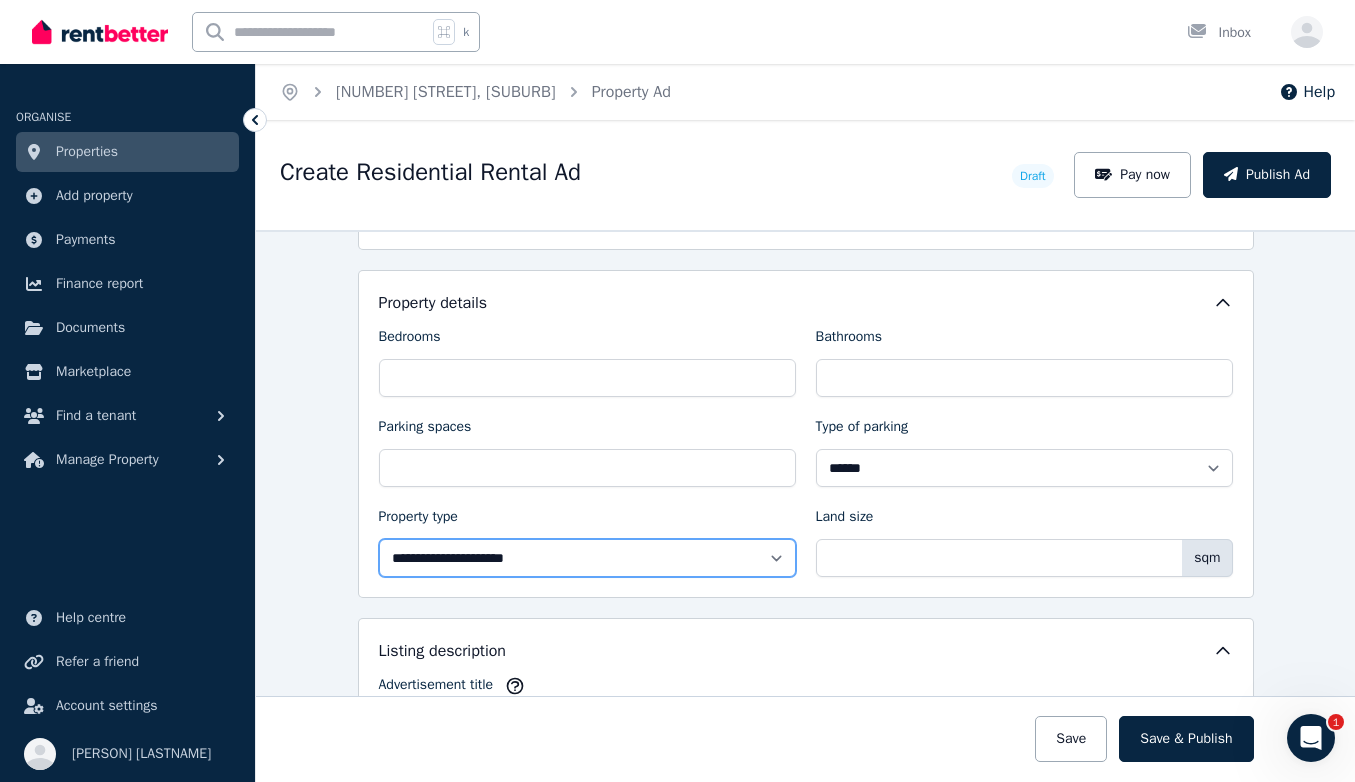 click on "**********" at bounding box center [587, 558] 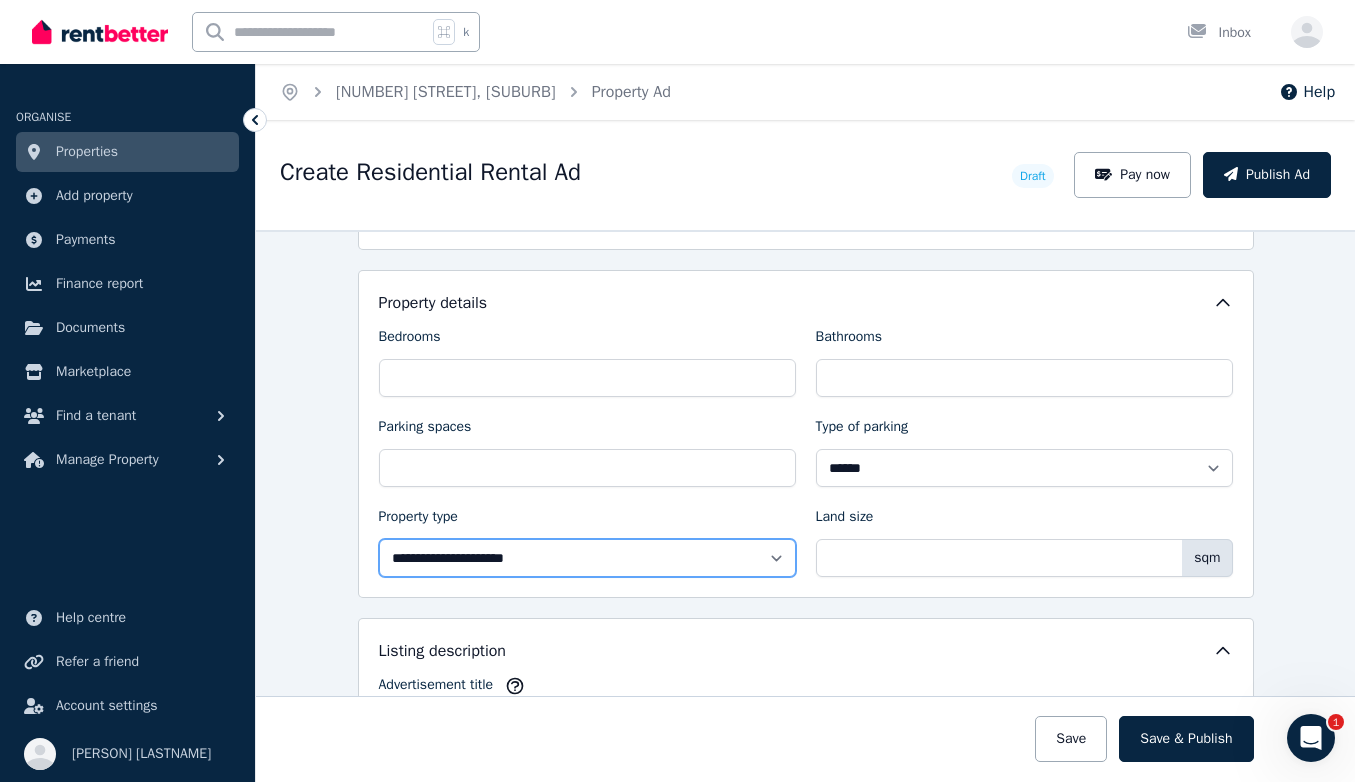 select on "**********" 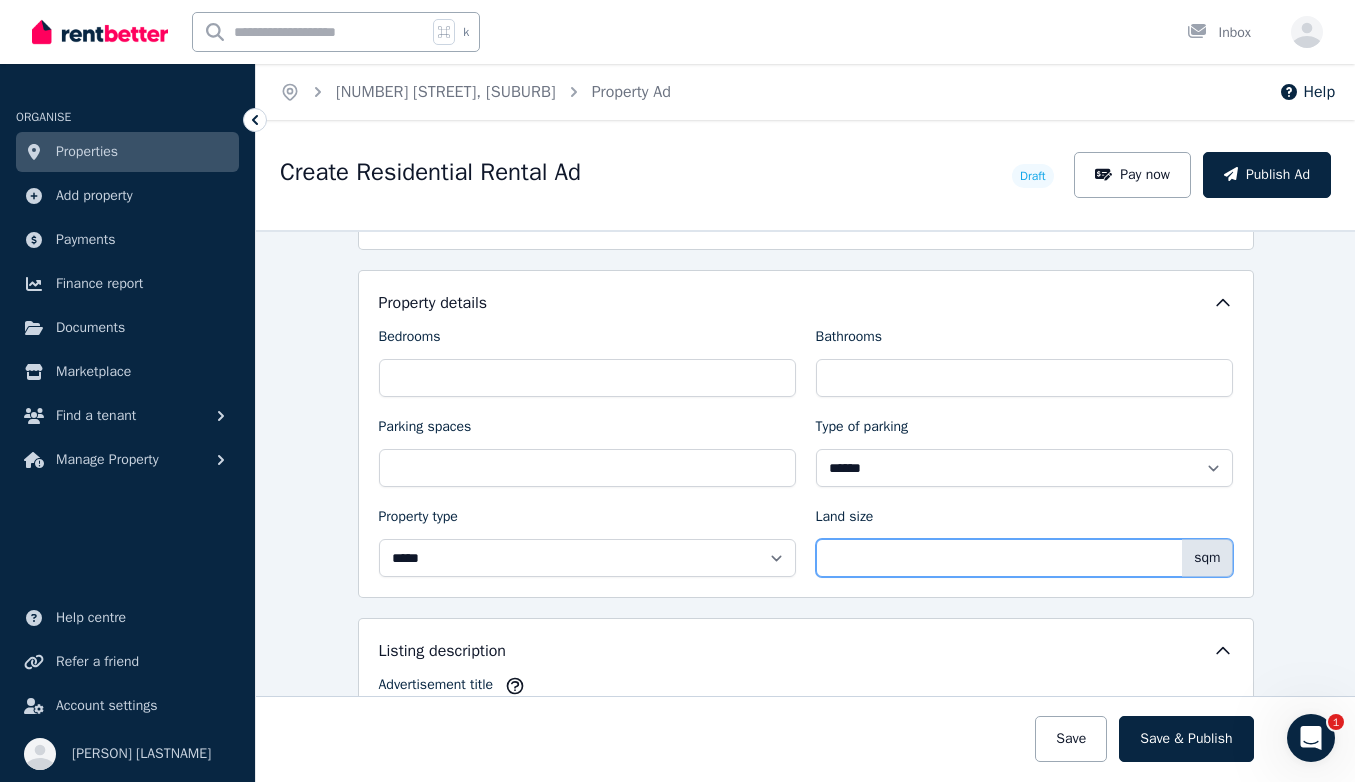 click on "Land size" at bounding box center [1024, 558] 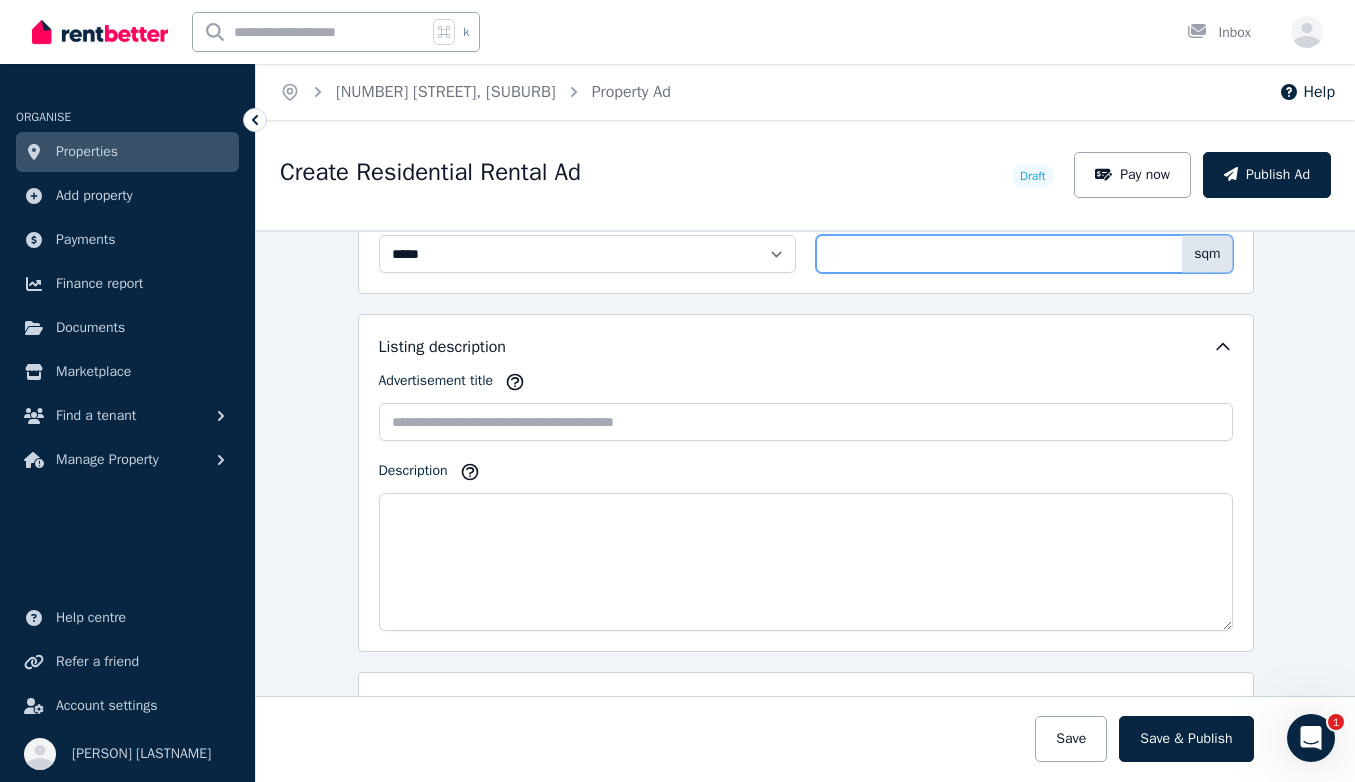 scroll, scrollTop: 1083, scrollLeft: 0, axis: vertical 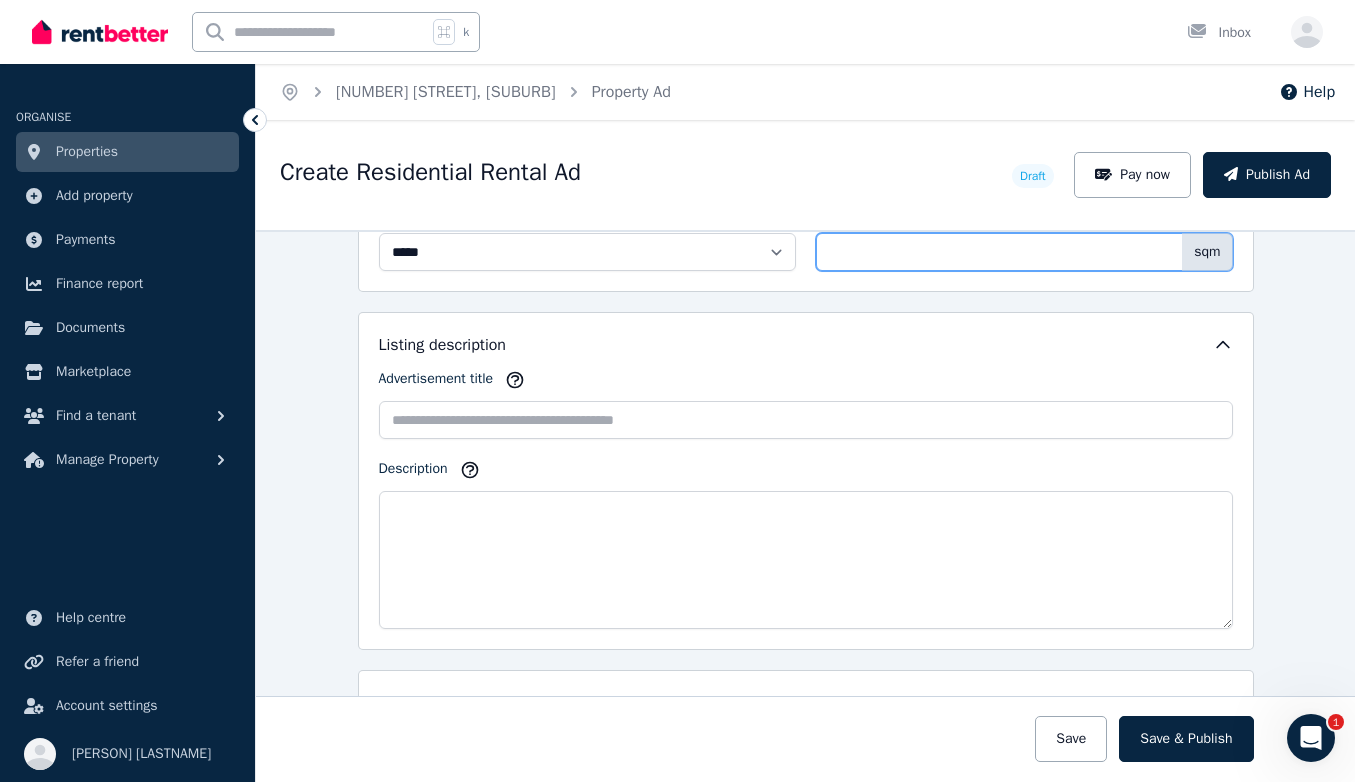 type on "***" 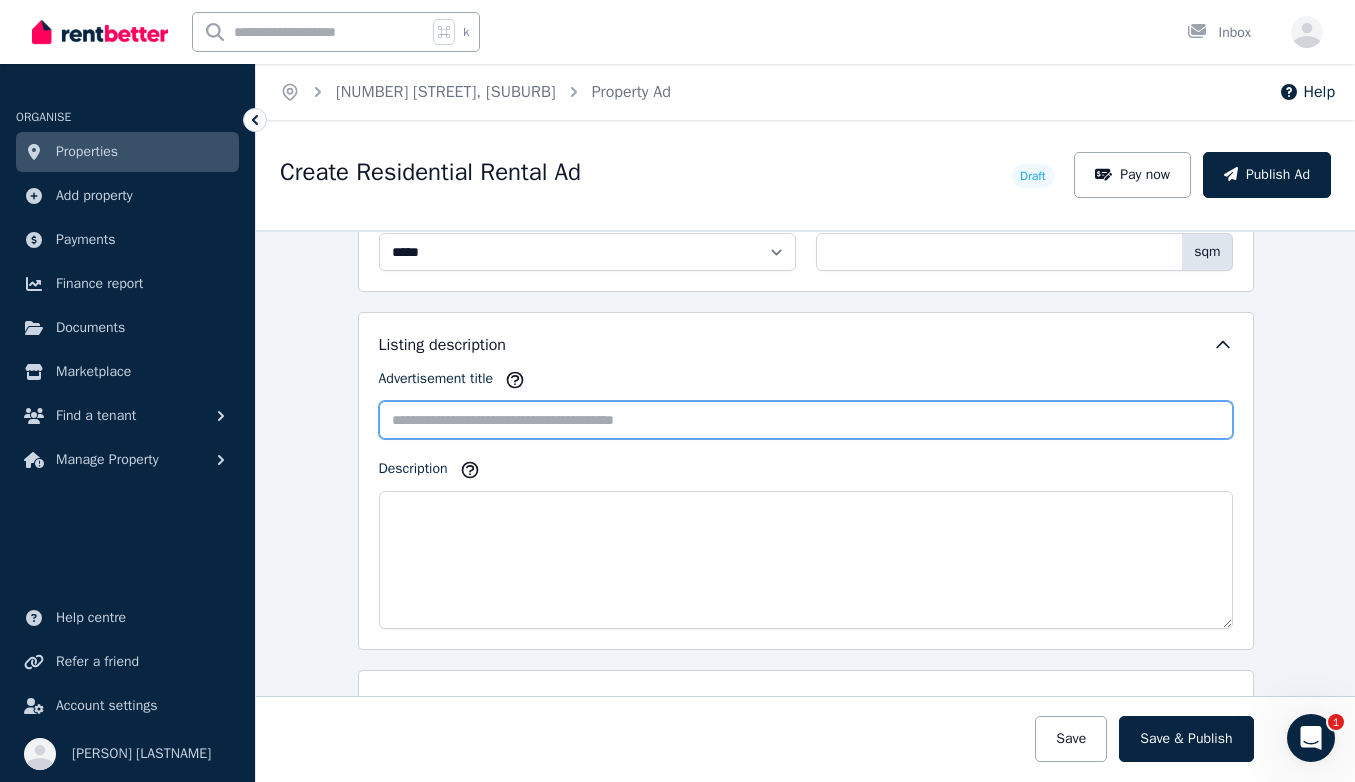 click on "Advertisement title" at bounding box center [806, 420] 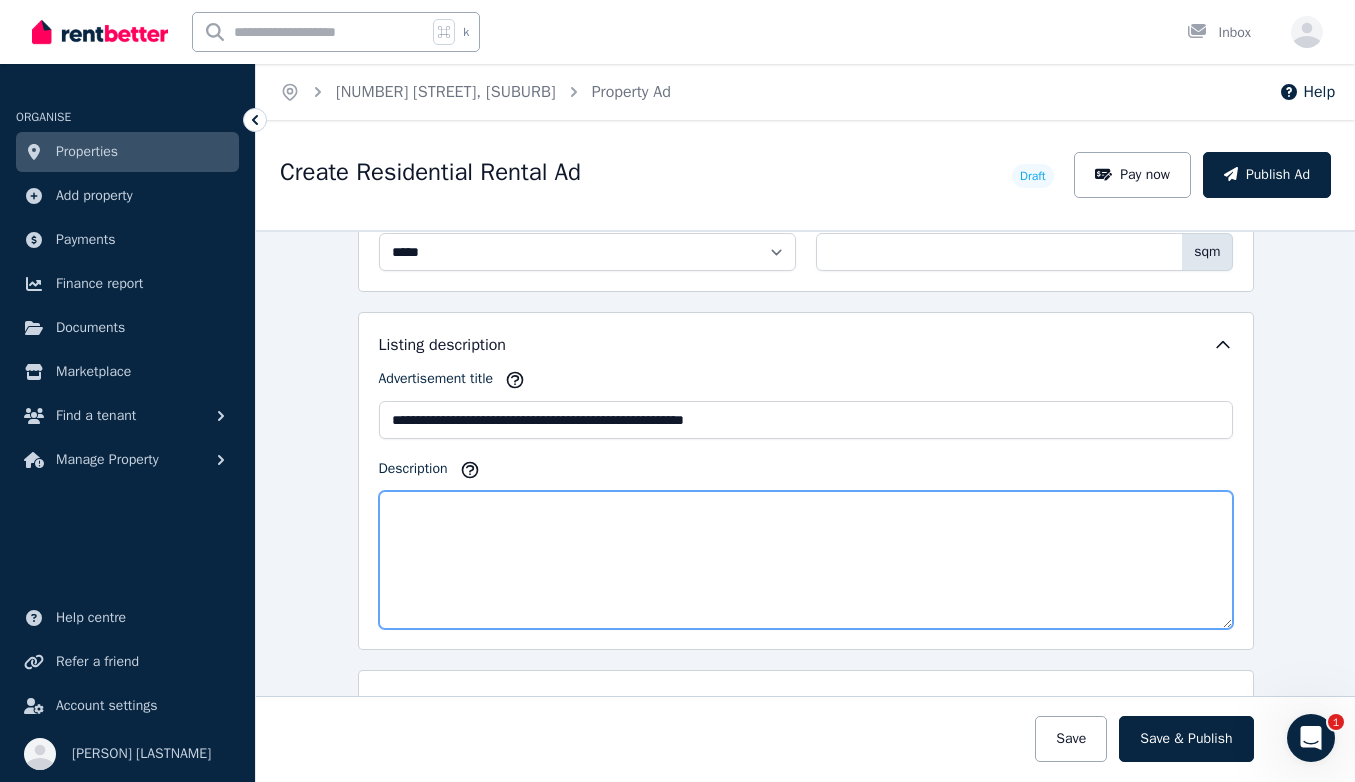 click on "Description" at bounding box center (806, 560) 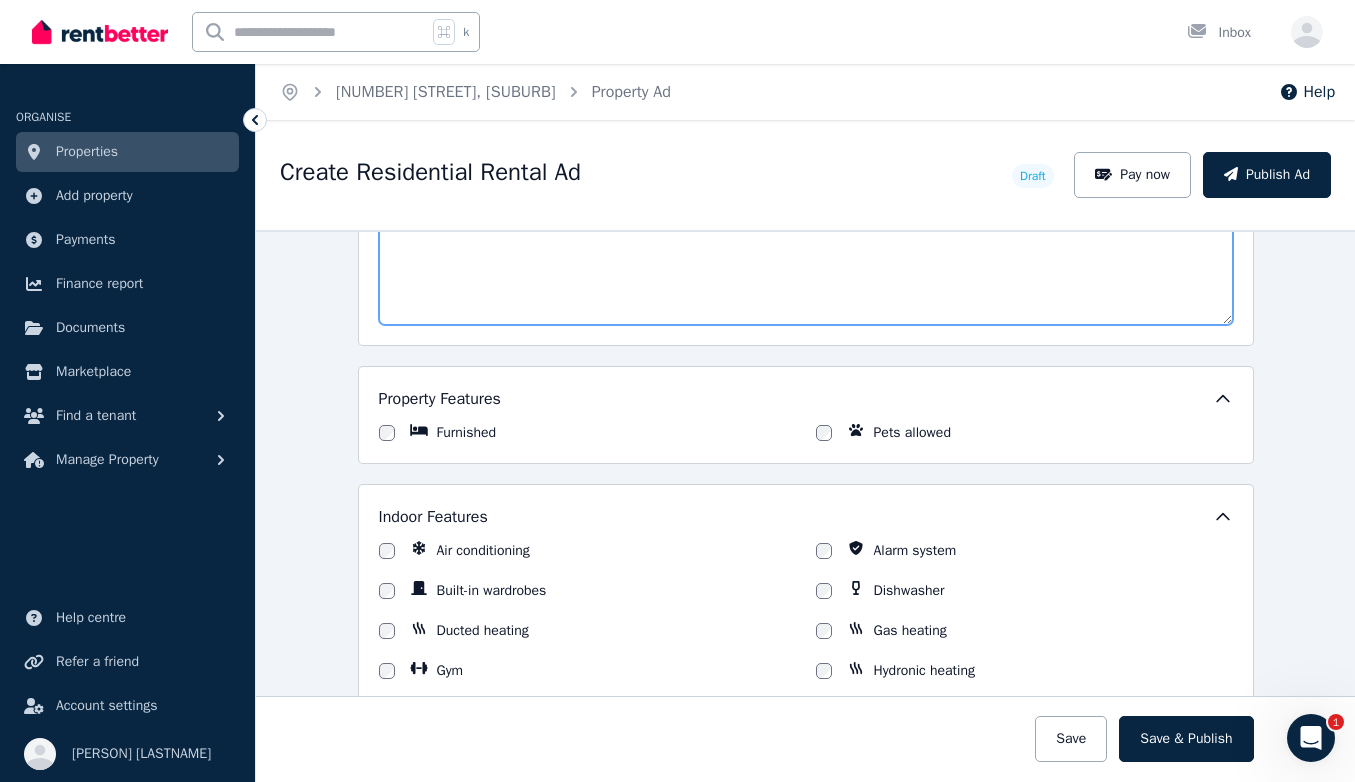 scroll, scrollTop: 1393, scrollLeft: 0, axis: vertical 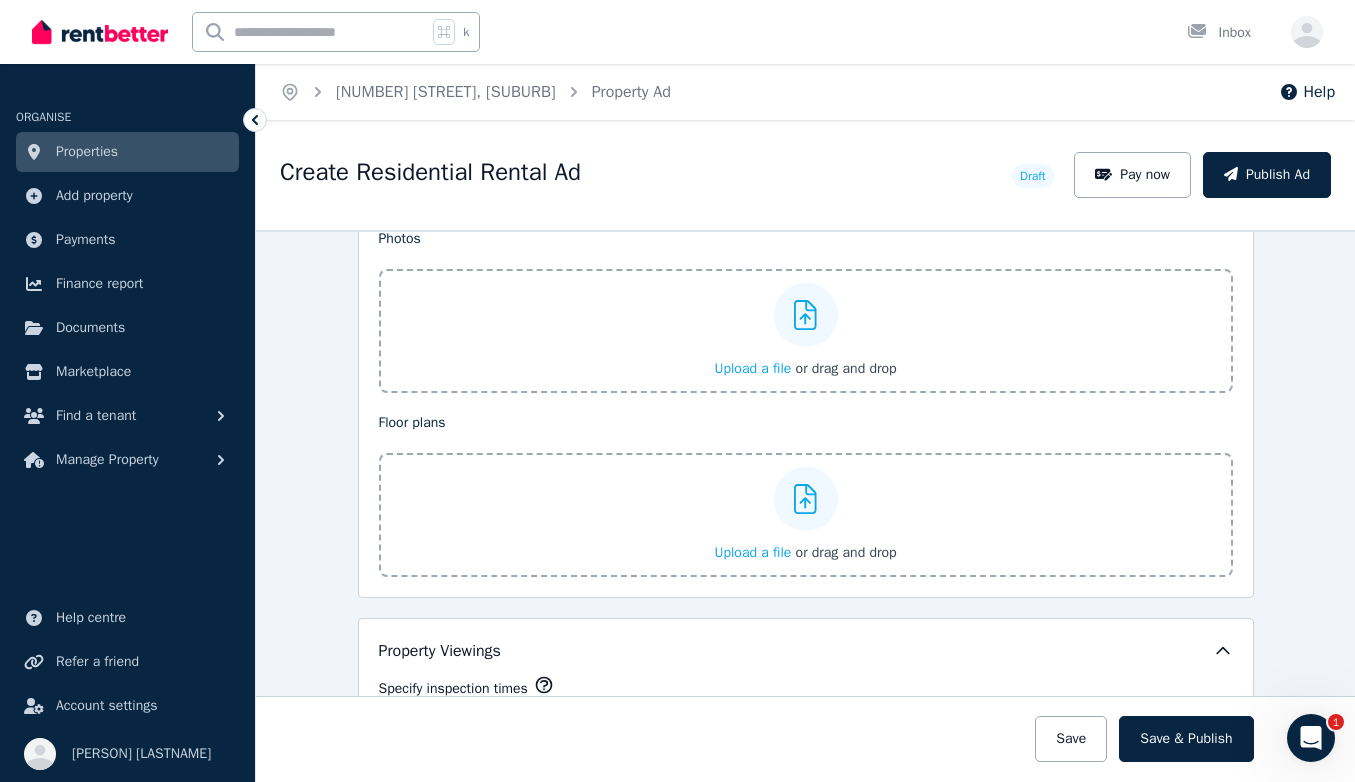 click at bounding box center [806, 499] 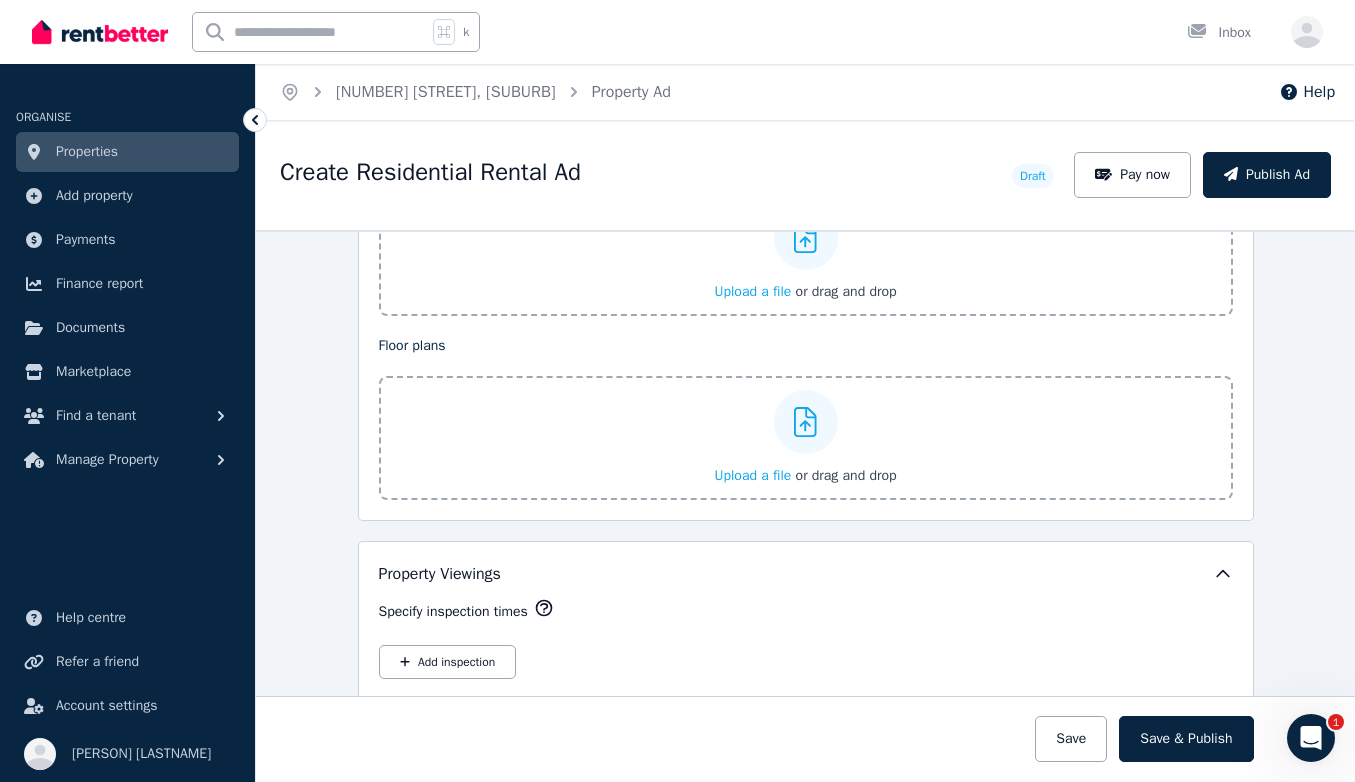 scroll, scrollTop: 2542, scrollLeft: 0, axis: vertical 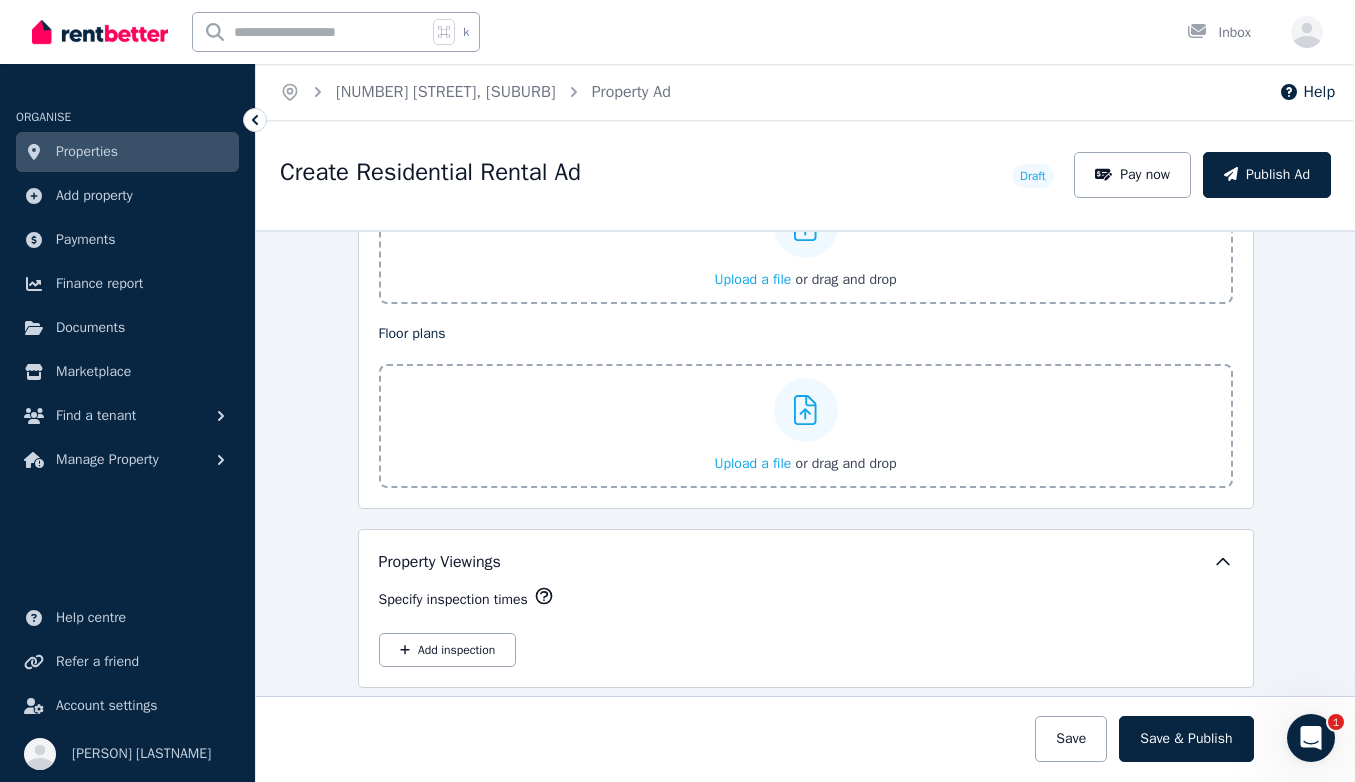 click 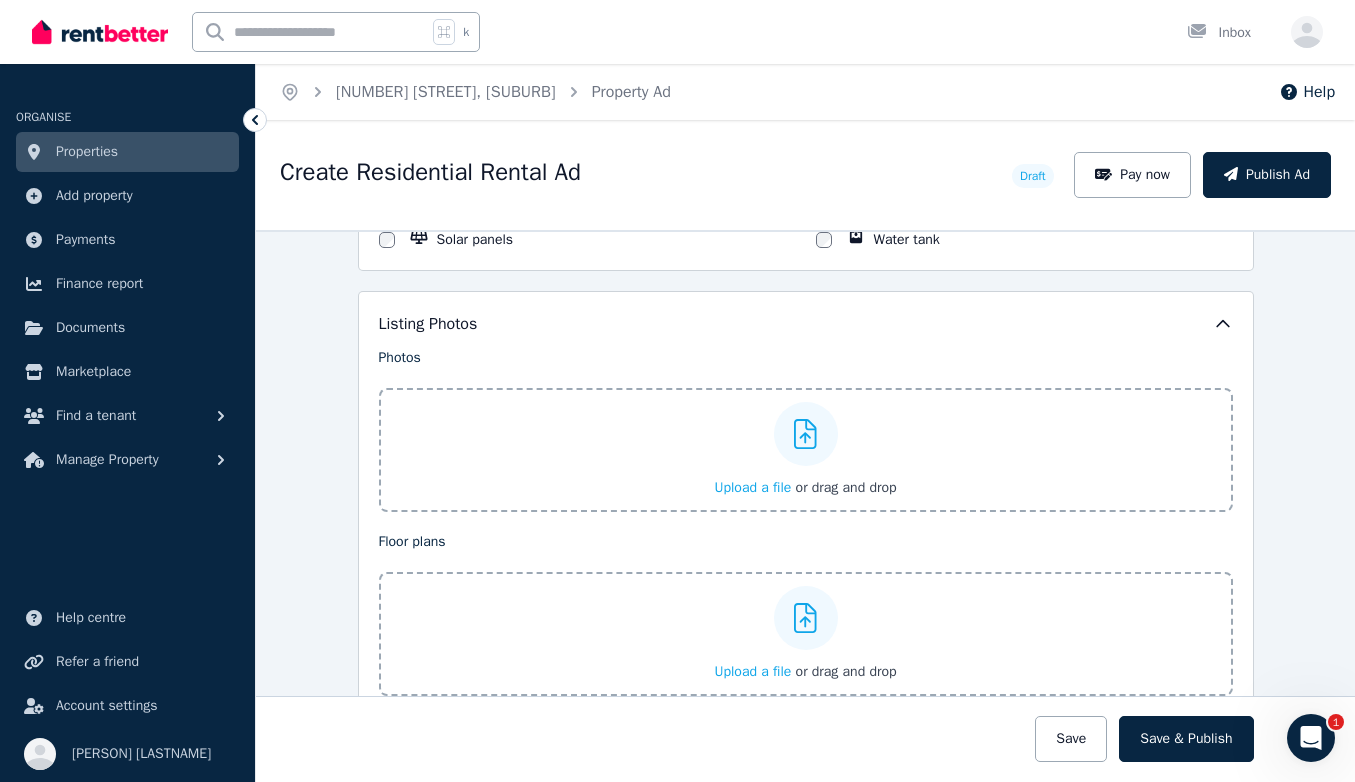 scroll, scrollTop: 2333, scrollLeft: 0, axis: vertical 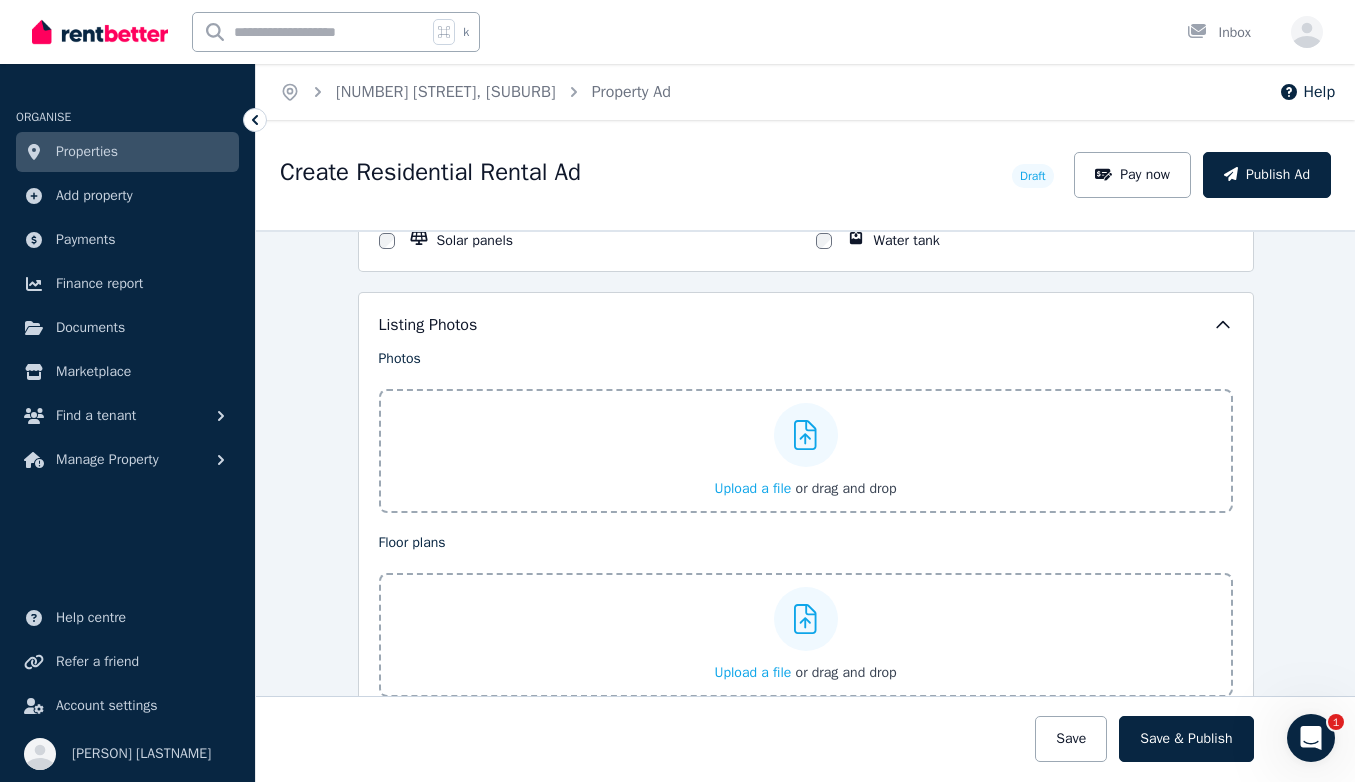 click 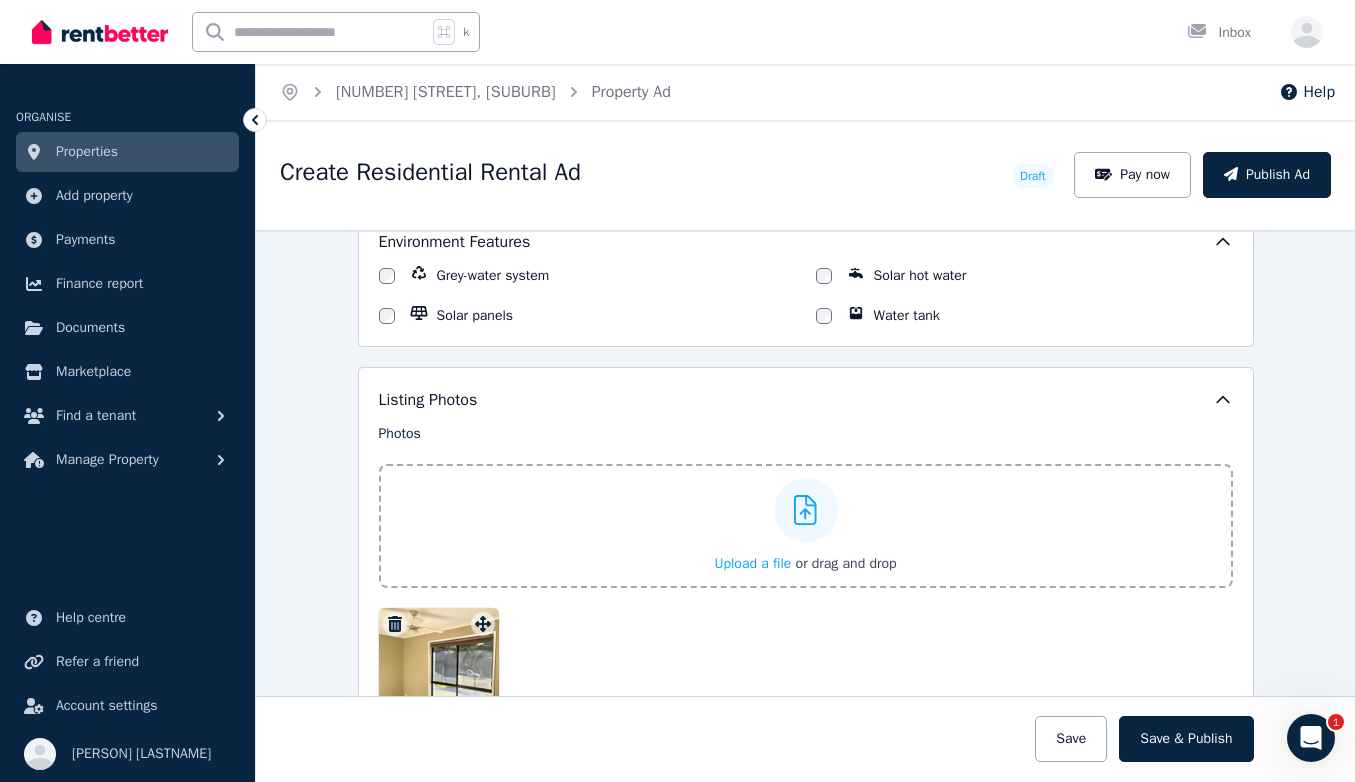 scroll, scrollTop: 2259, scrollLeft: 0, axis: vertical 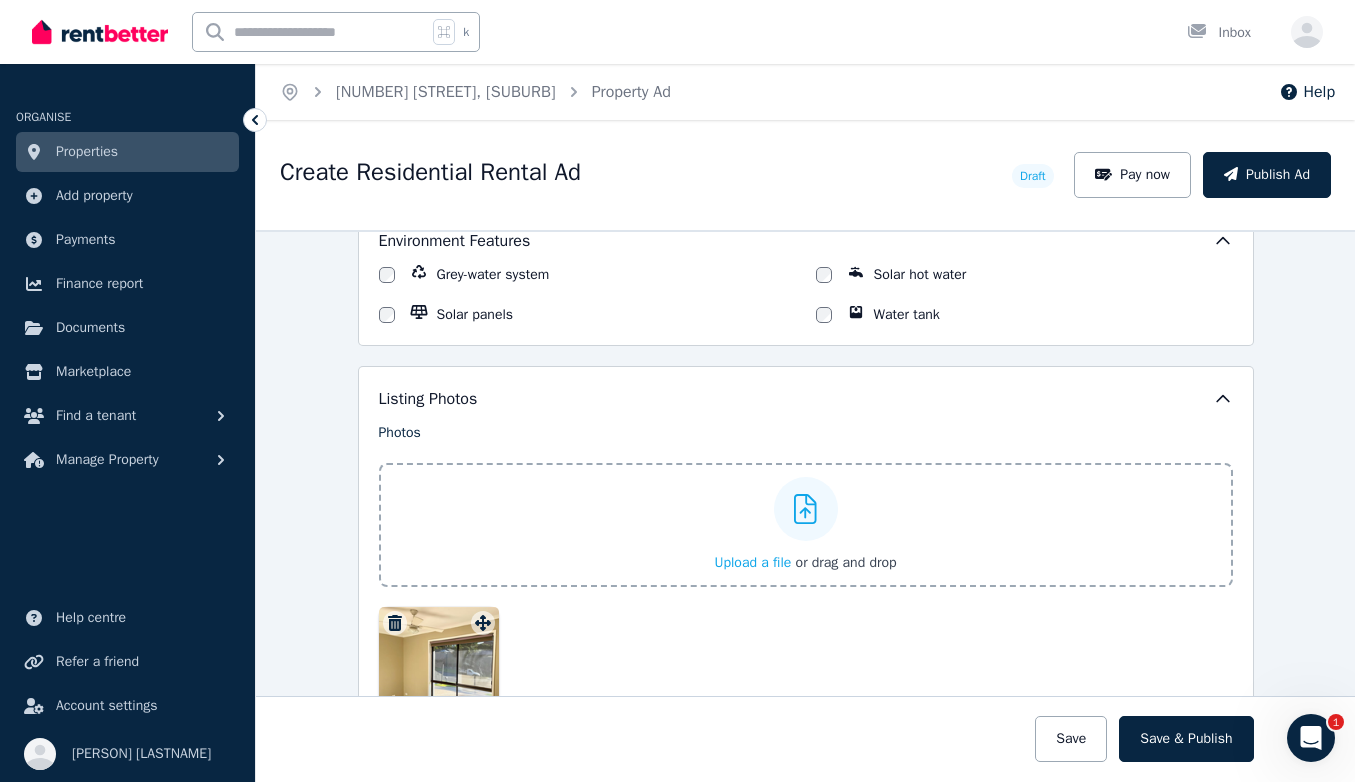 click 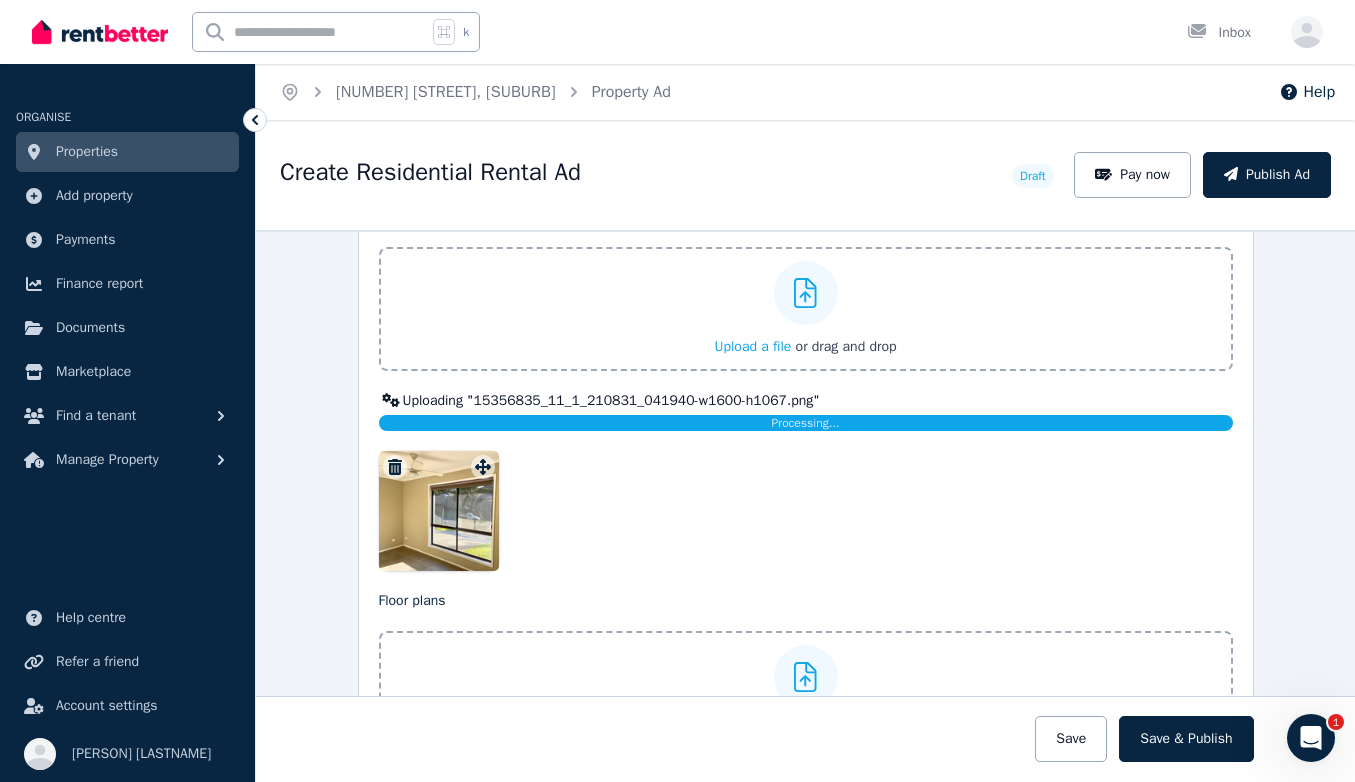 scroll, scrollTop: 2481, scrollLeft: 0, axis: vertical 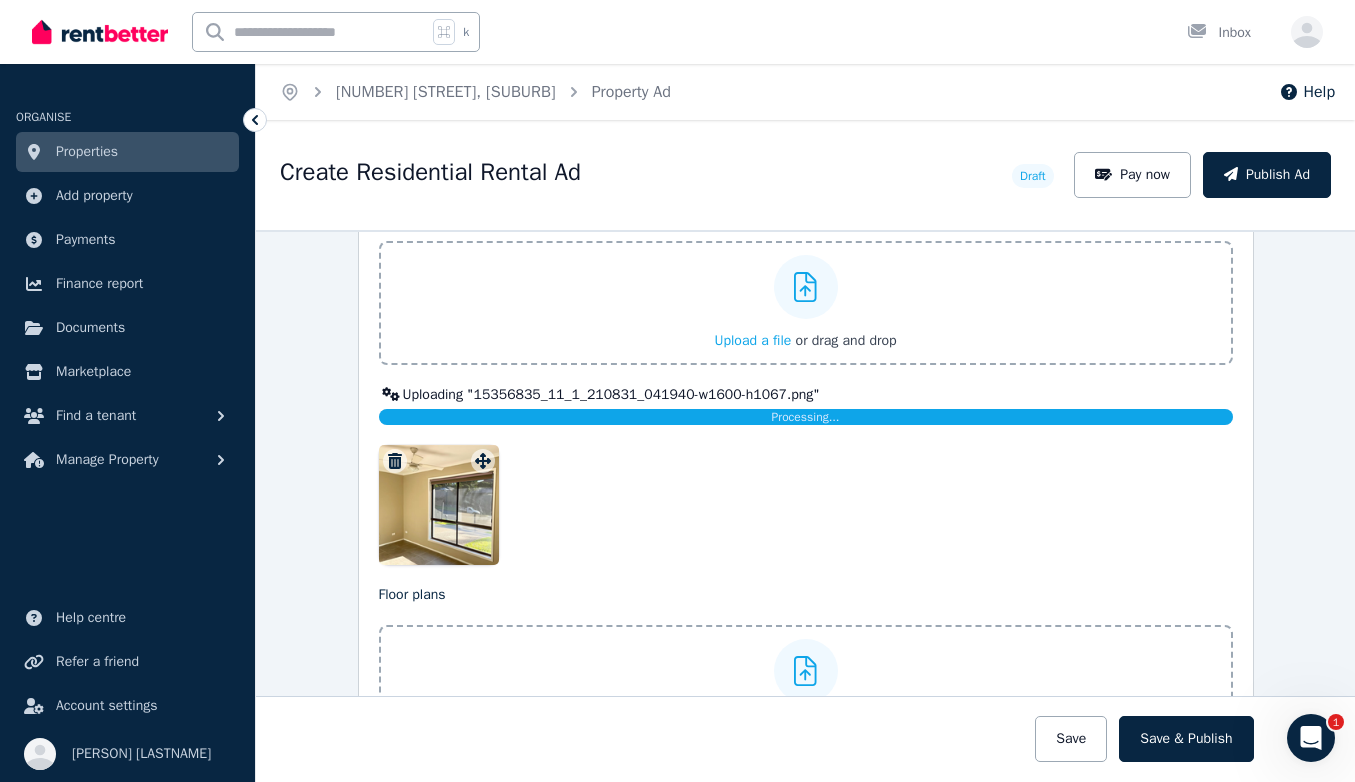 click at bounding box center [806, 505] 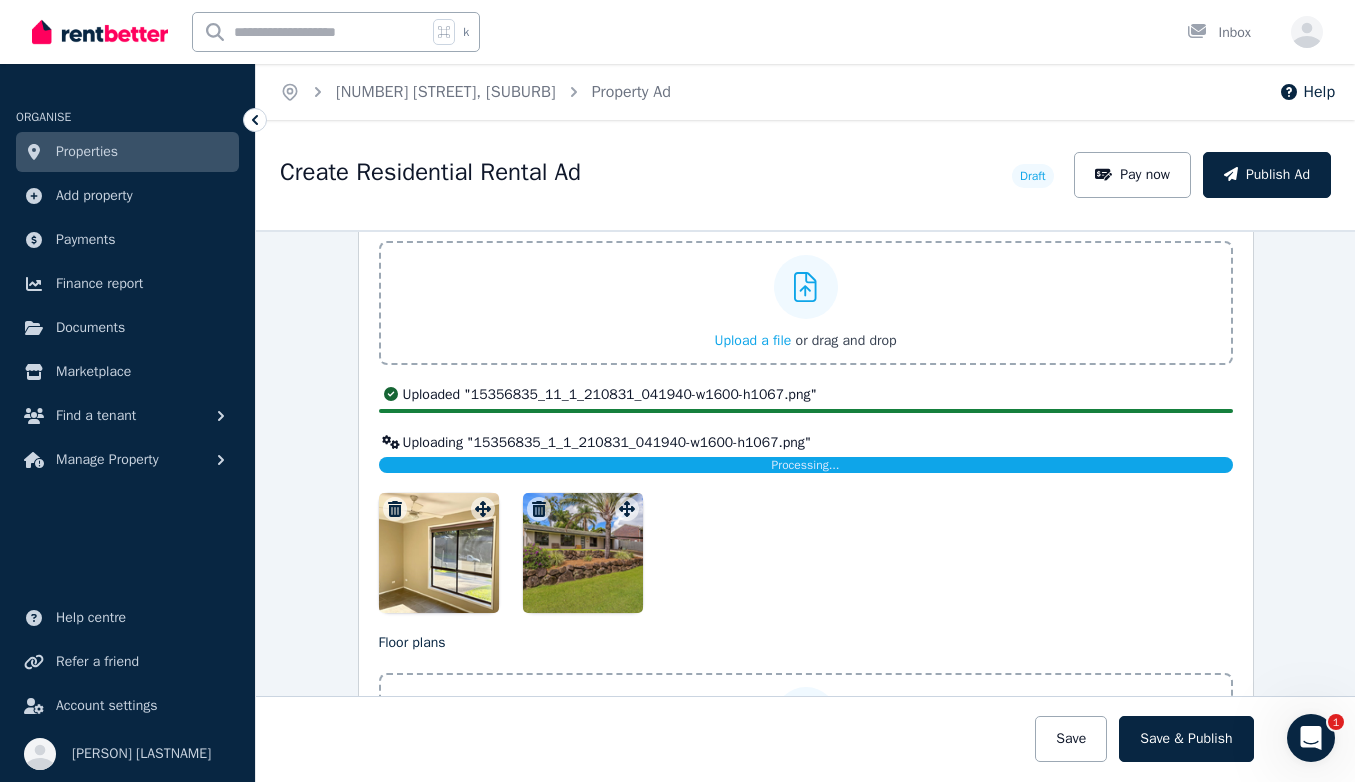 click on "Upload a file" at bounding box center (752, 340) 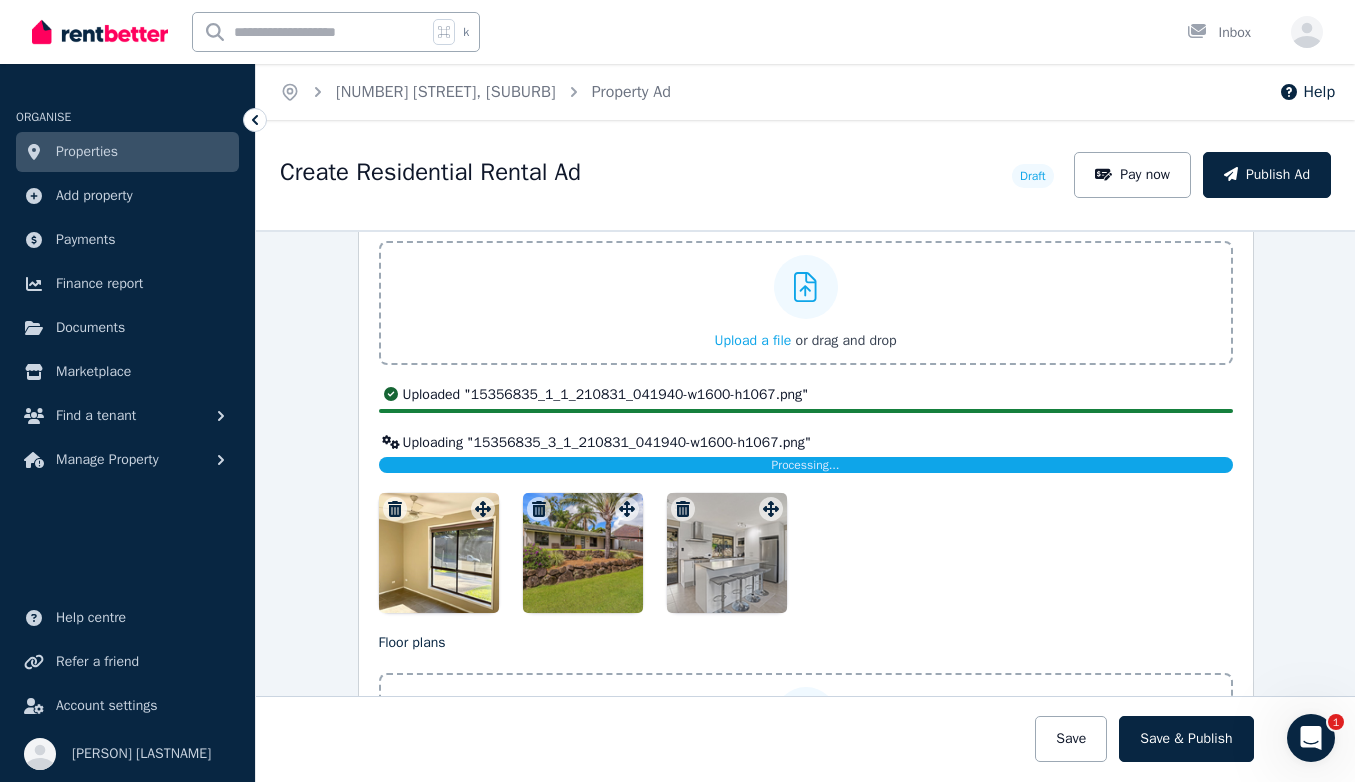 click on "Upload a file" at bounding box center [752, 340] 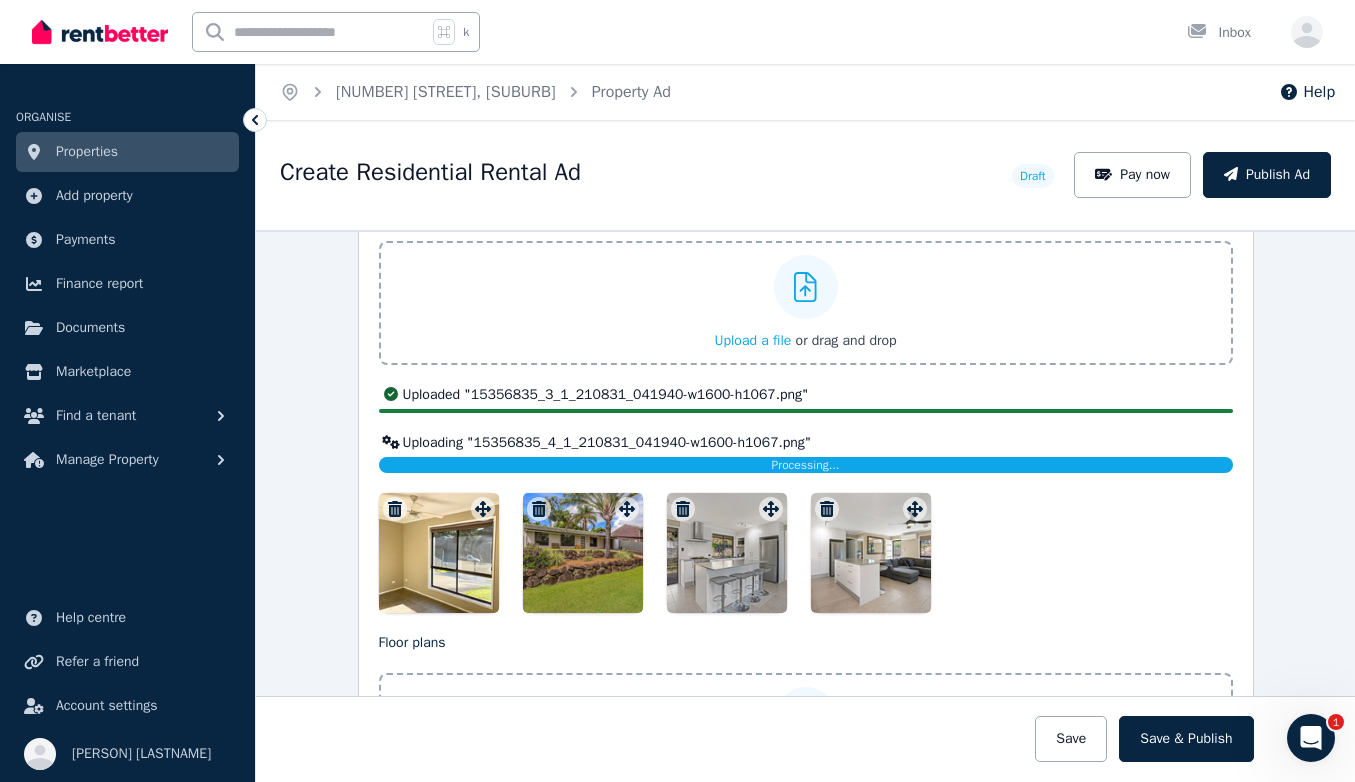 click on "Upload a file" at bounding box center [752, 340] 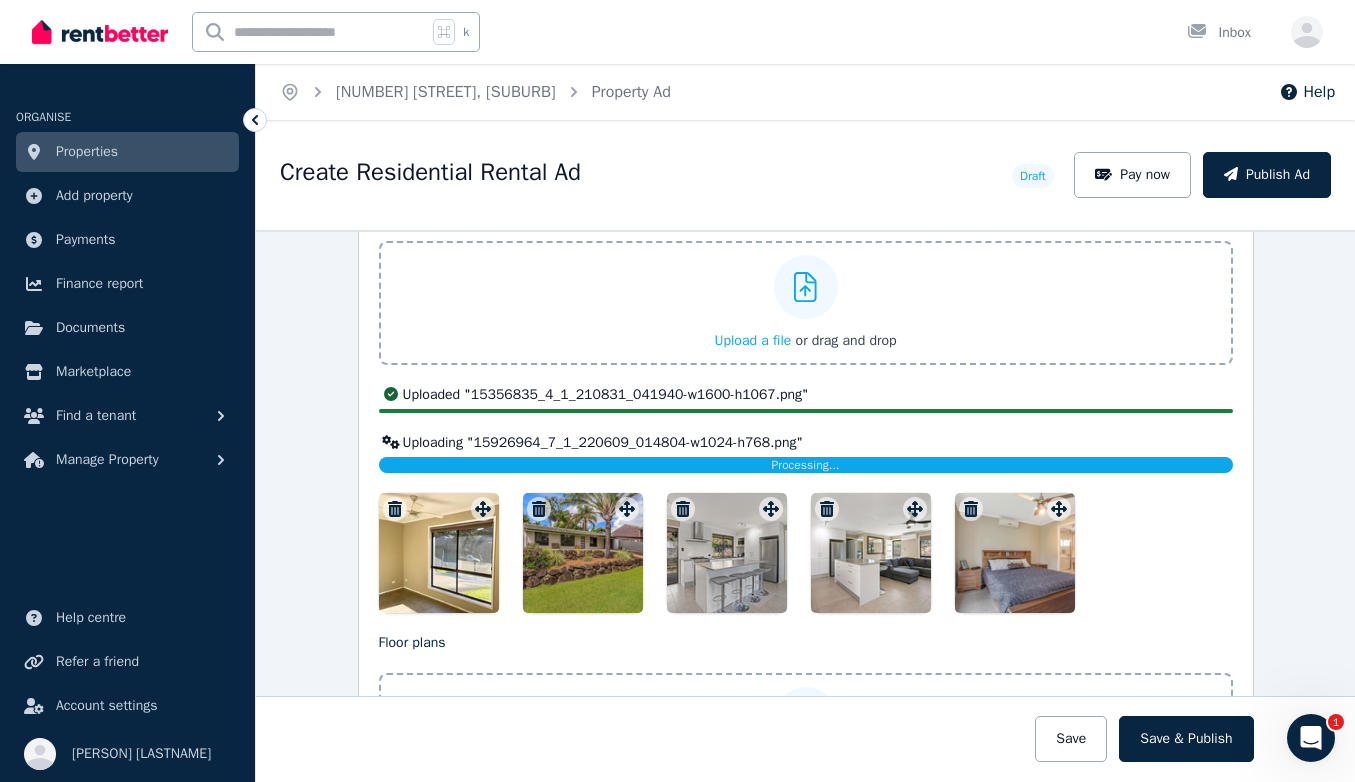 click on "Upload a file" at bounding box center [752, 340] 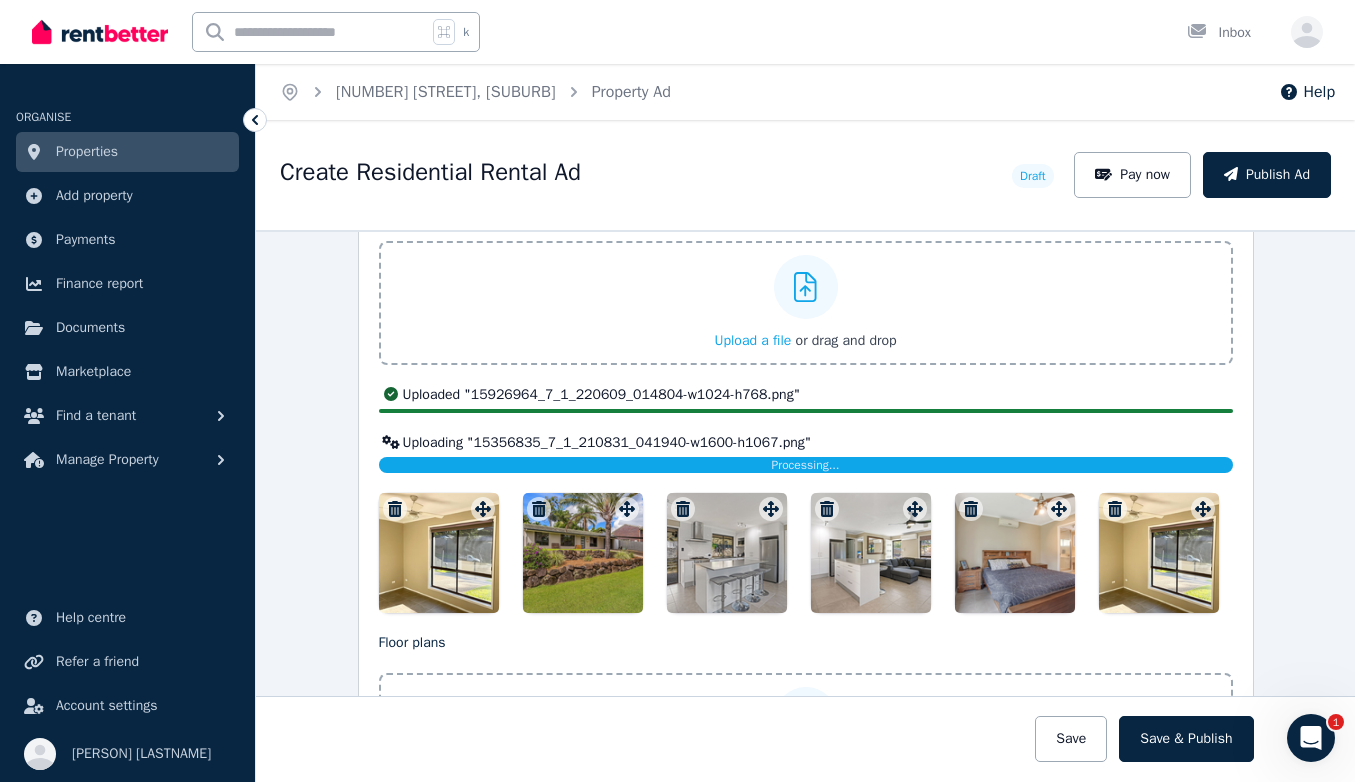click on "Upload a file" at bounding box center (752, 340) 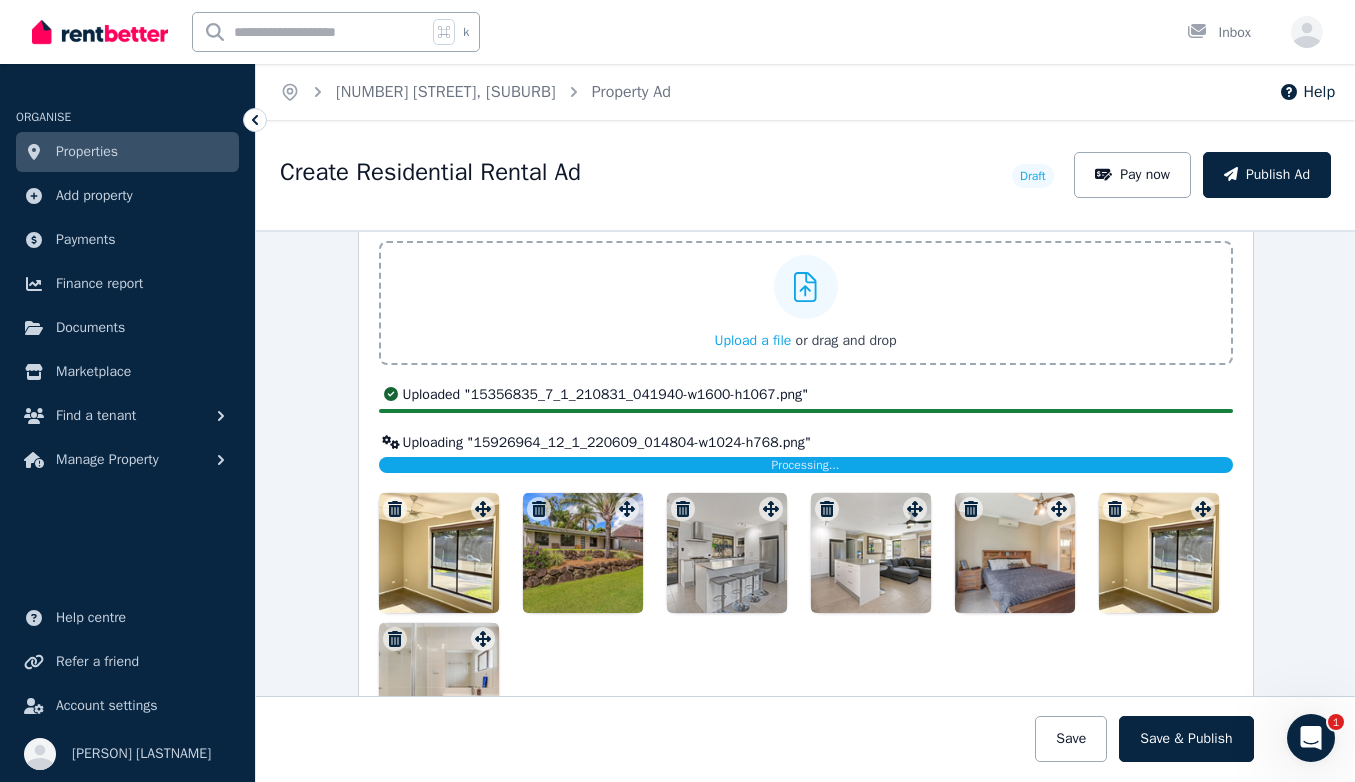 click on "Upload a file" at bounding box center [752, 340] 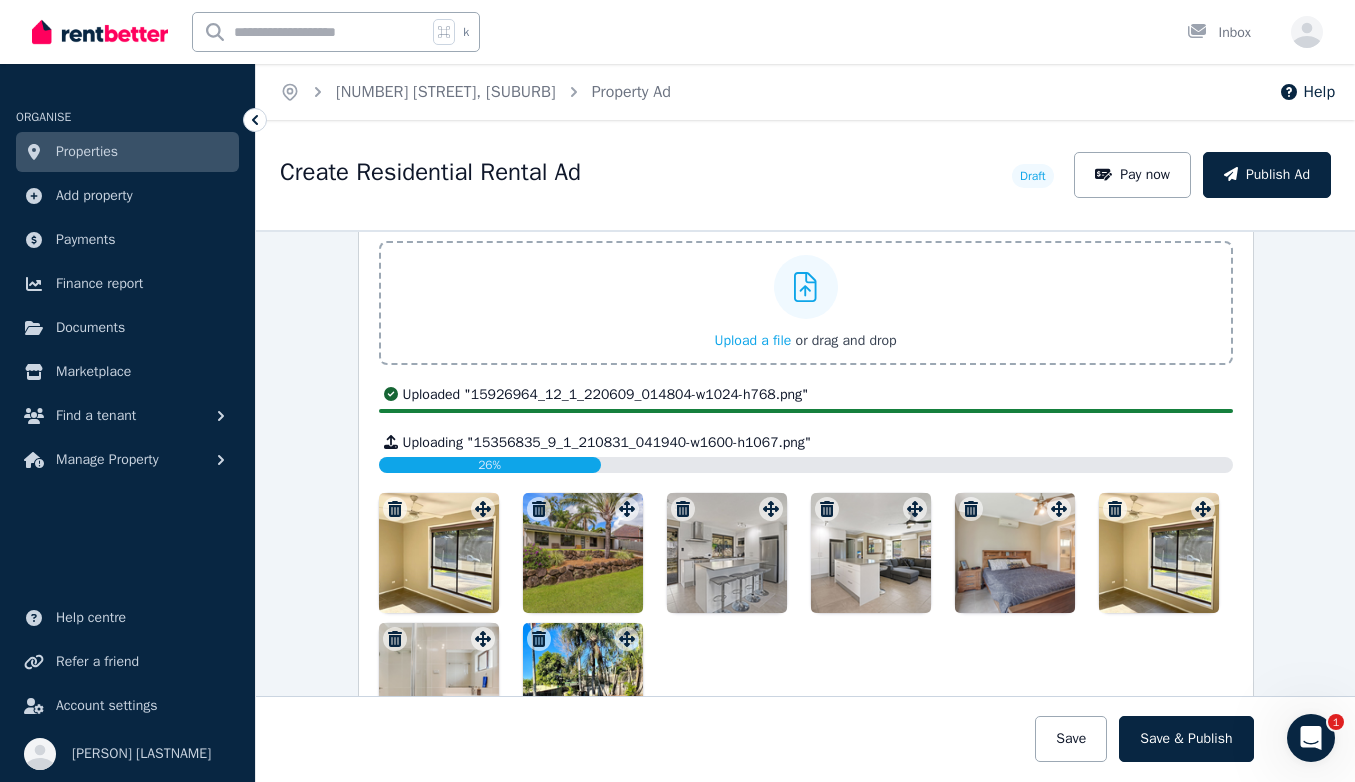 click on "Upload a file" at bounding box center [752, 340] 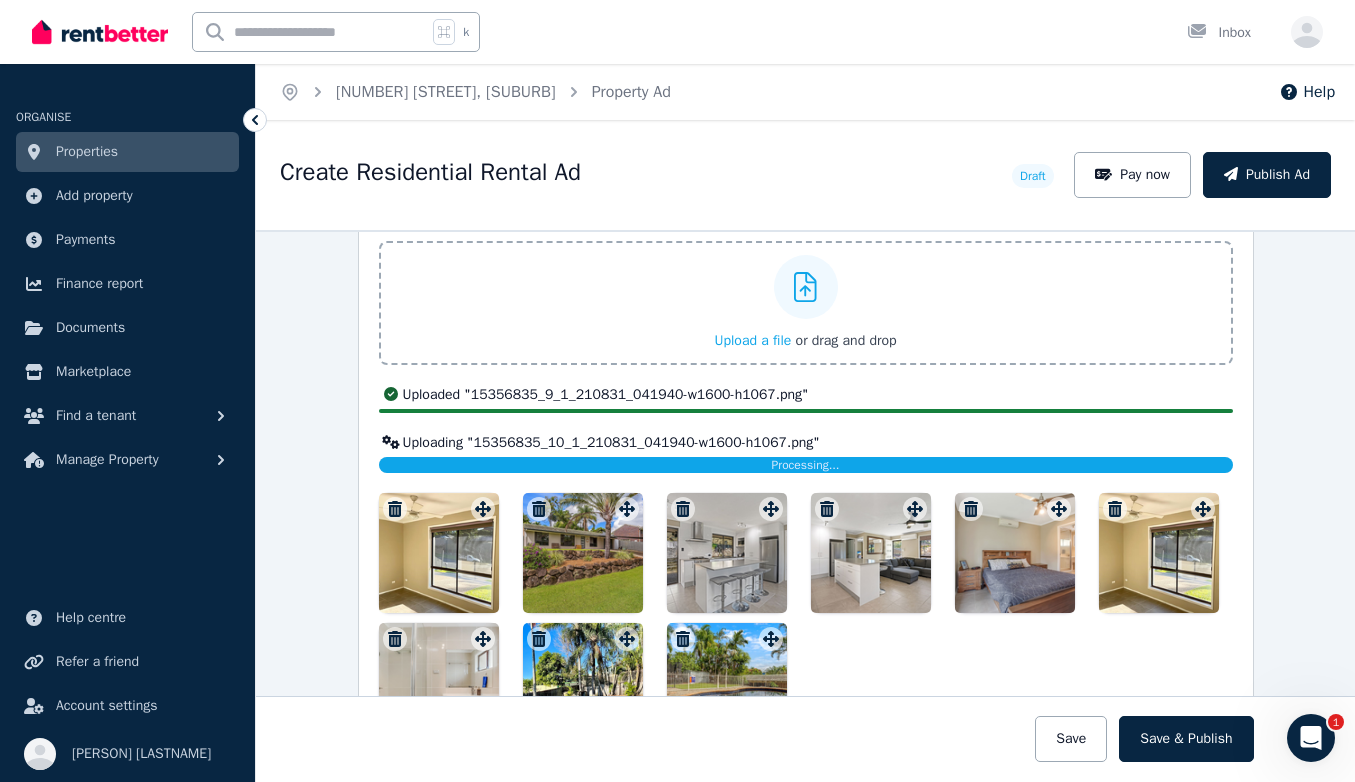 click on "Upload a file" at bounding box center [752, 340] 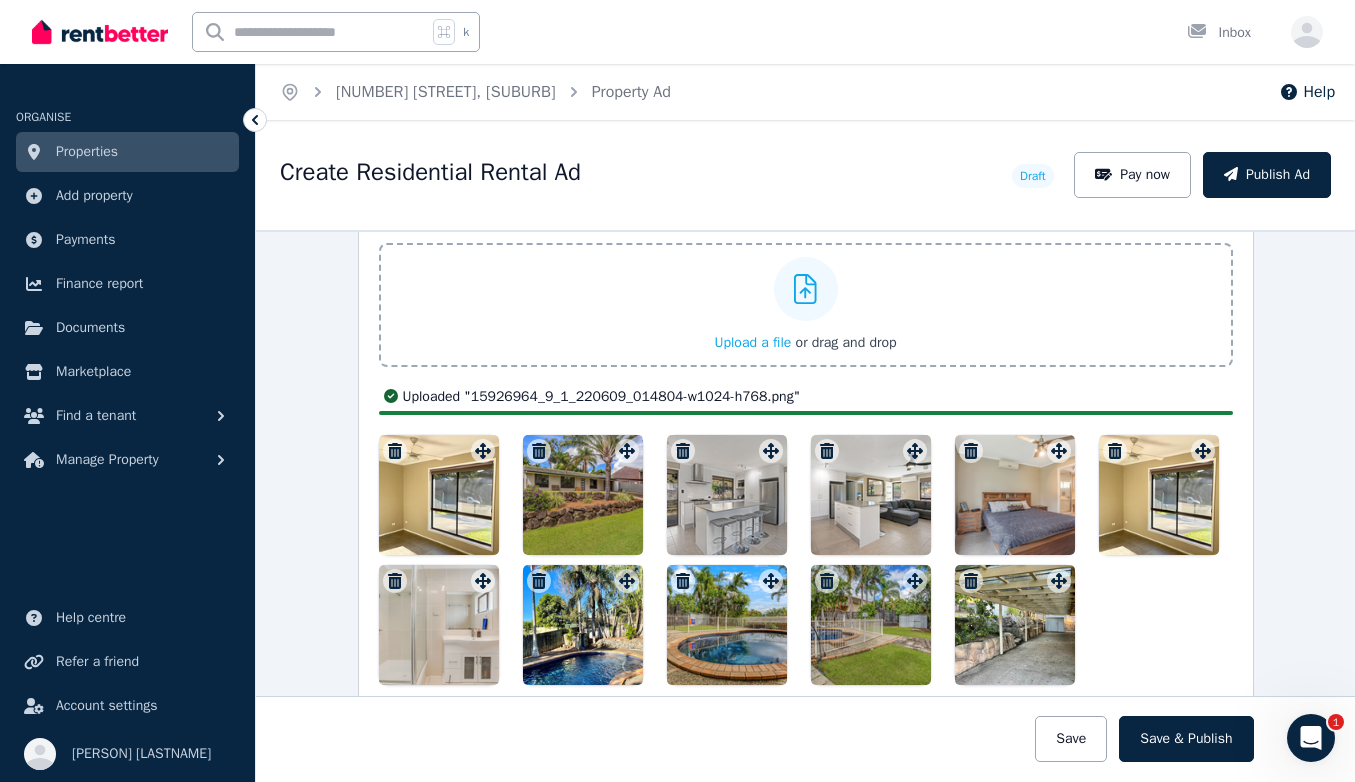scroll, scrollTop: 2477, scrollLeft: 0, axis: vertical 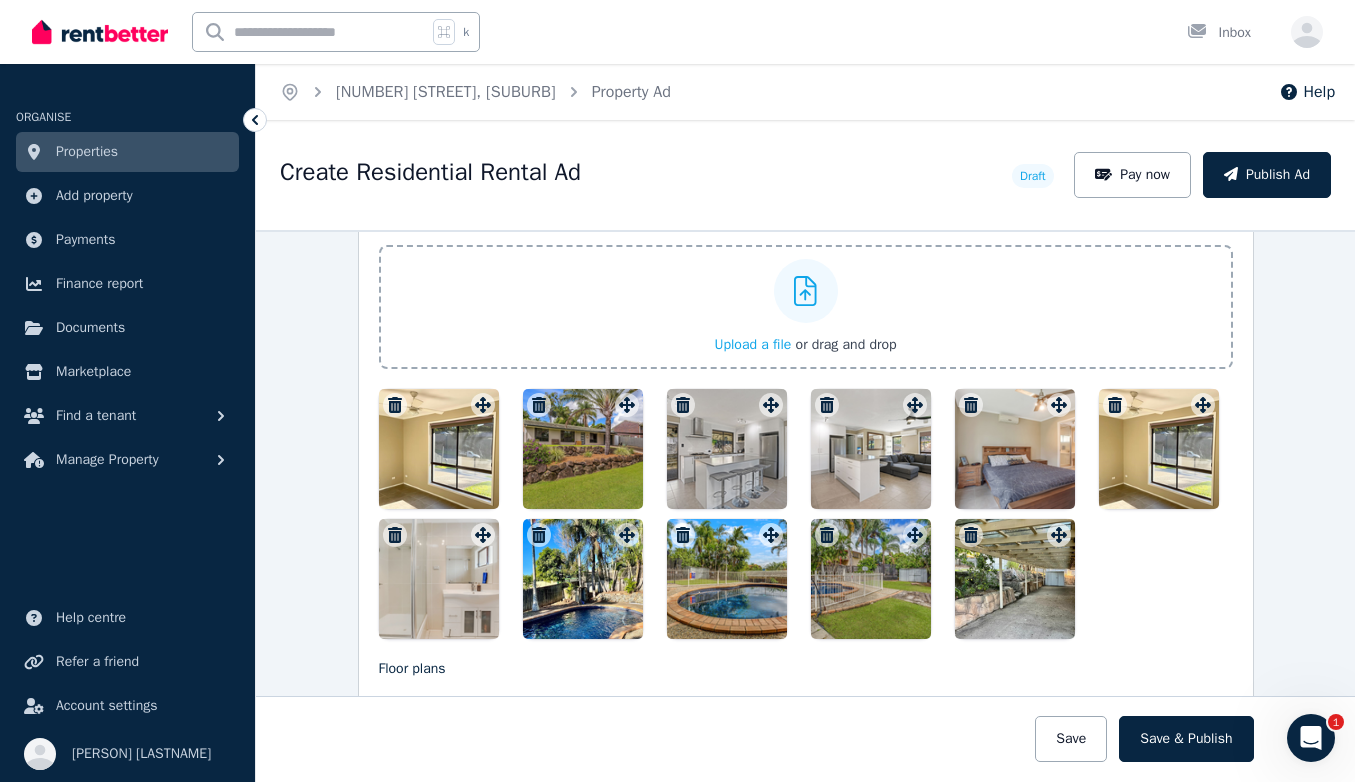 click on "Upload a file" at bounding box center [752, 344] 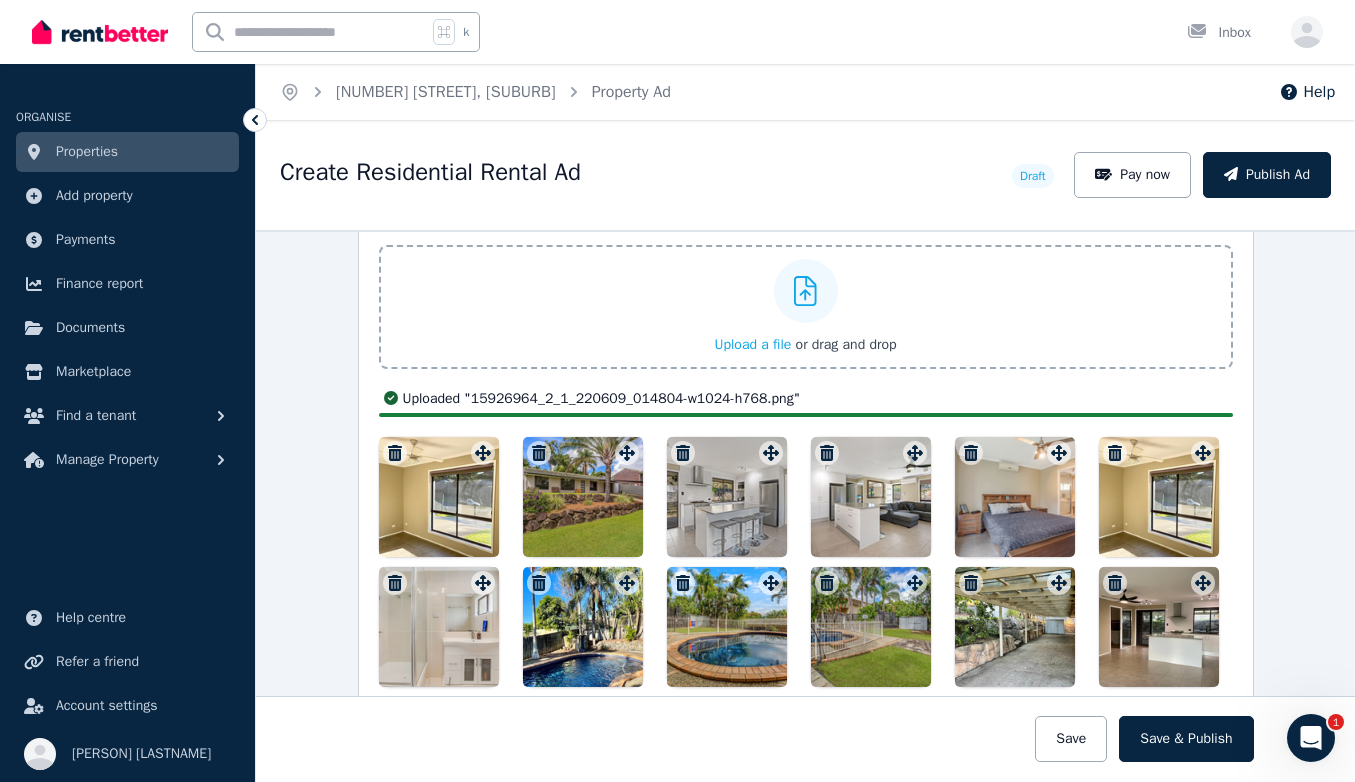 click on "Upload a file" at bounding box center (752, 344) 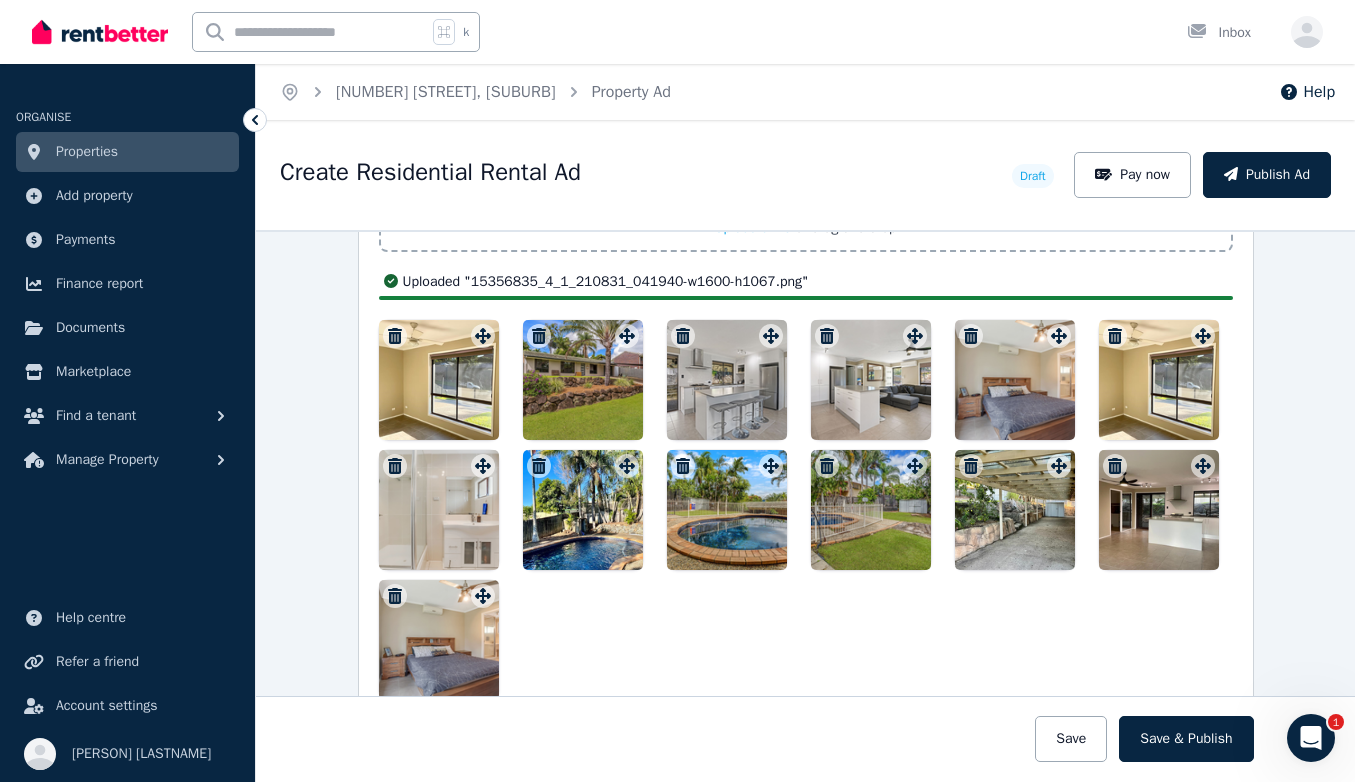 scroll, scrollTop: 2596, scrollLeft: 0, axis: vertical 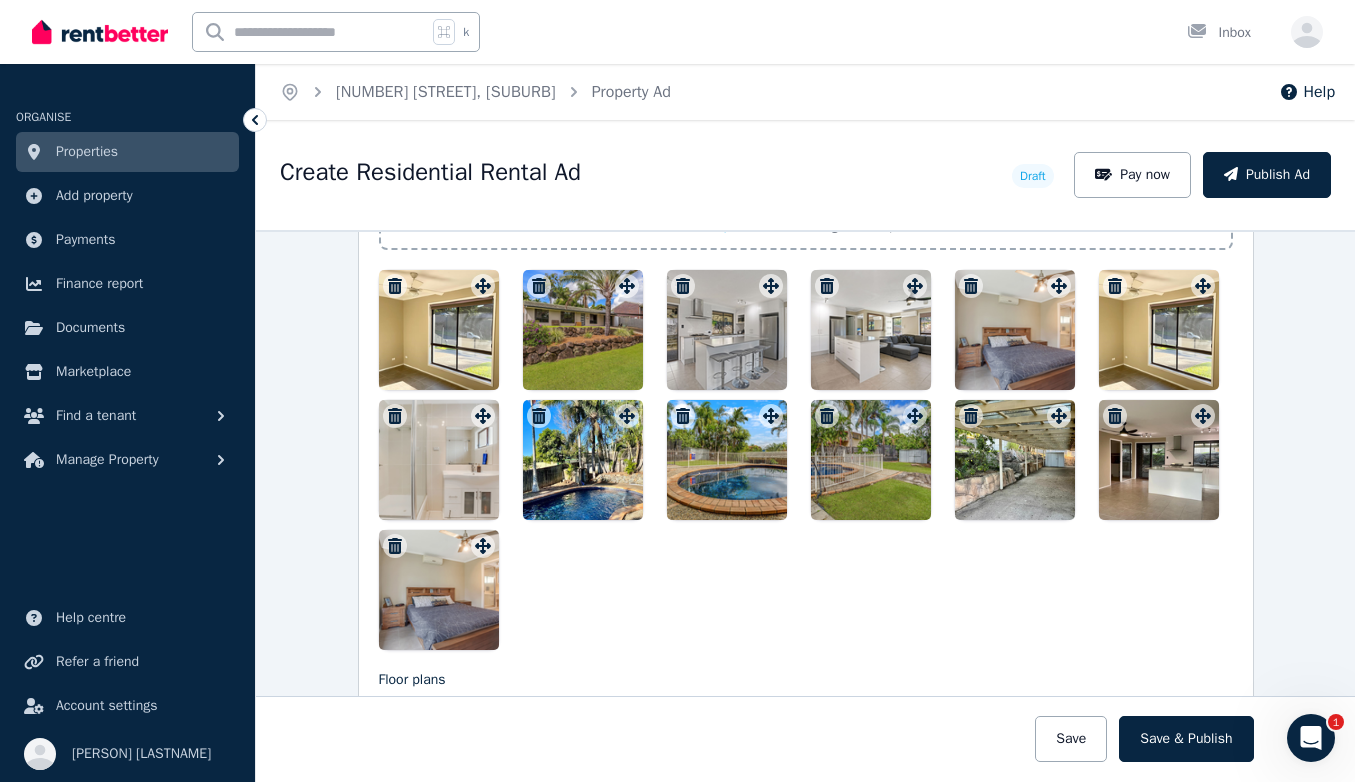 click 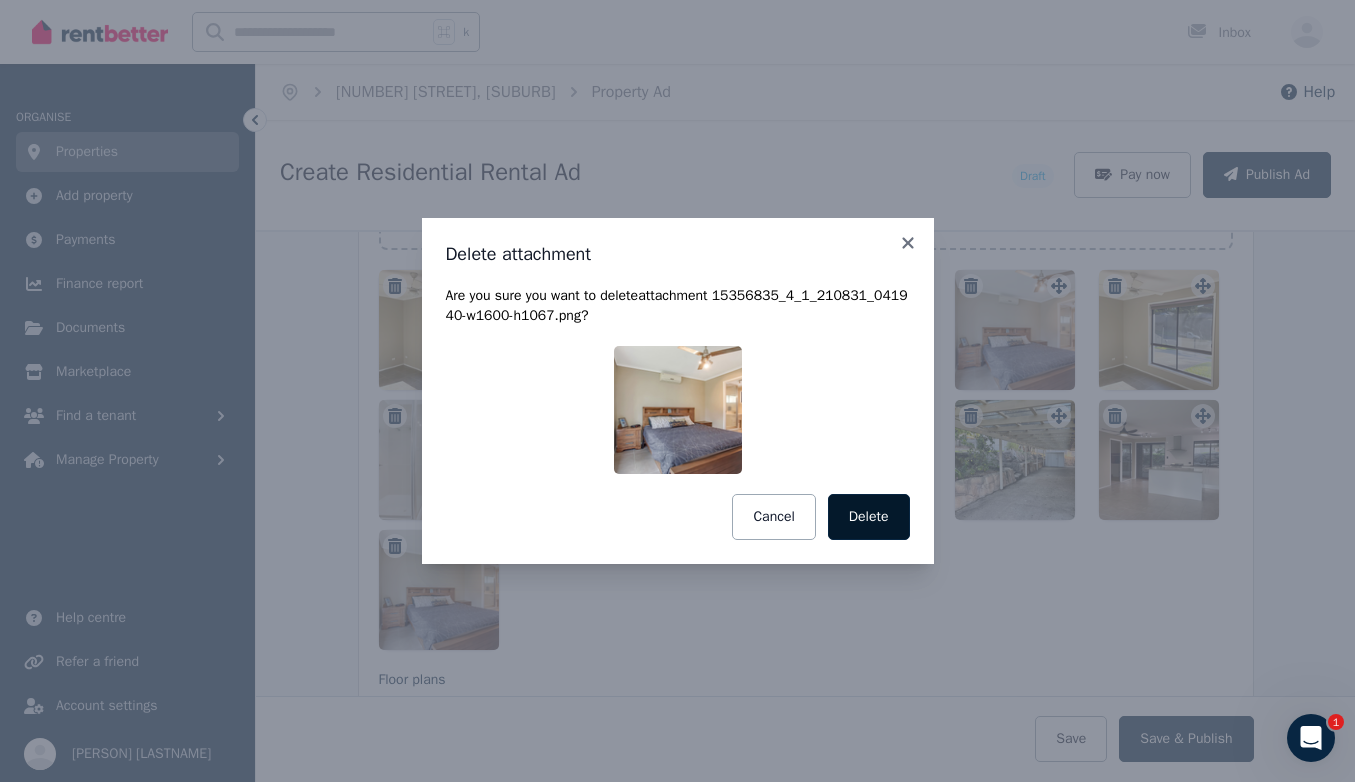 click on "Delete" at bounding box center [869, 517] 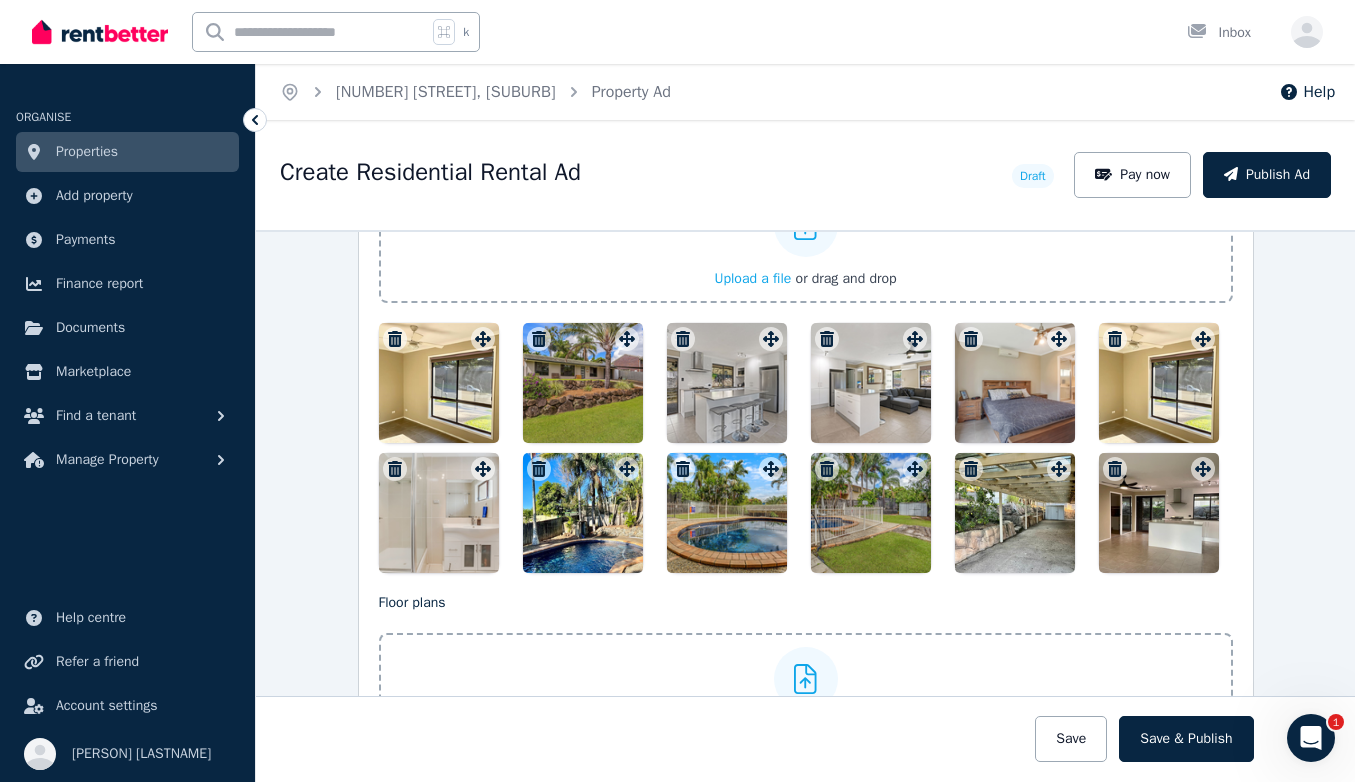 scroll, scrollTop: 2531, scrollLeft: 0, axis: vertical 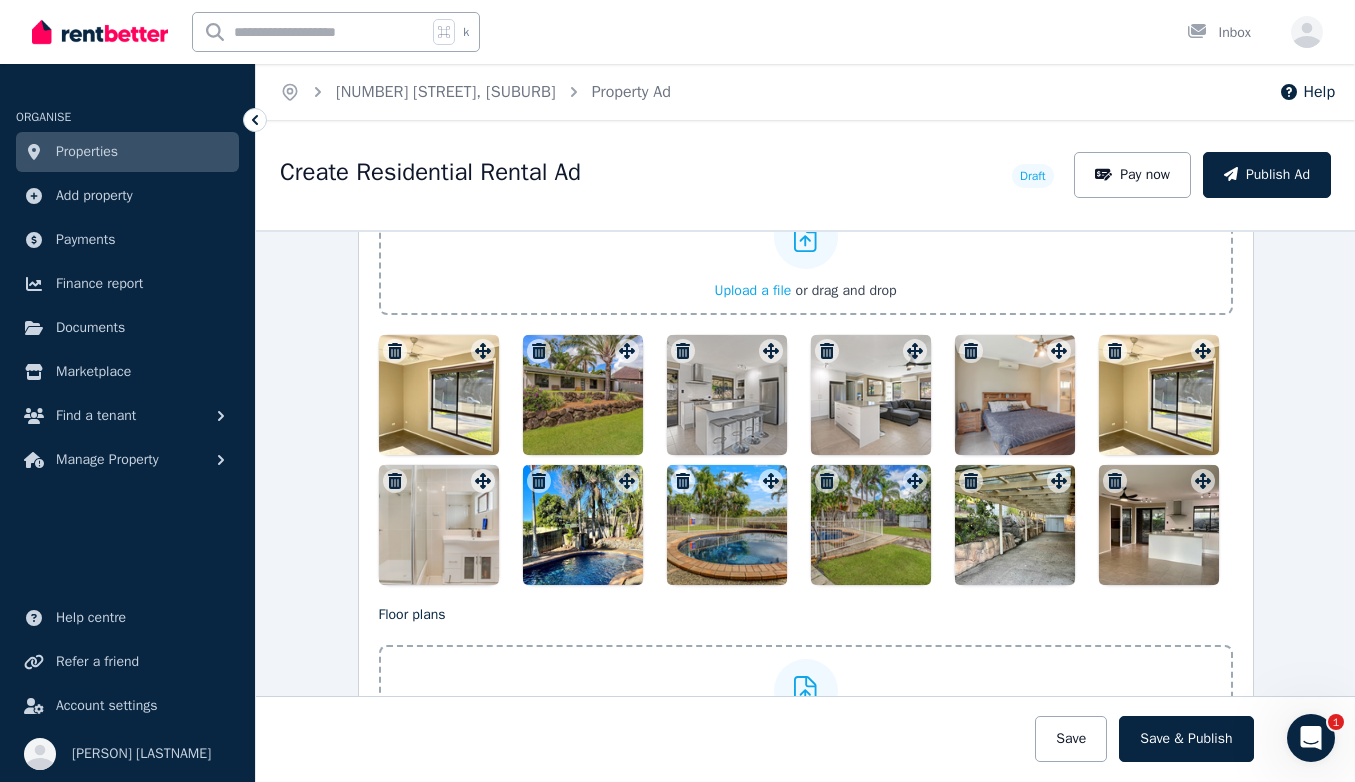 click 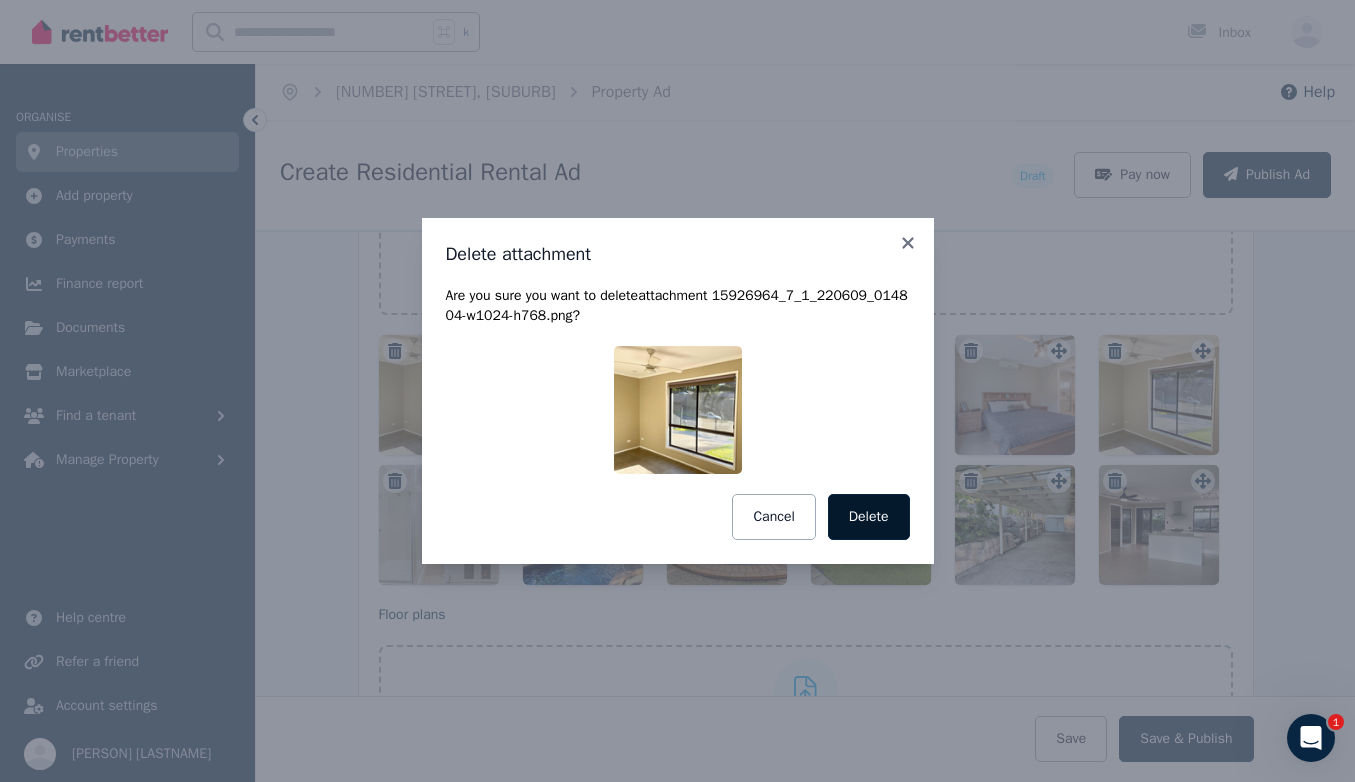 click on "Delete" at bounding box center [869, 517] 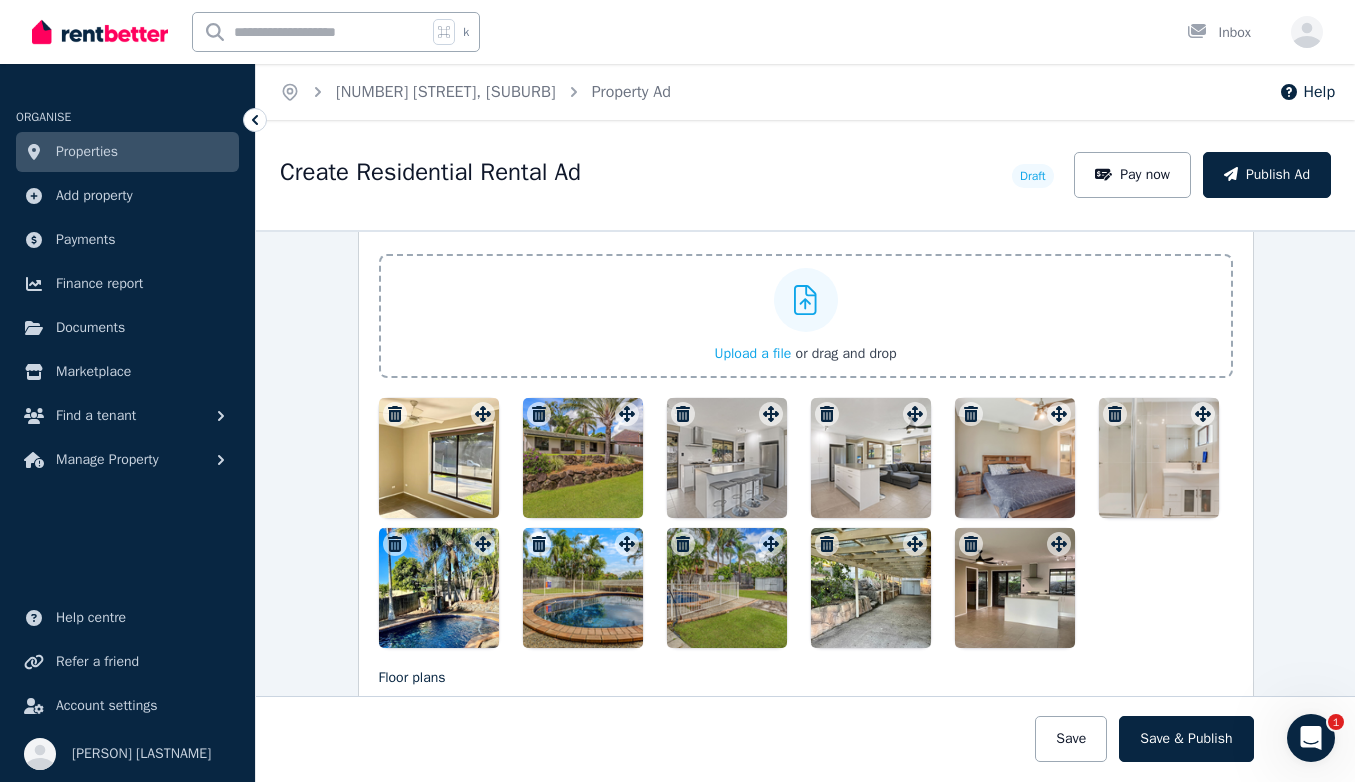 scroll, scrollTop: 2432, scrollLeft: 0, axis: vertical 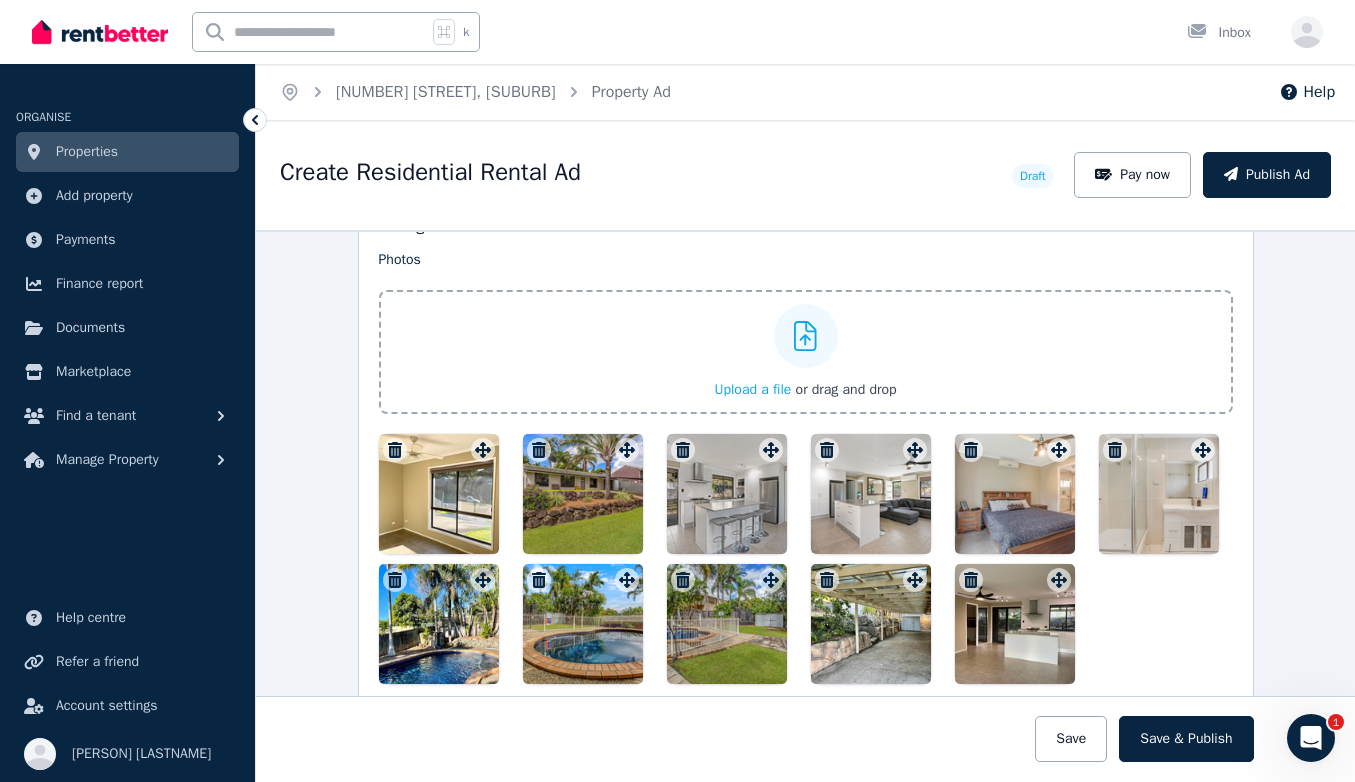 click on "Upload a file" at bounding box center [752, 389] 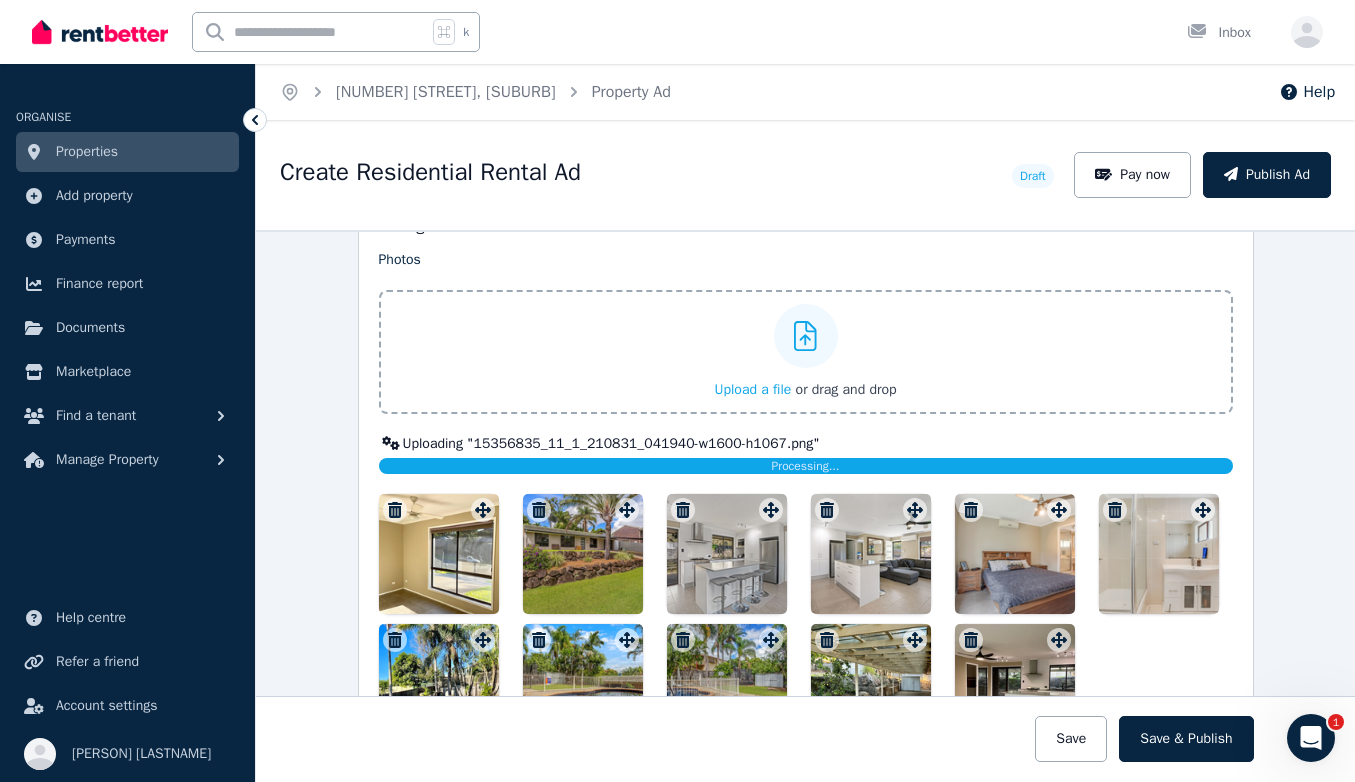 click on "Upload a file" at bounding box center (752, 389) 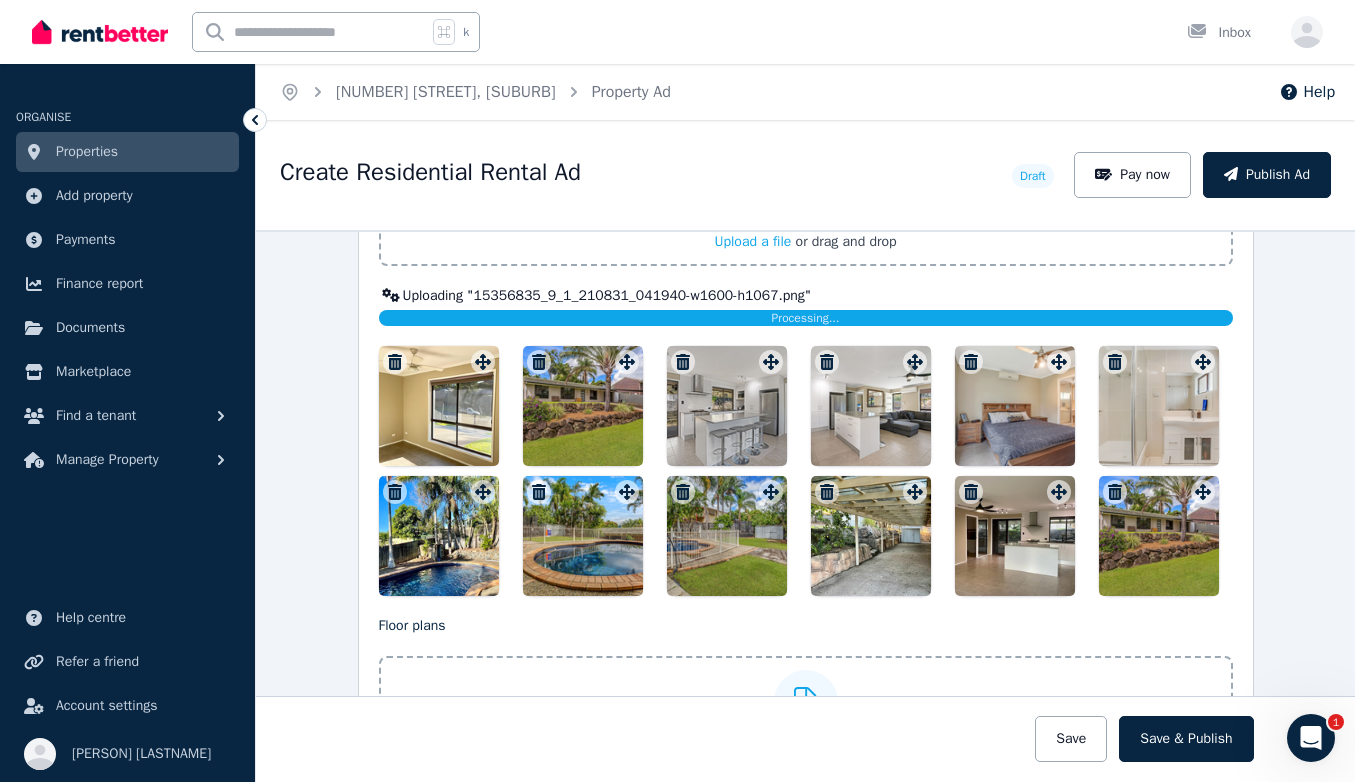 scroll, scrollTop: 2563, scrollLeft: 0, axis: vertical 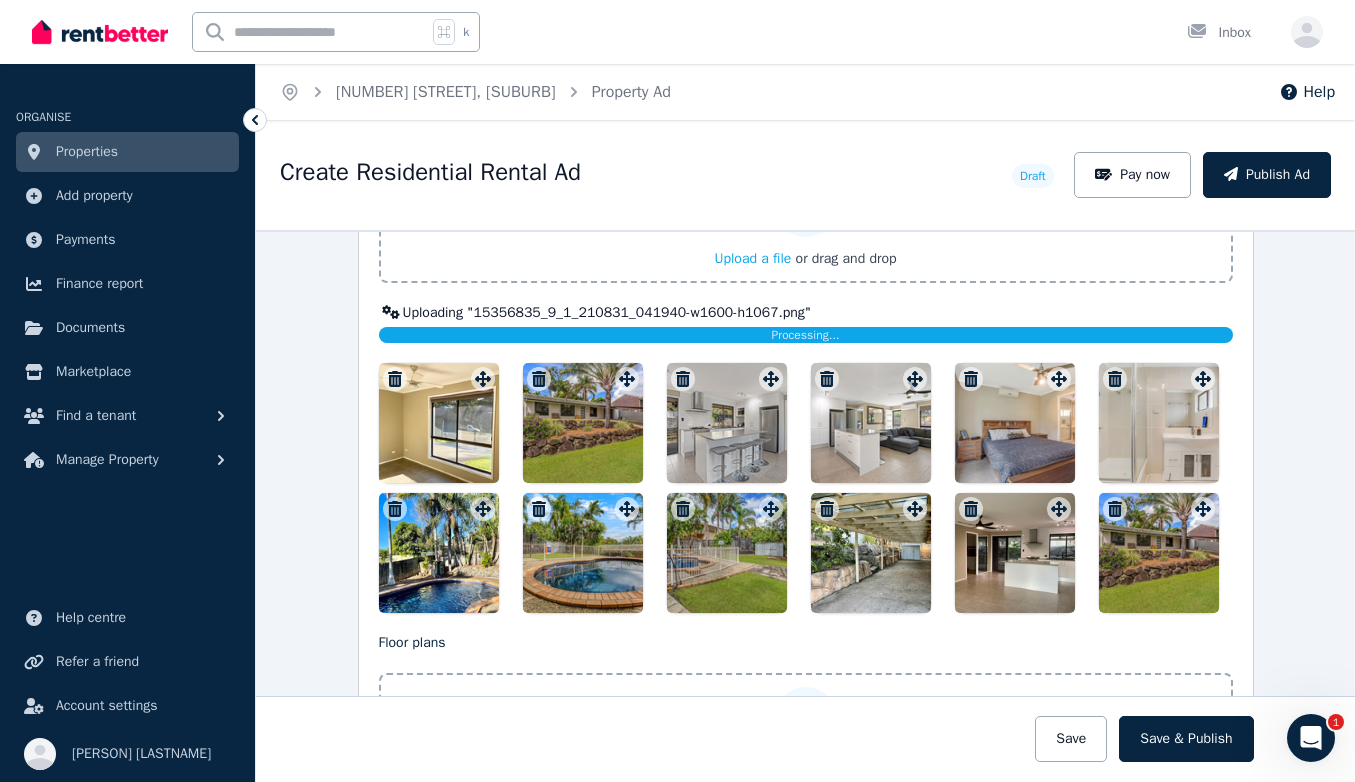 click 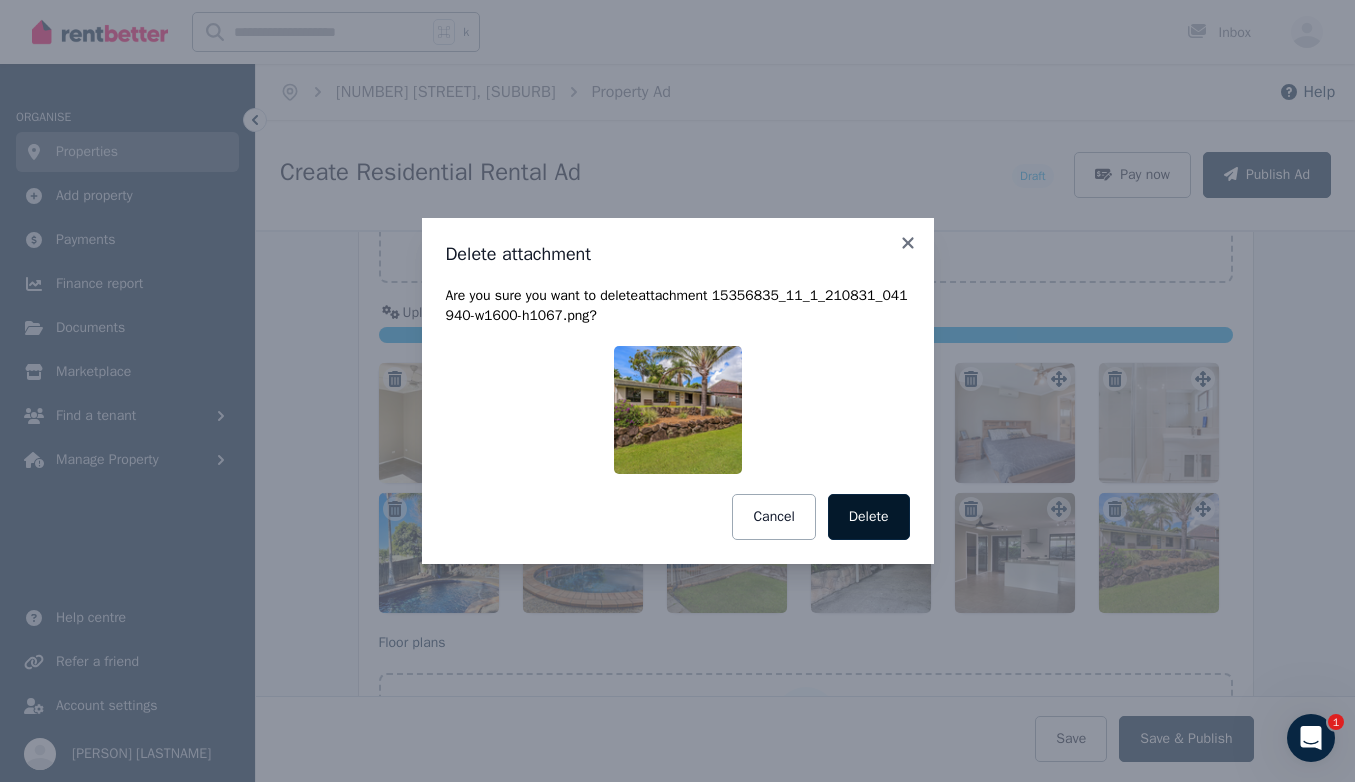 click on "Delete" at bounding box center (869, 517) 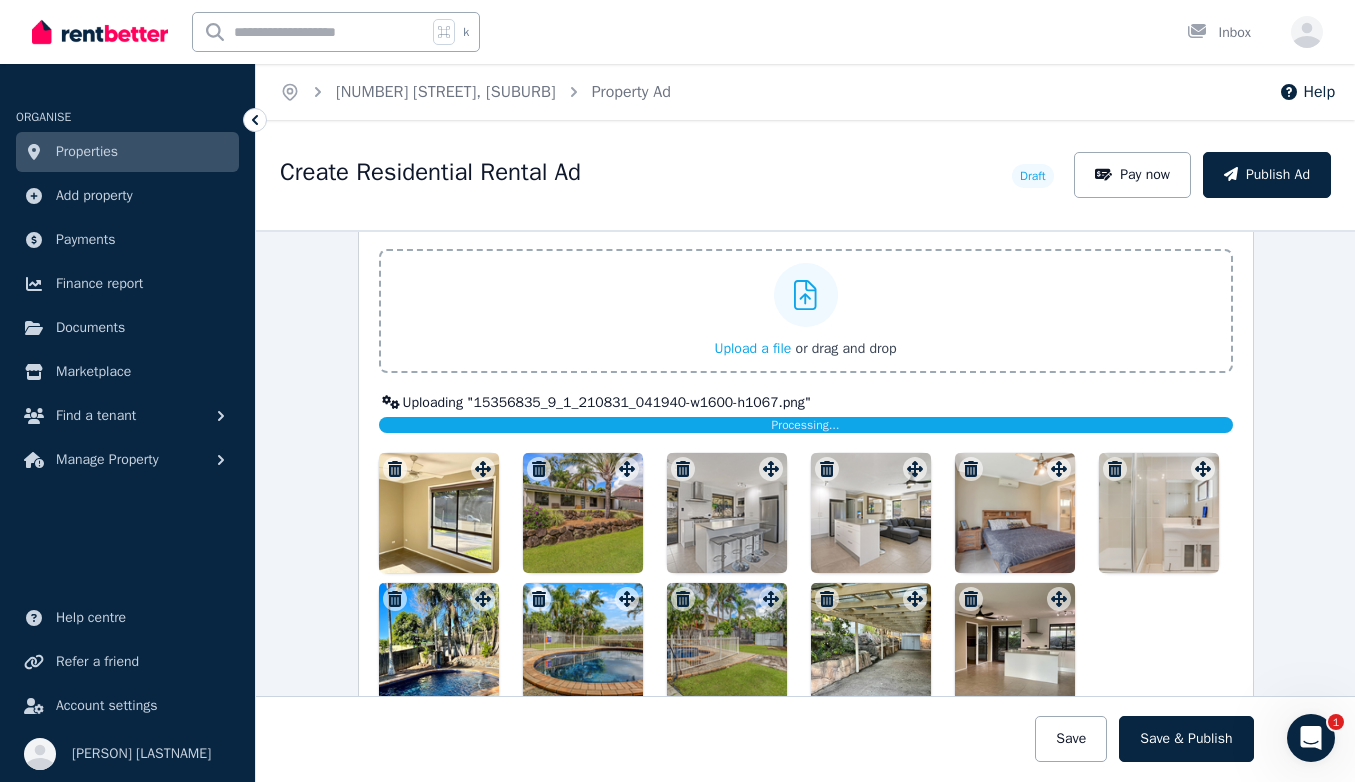 scroll, scrollTop: 2462, scrollLeft: 0, axis: vertical 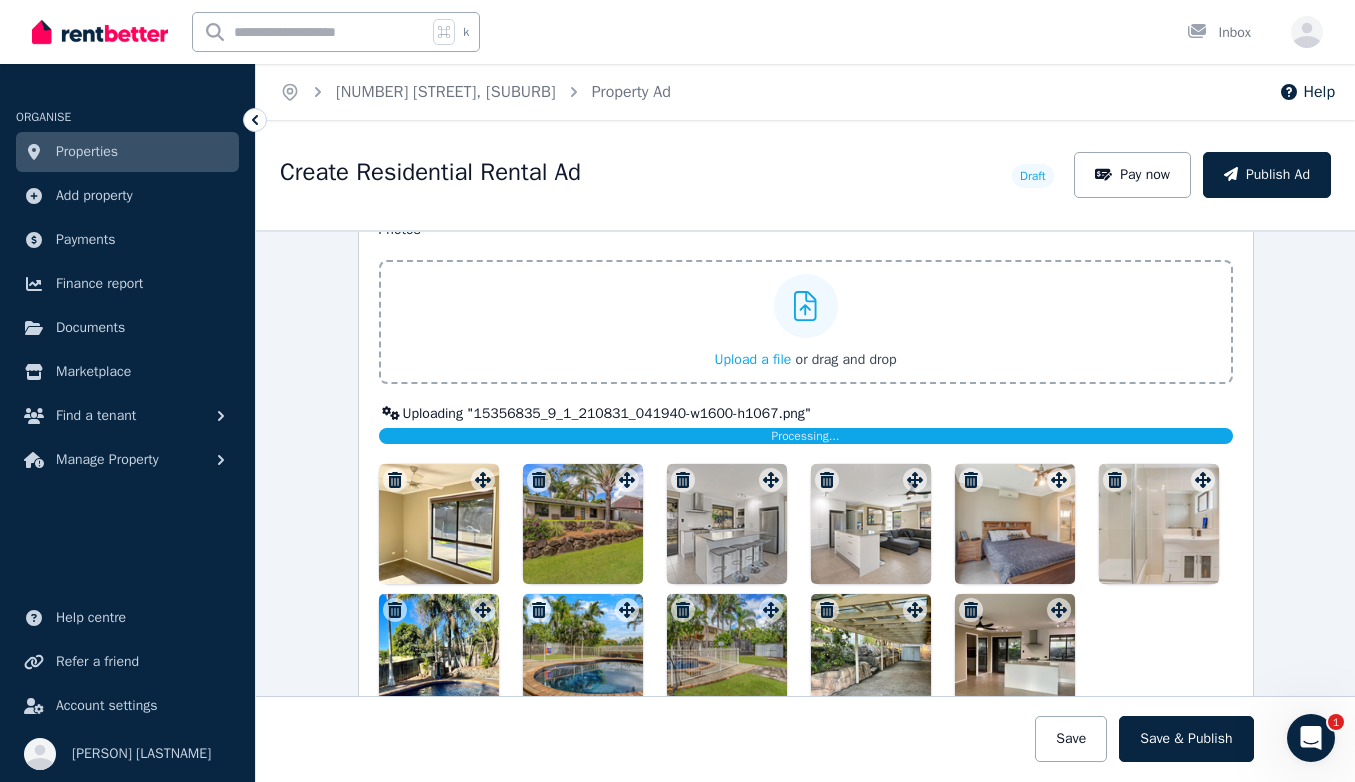 click on "Upload a file" at bounding box center [752, 359] 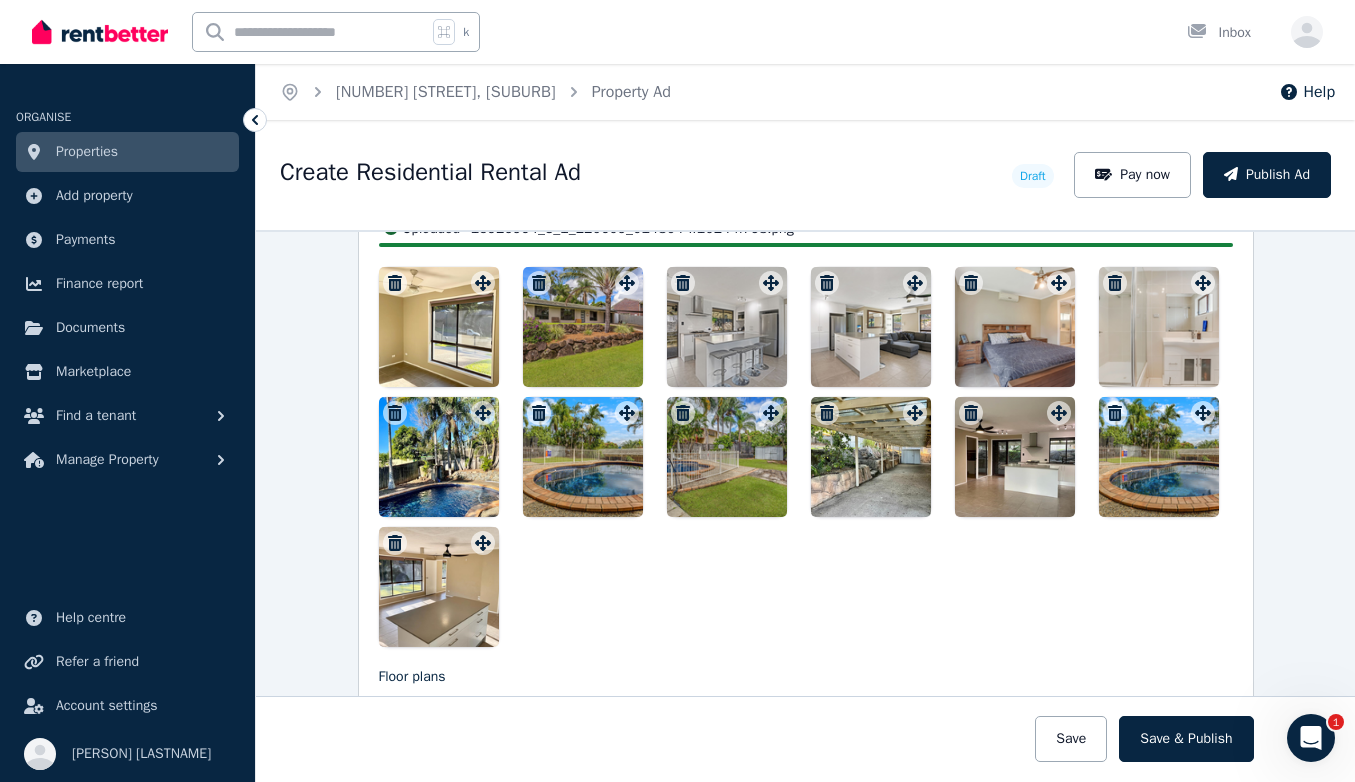 scroll, scrollTop: 2599, scrollLeft: 0, axis: vertical 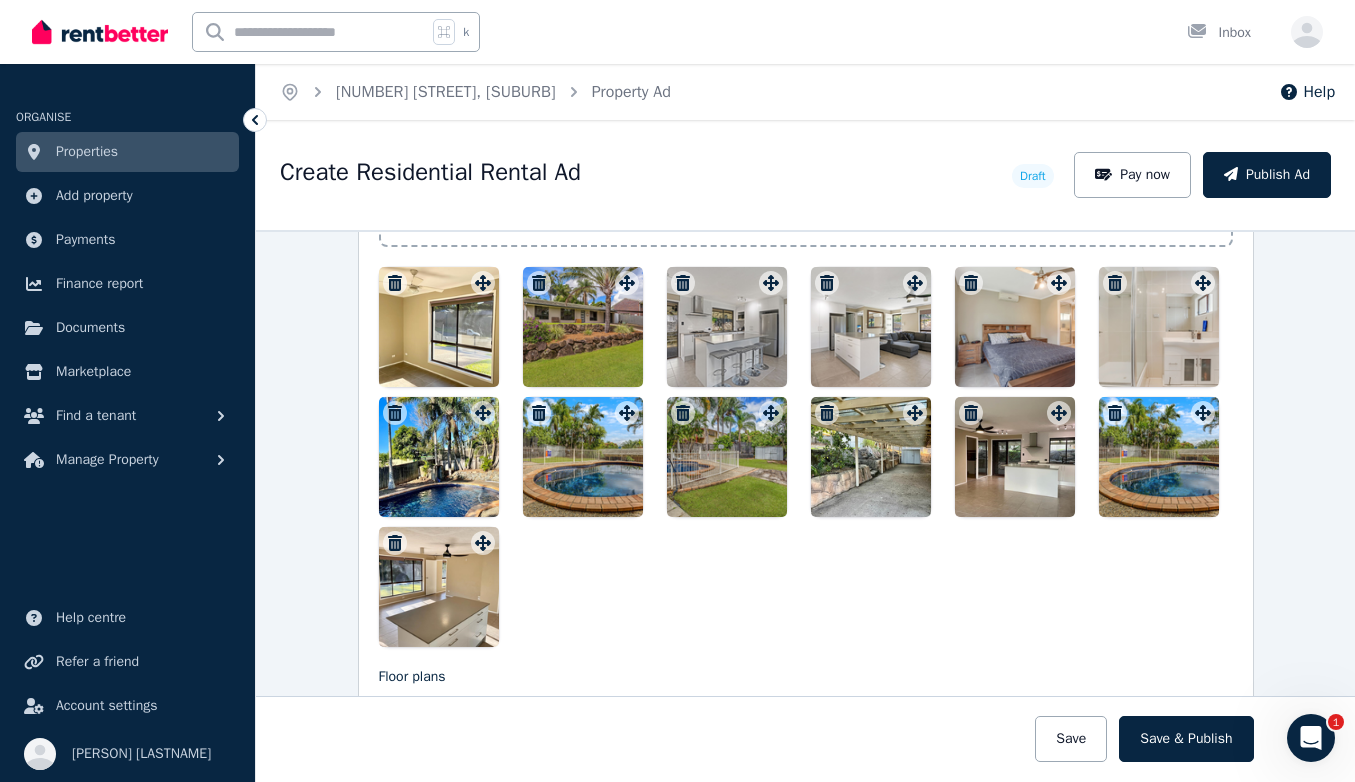click 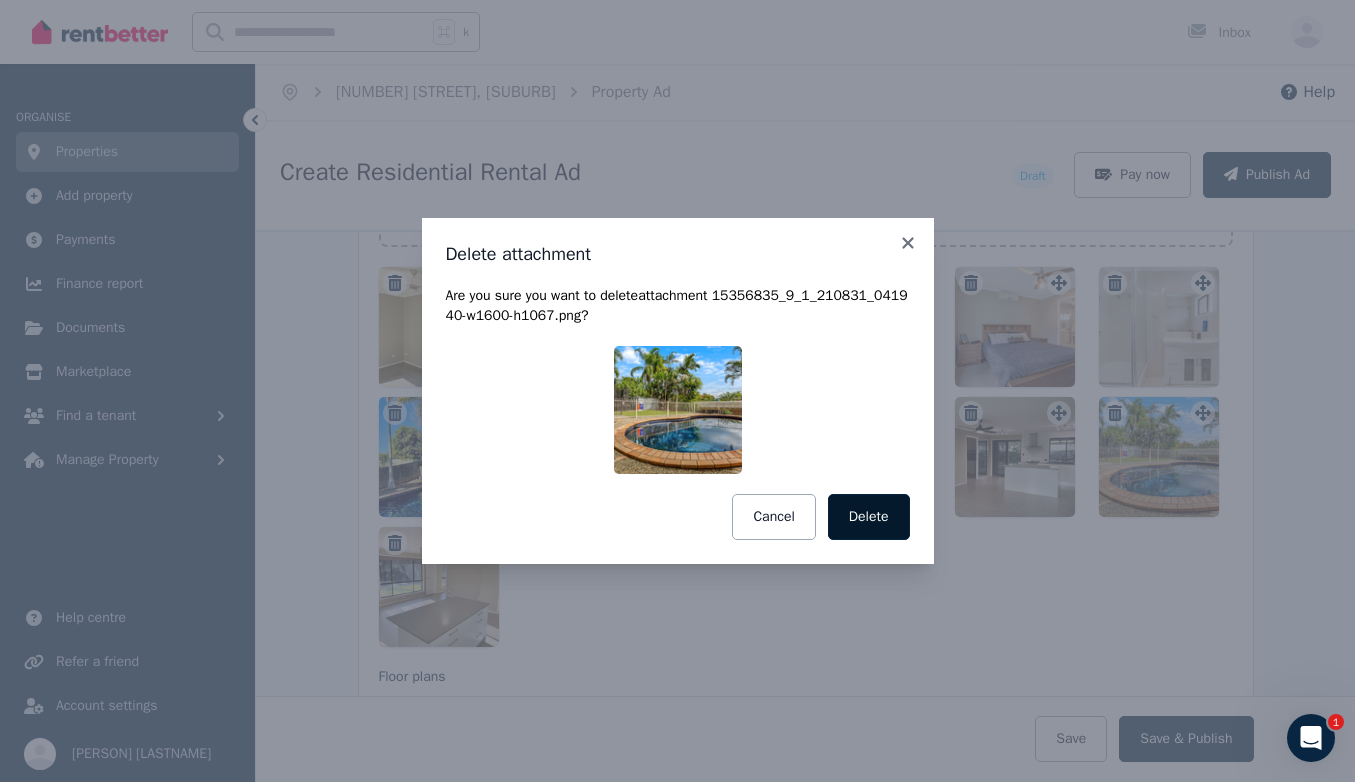 click on "Delete" at bounding box center [869, 517] 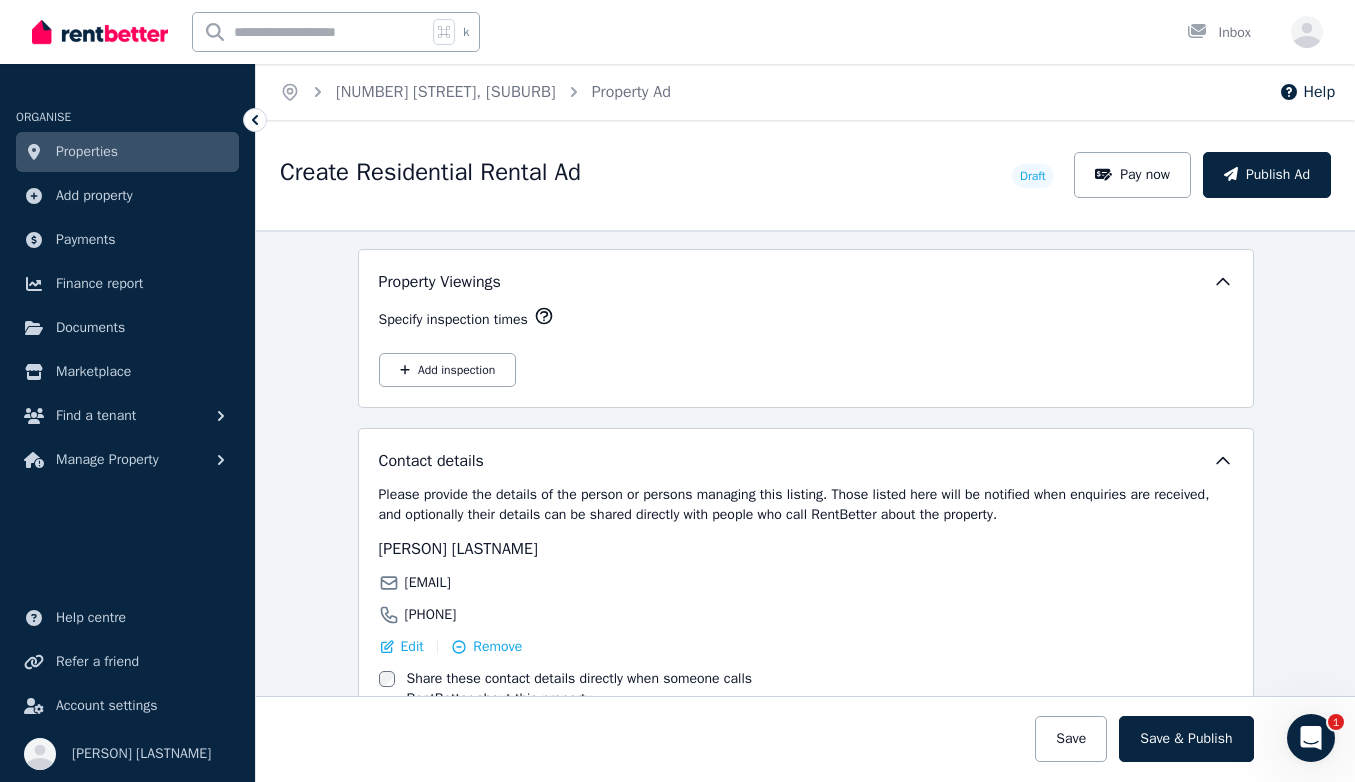 scroll, scrollTop: 3358, scrollLeft: 0, axis: vertical 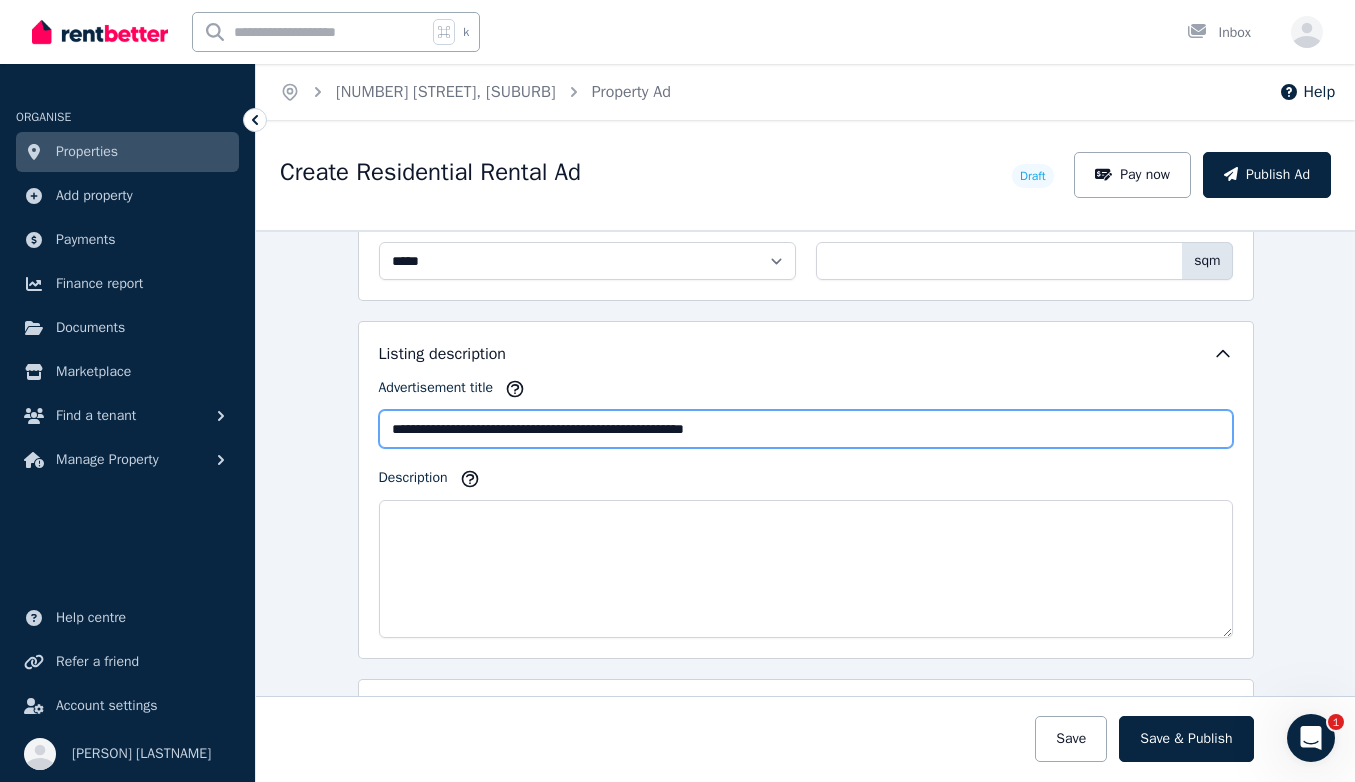 click on "**********" at bounding box center (806, 429) 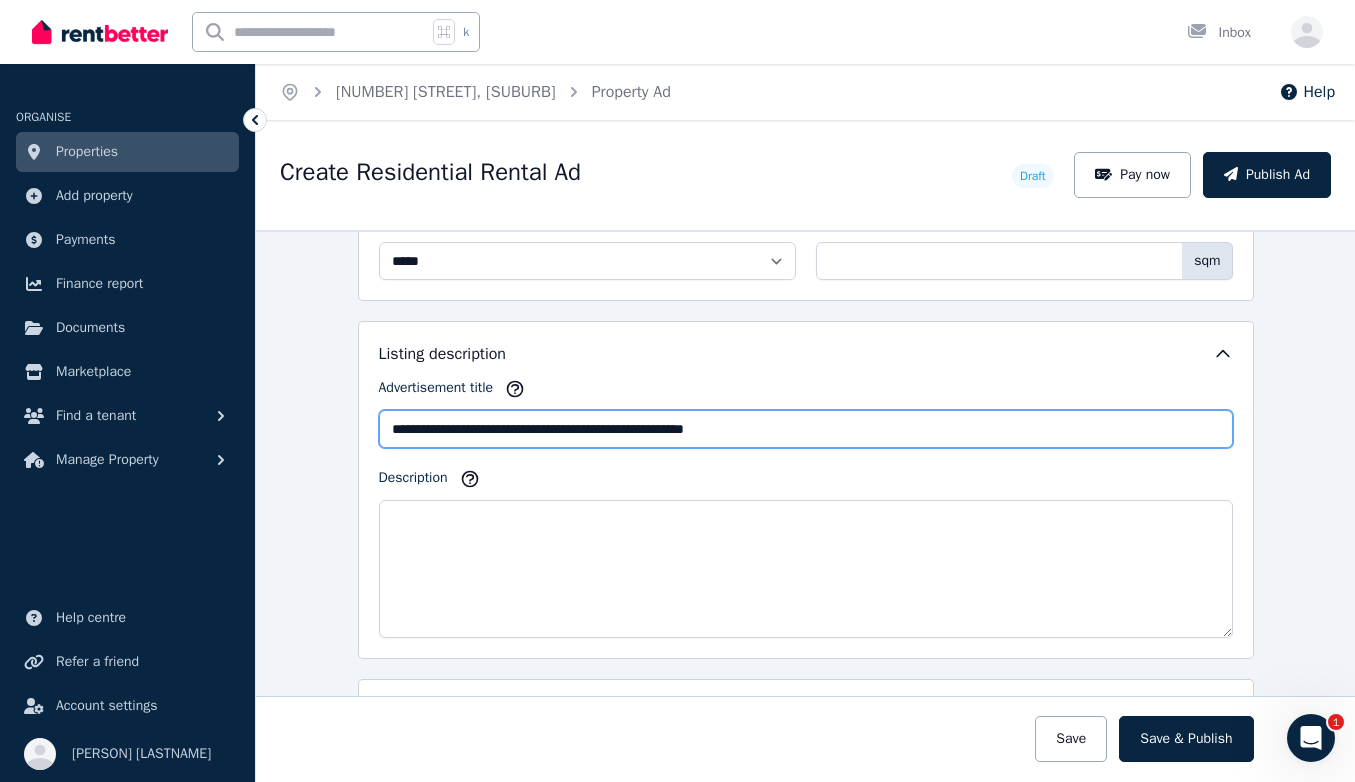paste 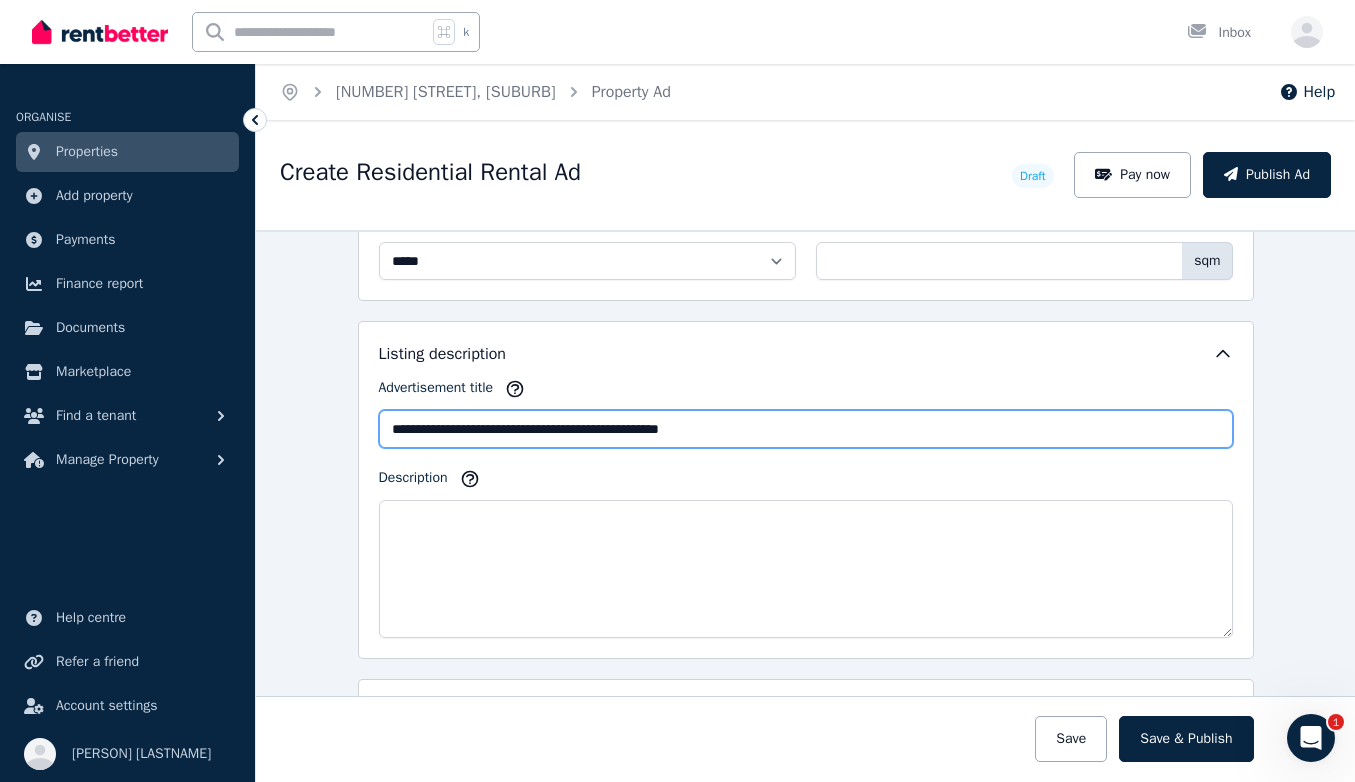 click on "**********" at bounding box center [806, 429] 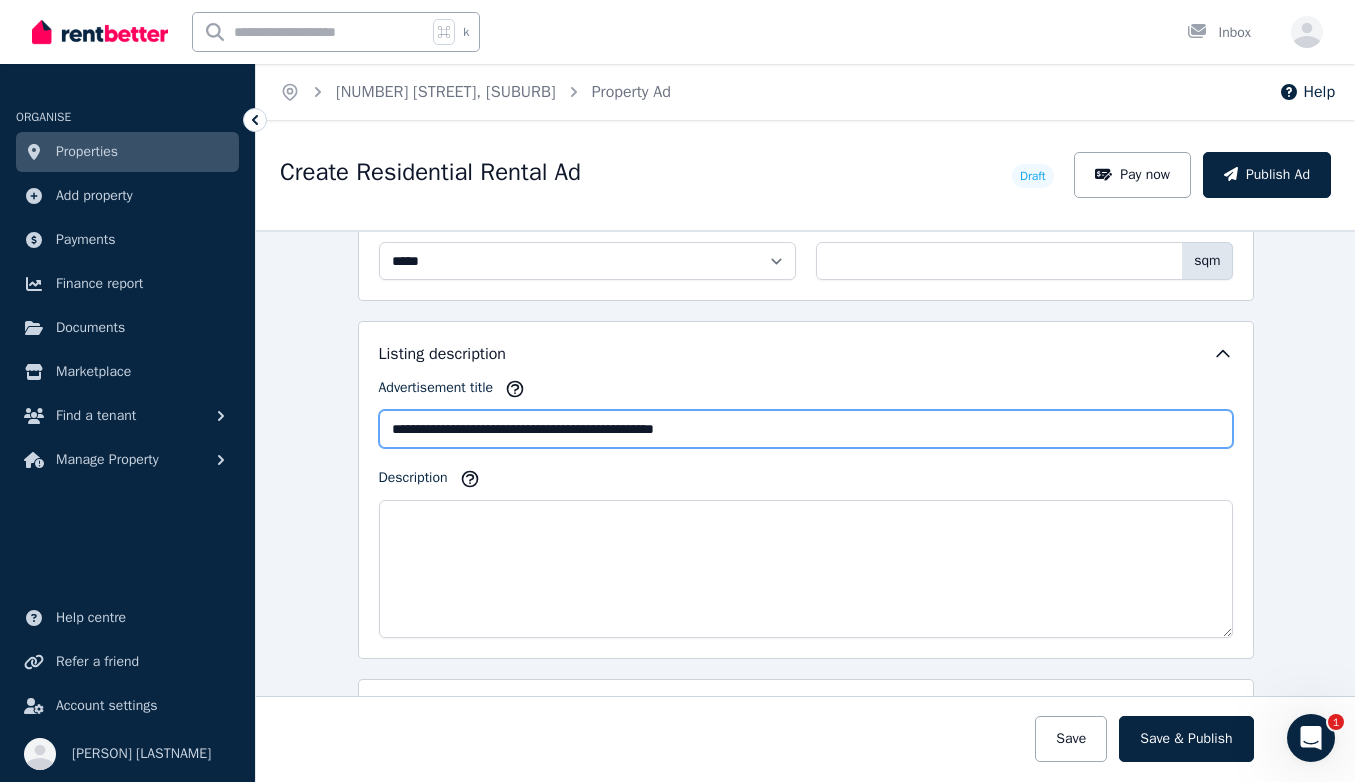 click on "**********" at bounding box center (806, 429) 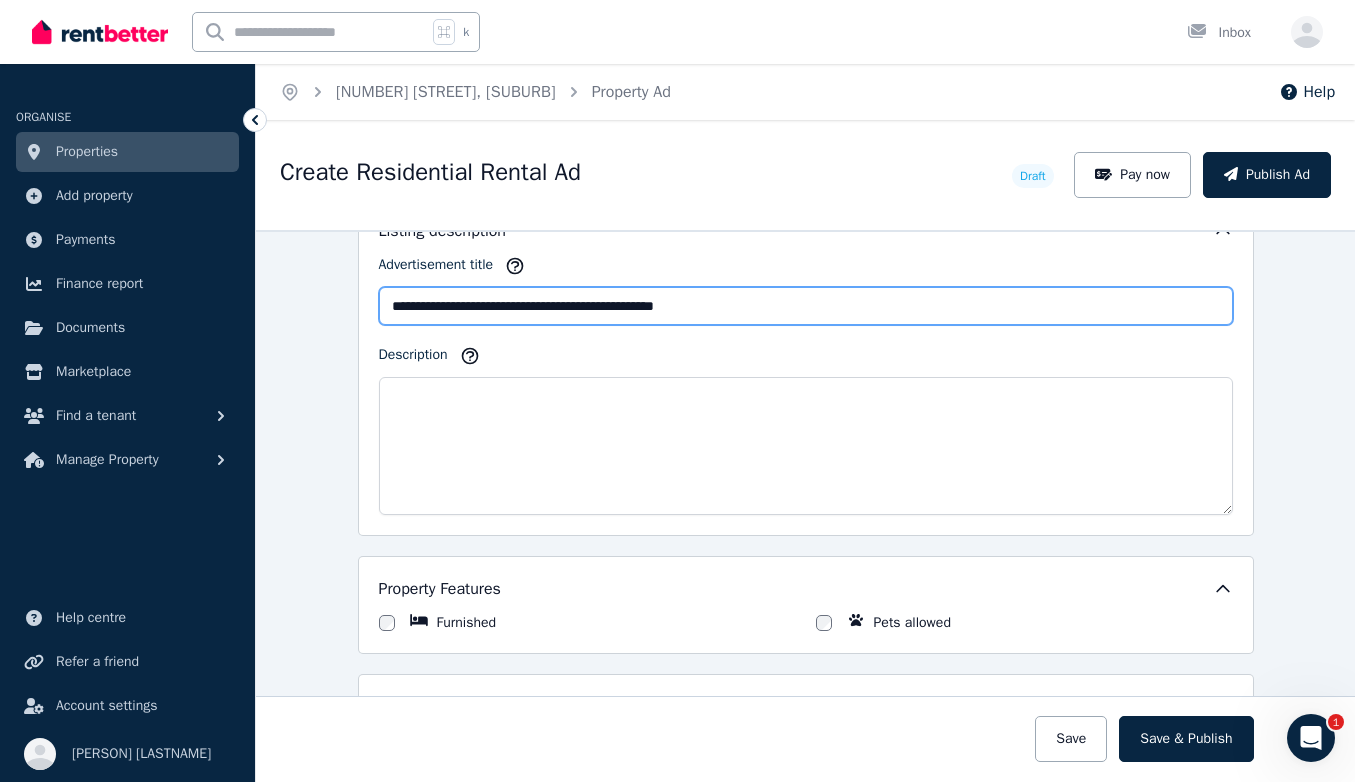 scroll, scrollTop: 1232, scrollLeft: 0, axis: vertical 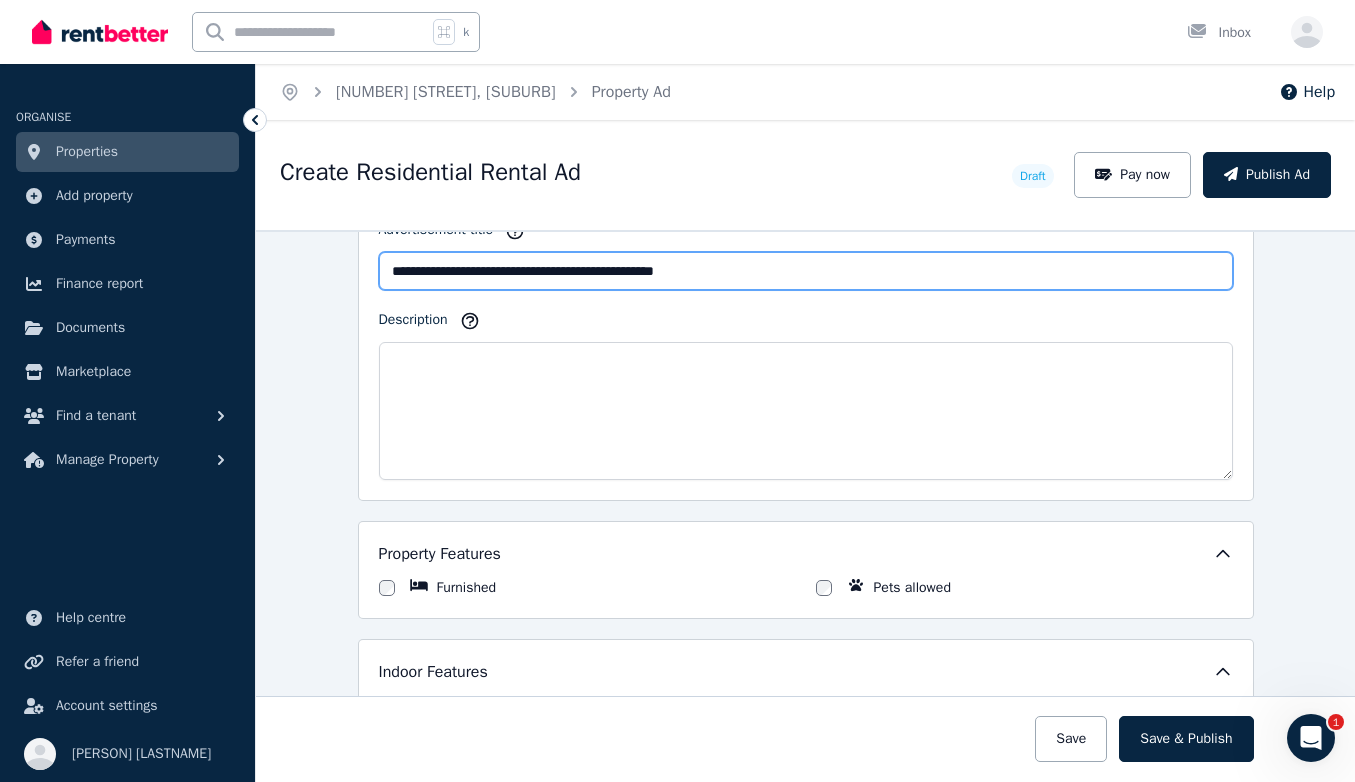 click on "**********" at bounding box center (806, 271) 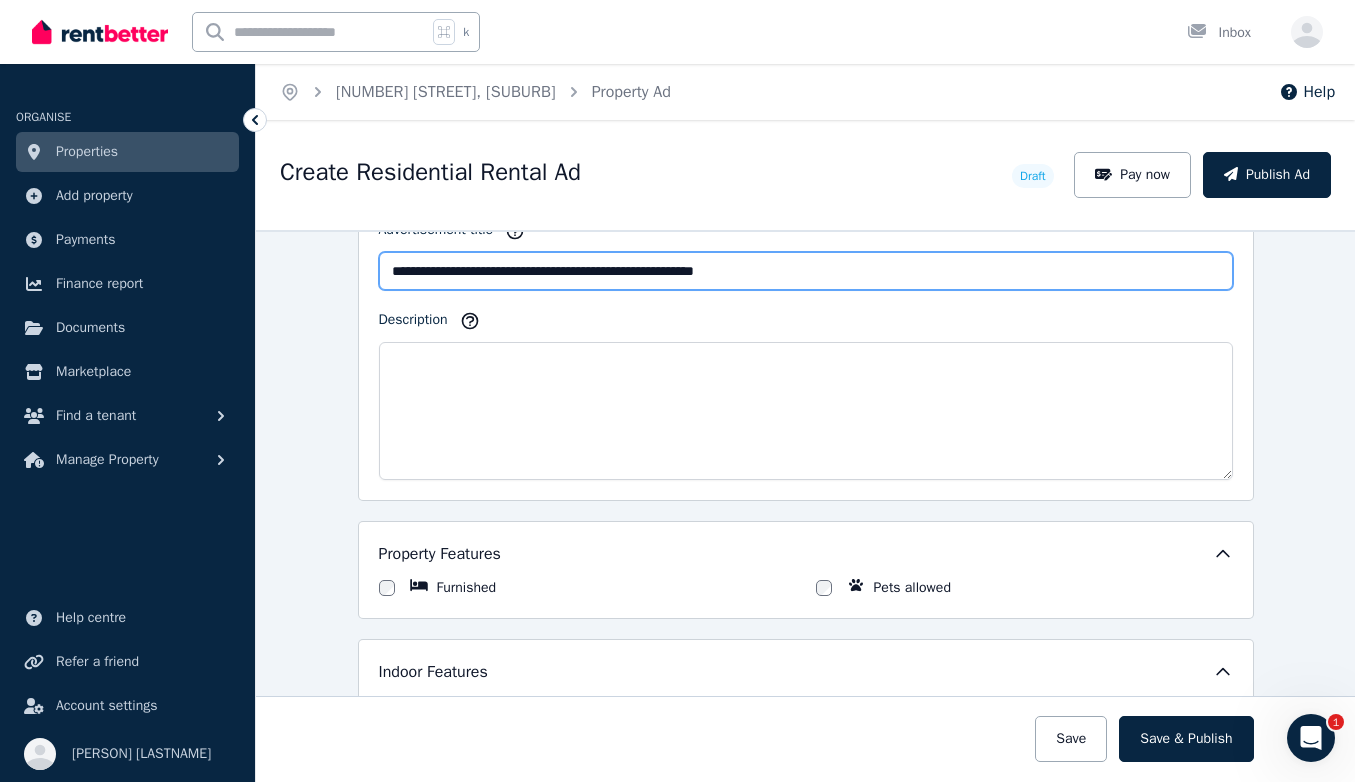 type on "**********" 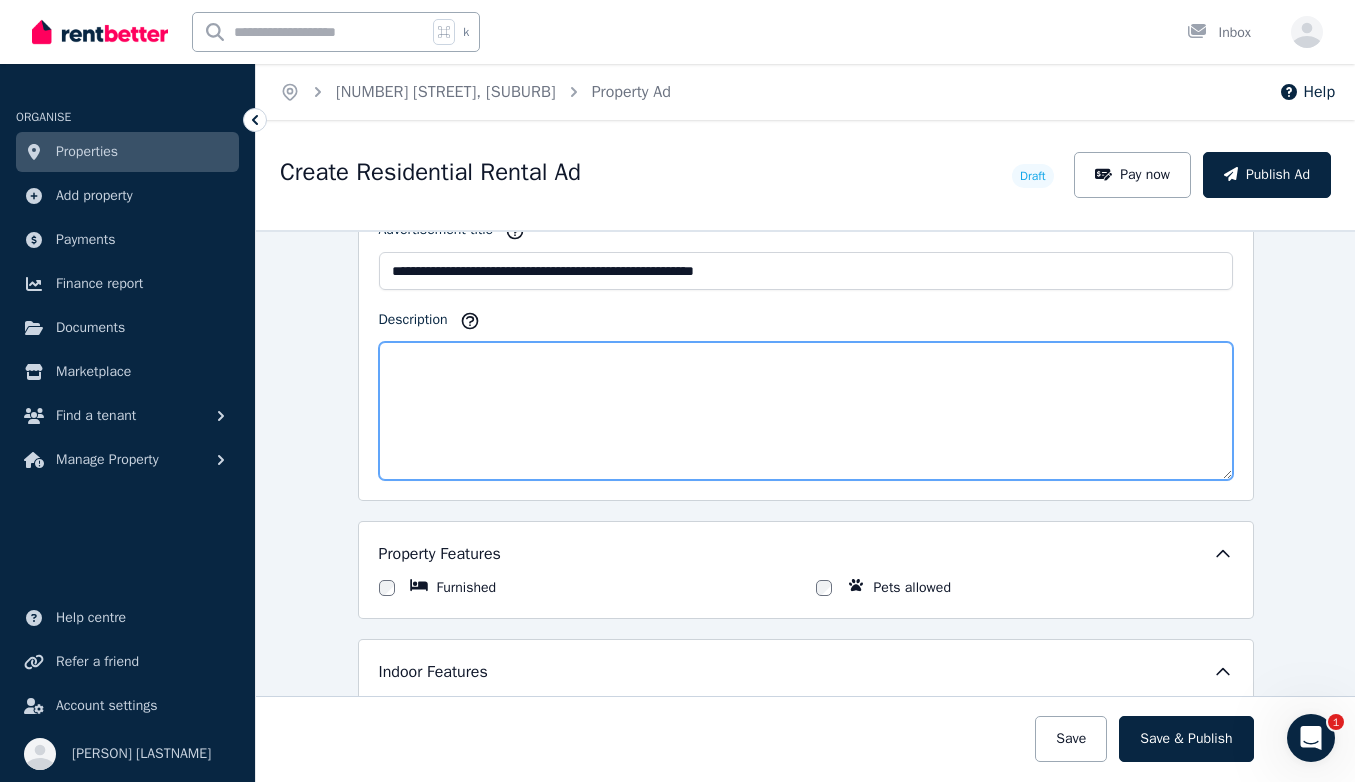 click on "Description" at bounding box center (806, 411) 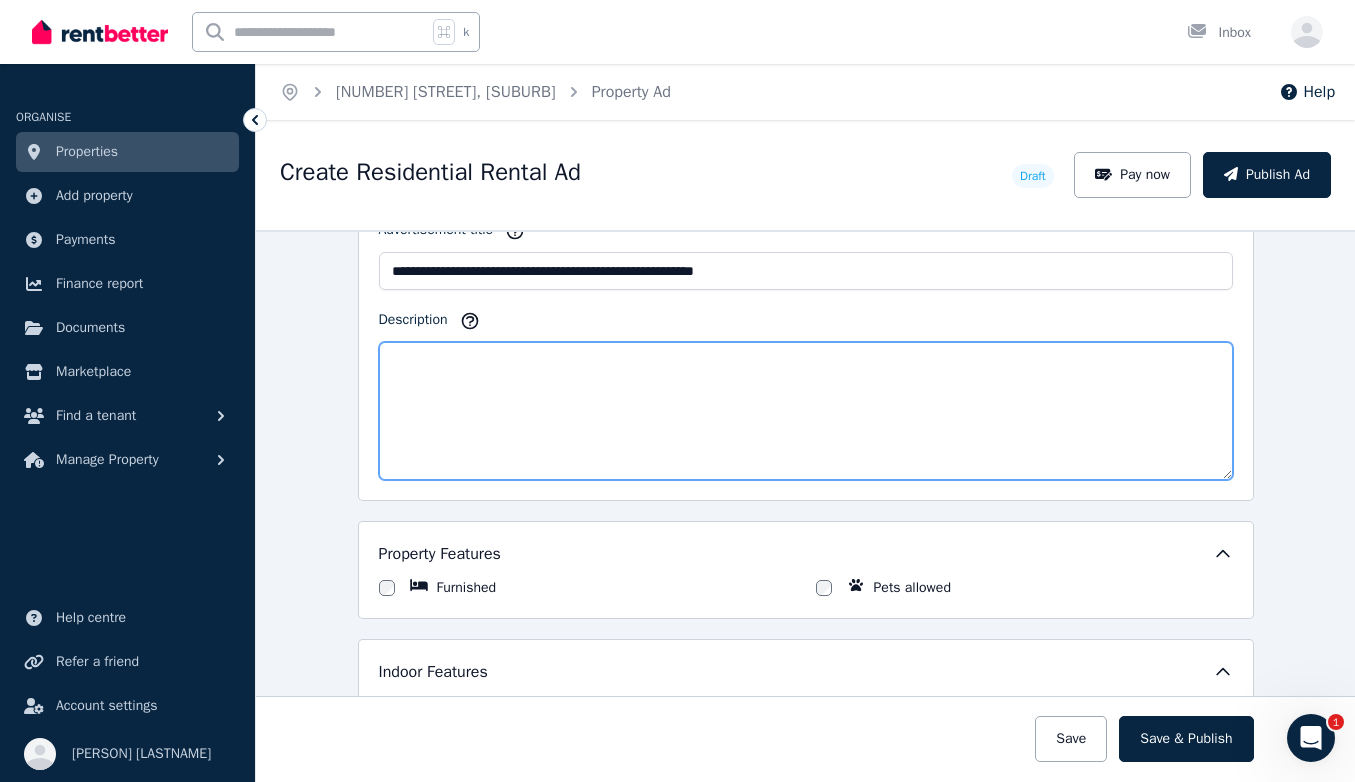 paste on "**********" 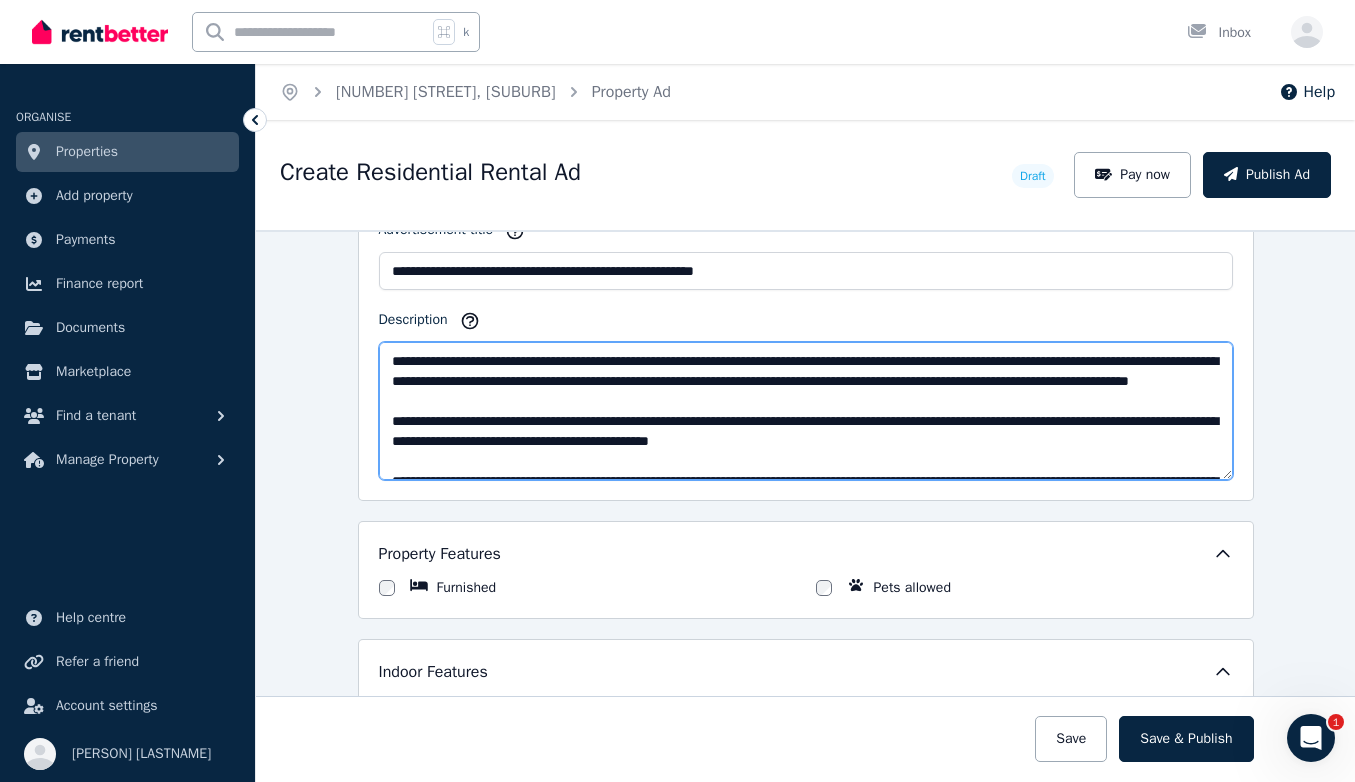 scroll, scrollTop: 730, scrollLeft: 0, axis: vertical 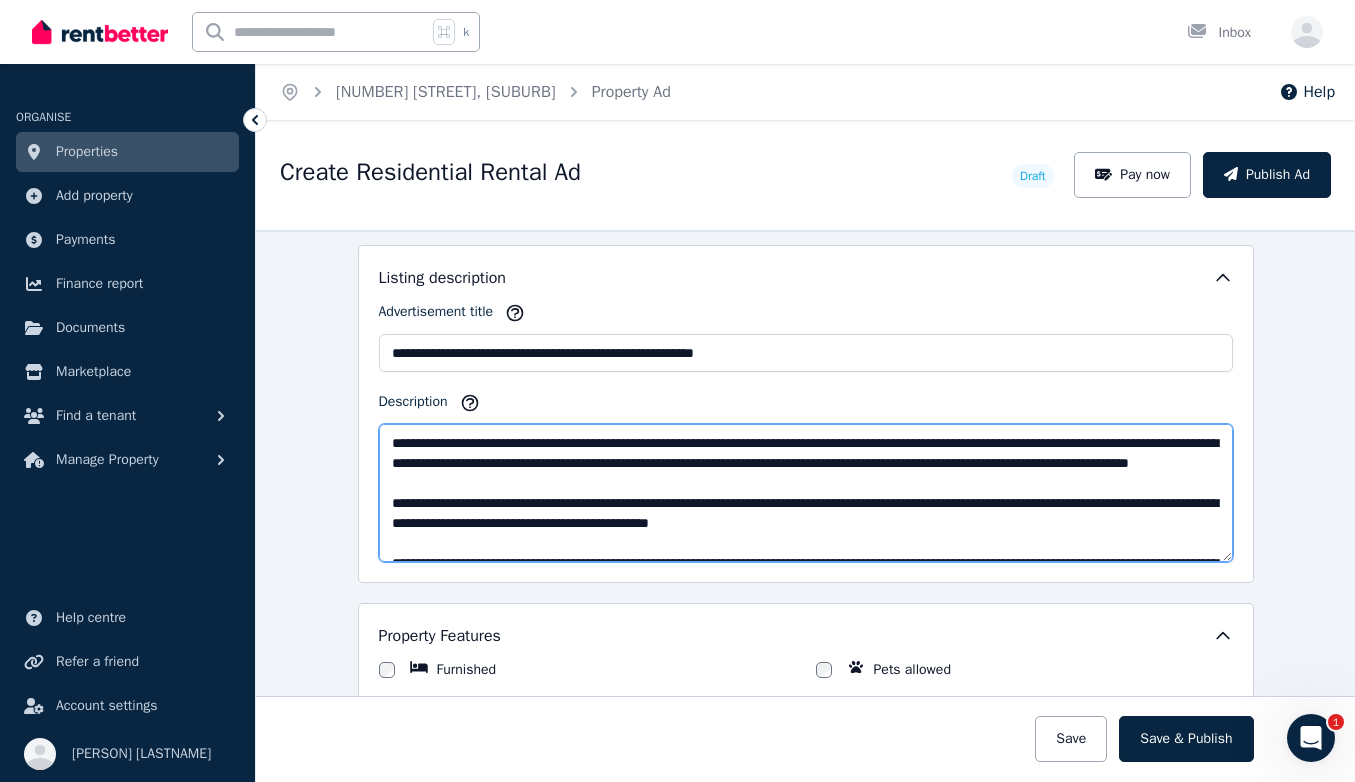 click on "Description" at bounding box center (806, 493) 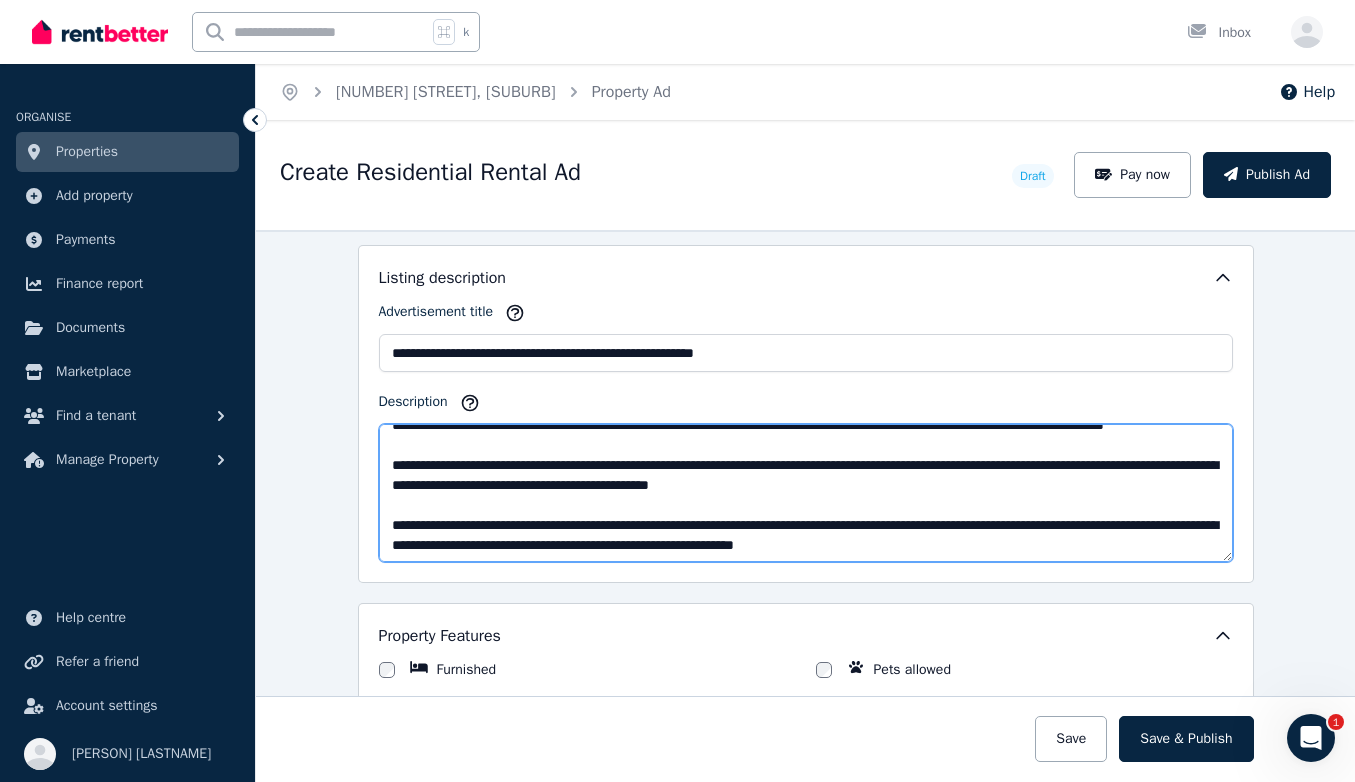 scroll, scrollTop: 34, scrollLeft: 0, axis: vertical 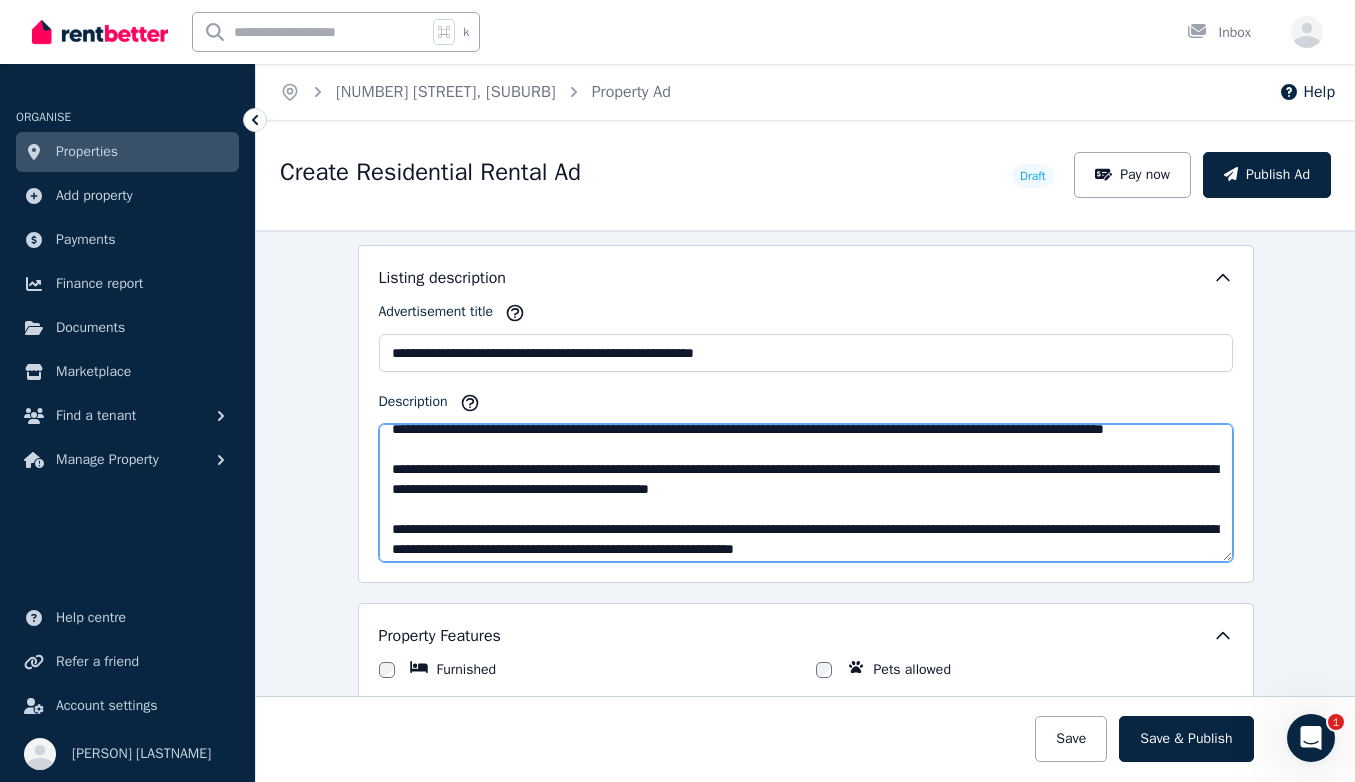 click on "Description" at bounding box center (806, 493) 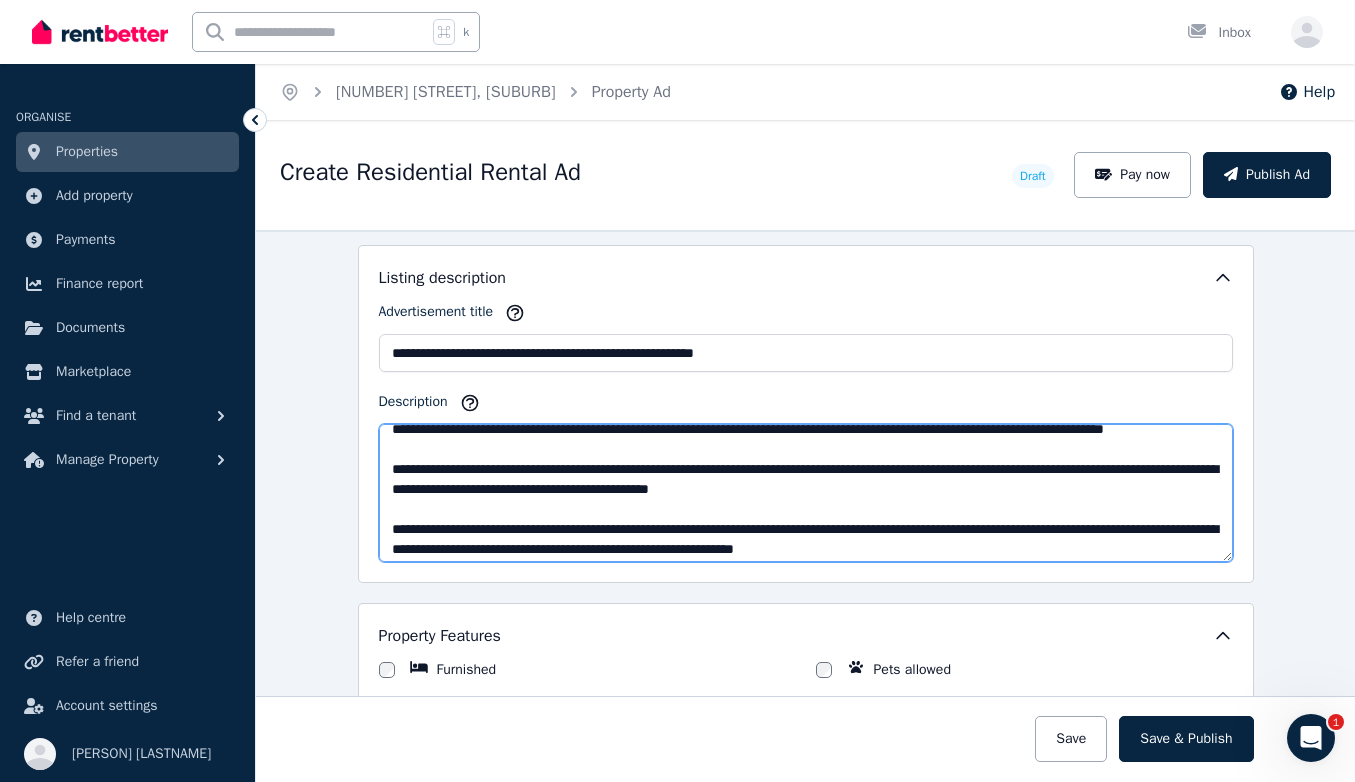 paste on "**********" 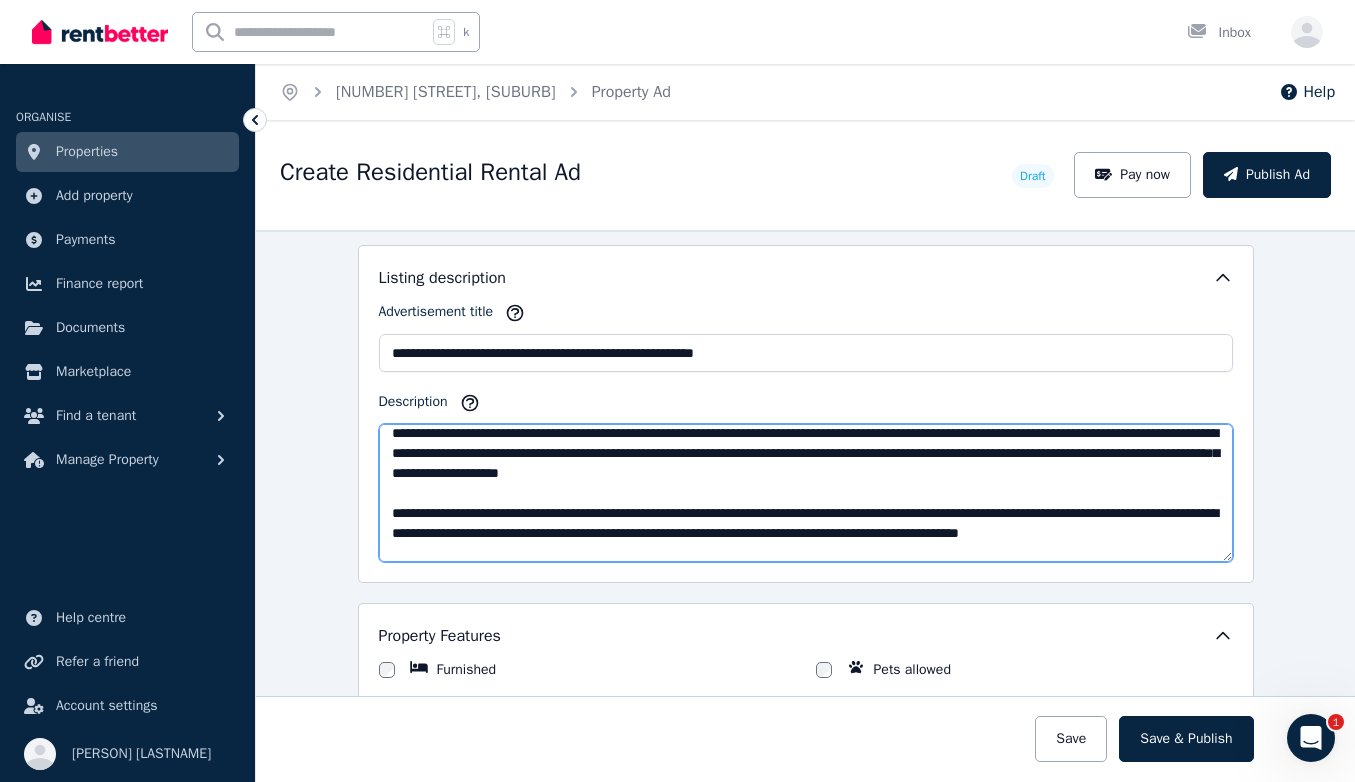 scroll, scrollTop: 0, scrollLeft: 0, axis: both 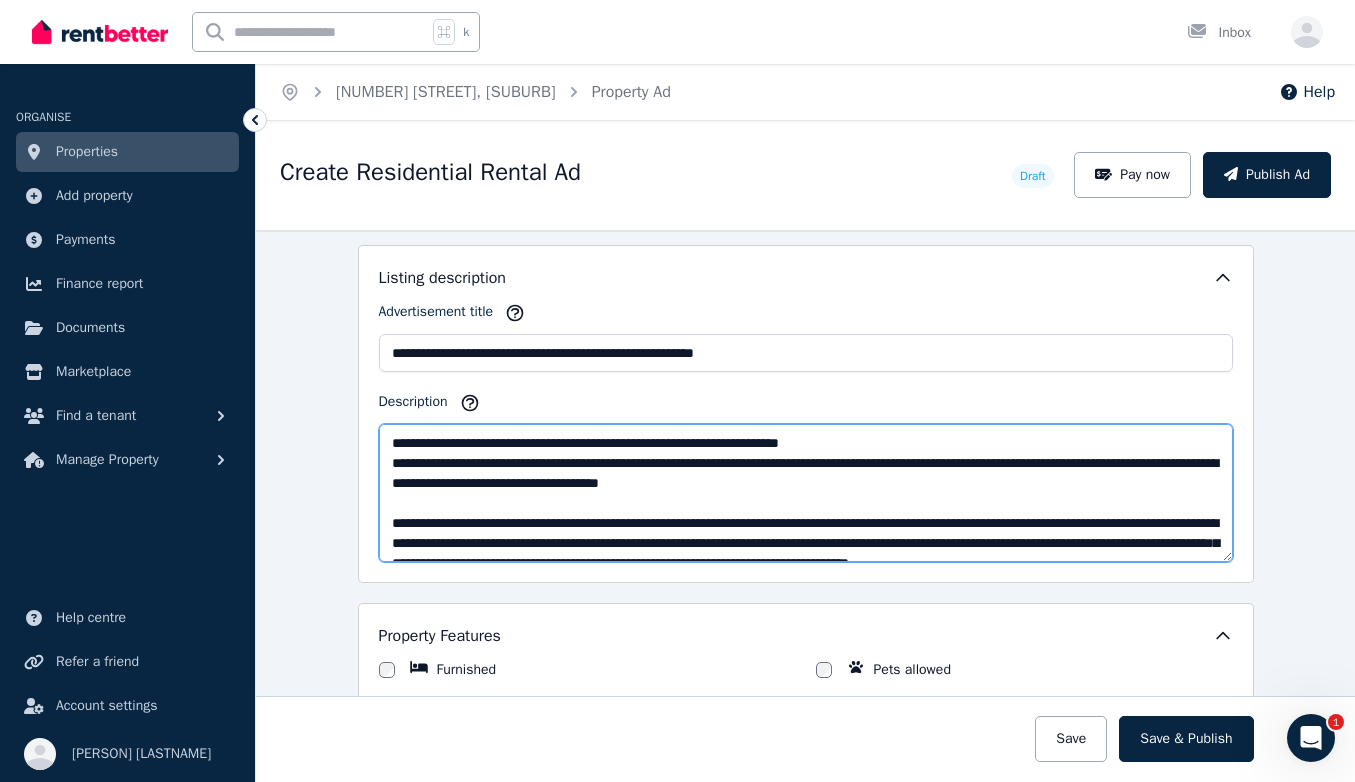 type on "**********" 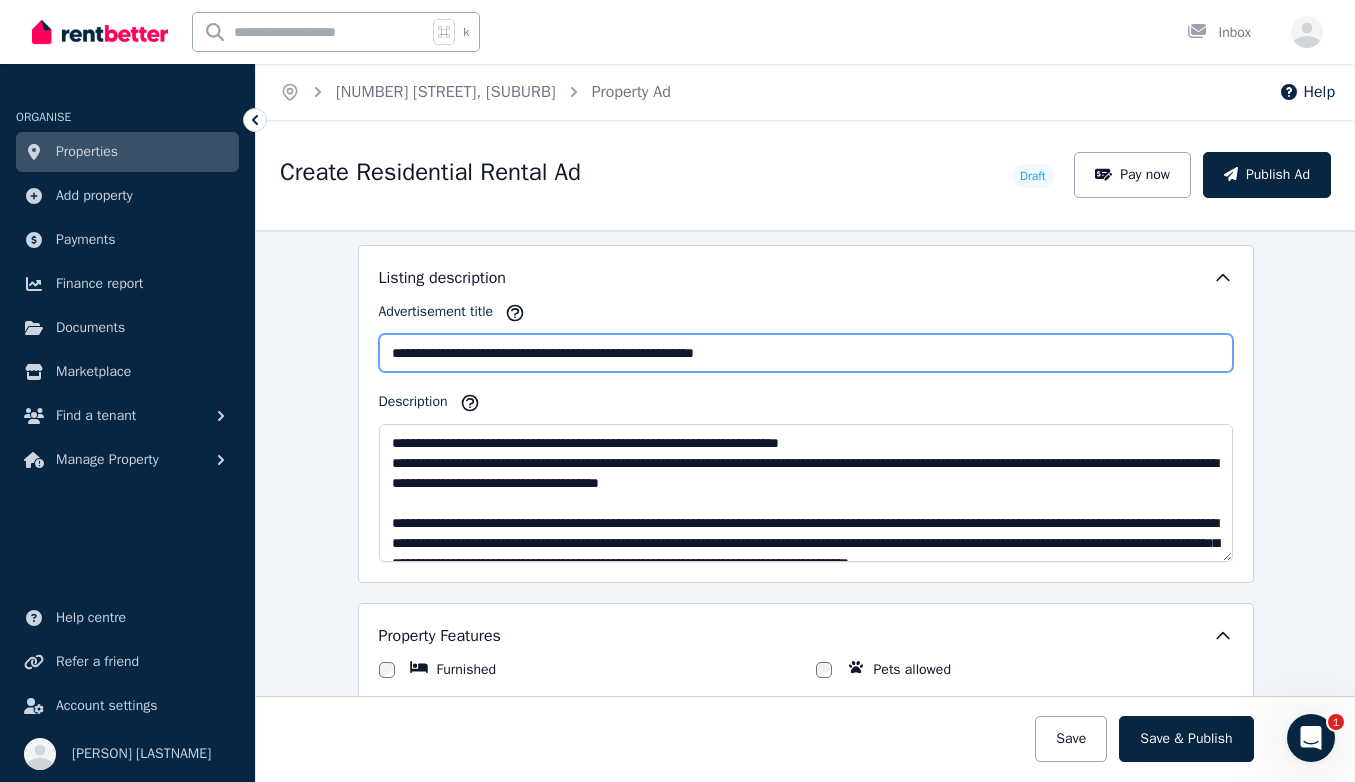 click on "**********" at bounding box center (806, 353) 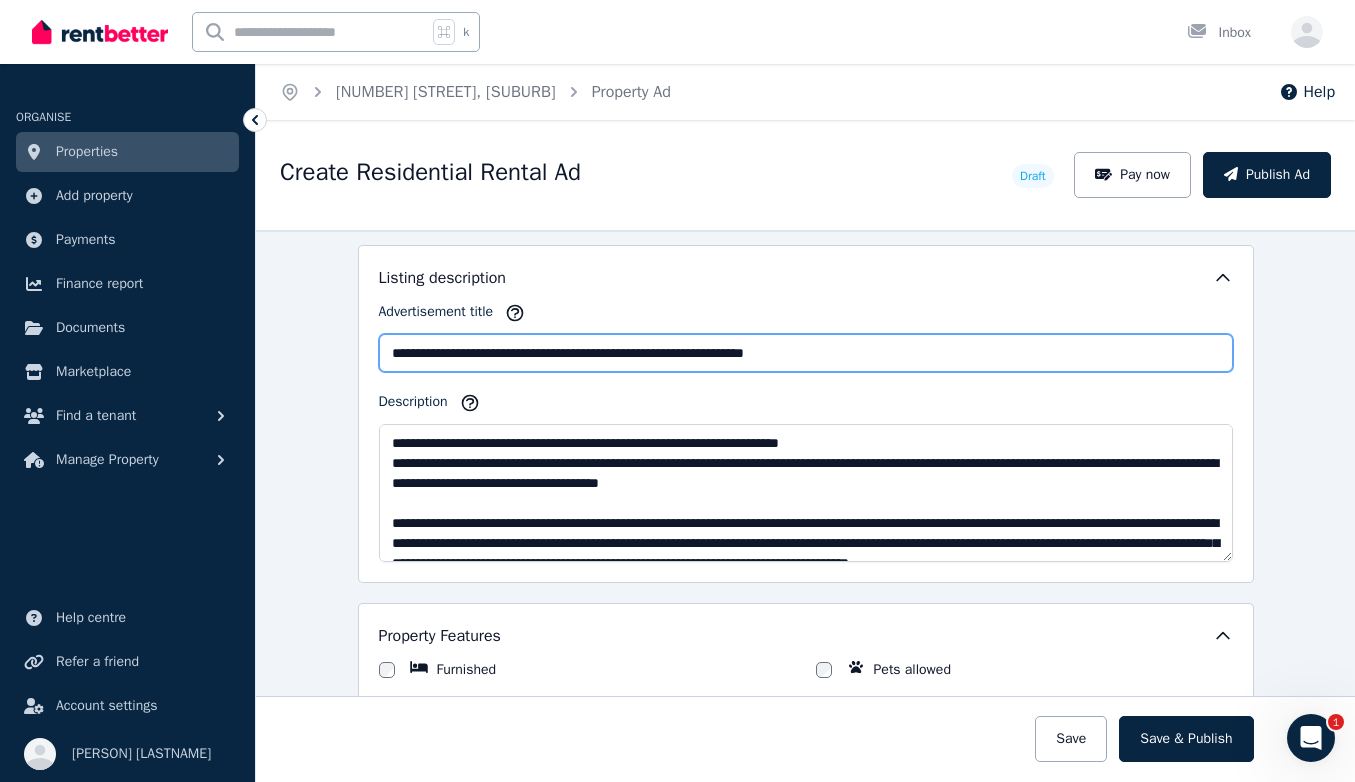 click on "**********" at bounding box center [806, 353] 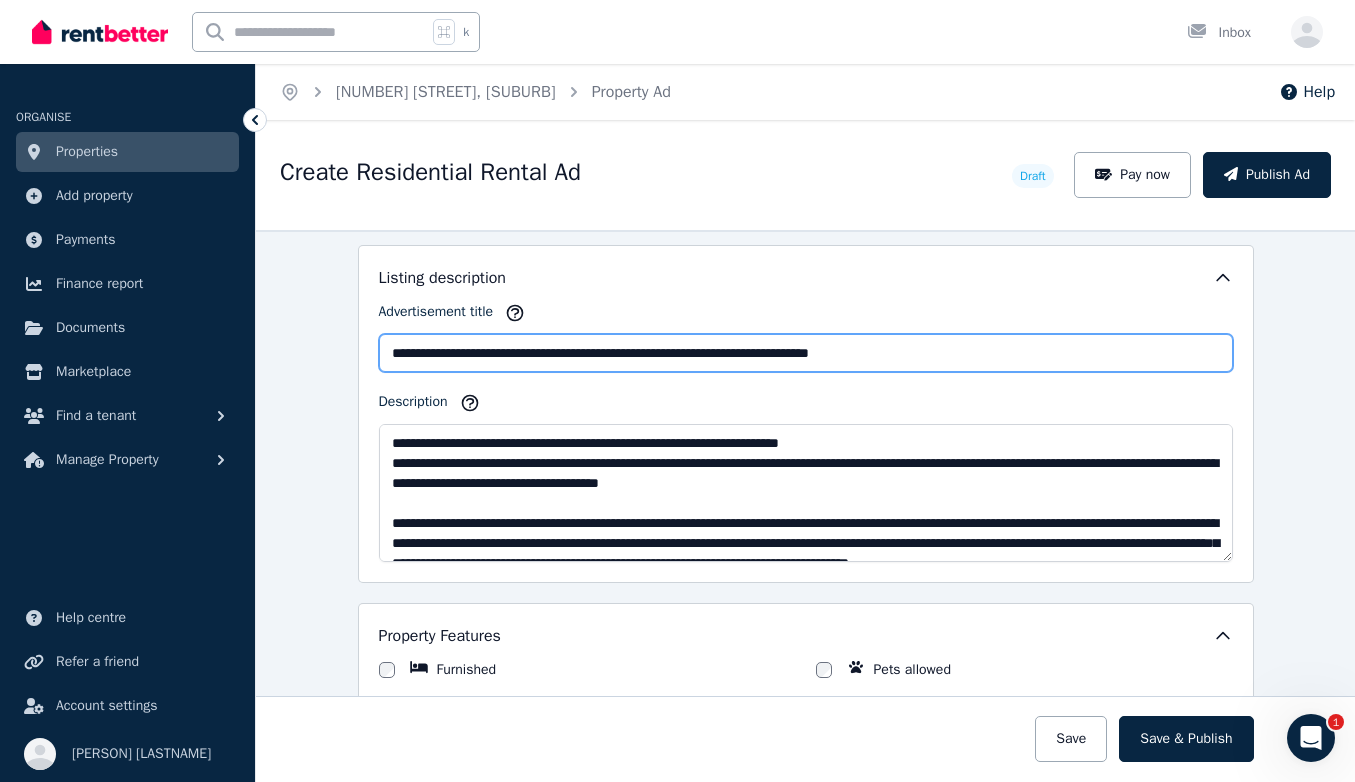 click on "**********" at bounding box center (806, 353) 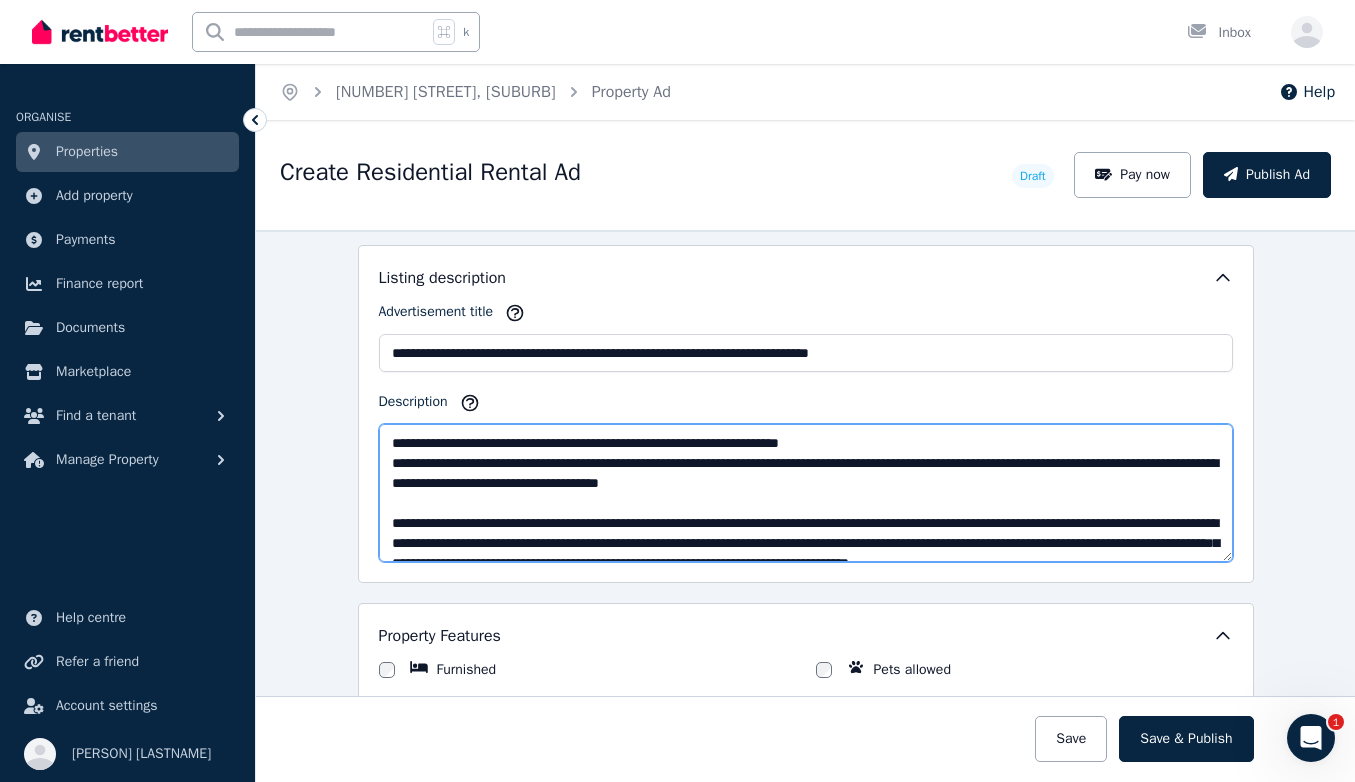 drag, startPoint x: 934, startPoint y: 436, endPoint x: 360, endPoint y: 448, distance: 574.1254 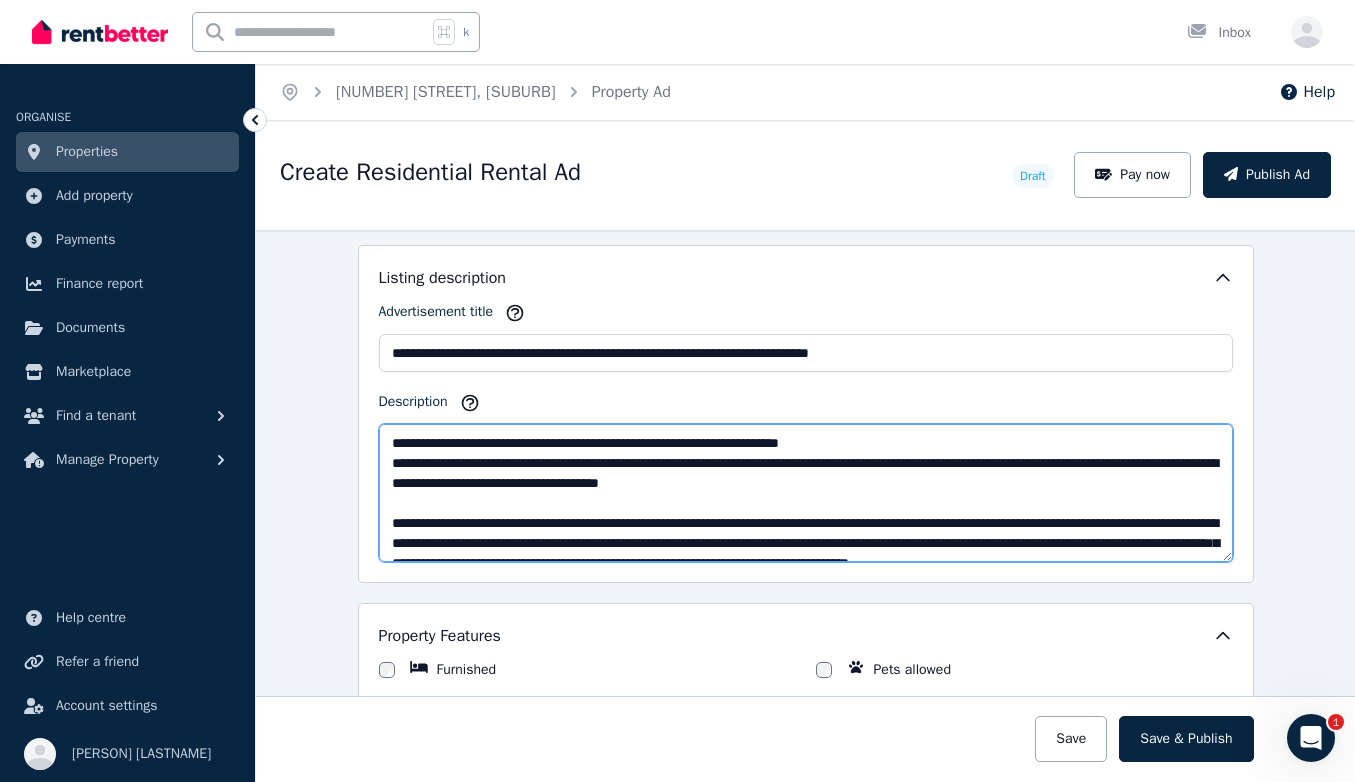click on "**********" at bounding box center [806, 414] 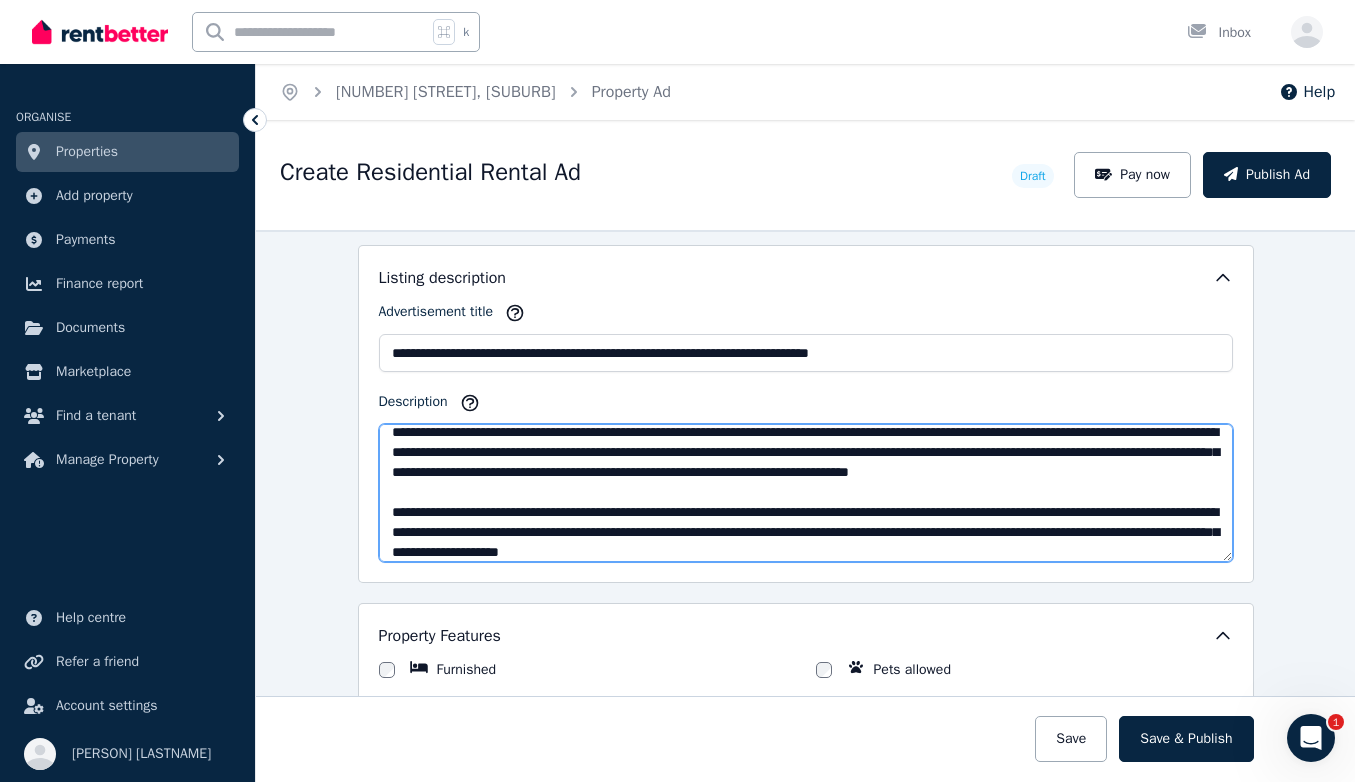 scroll, scrollTop: 82, scrollLeft: 0, axis: vertical 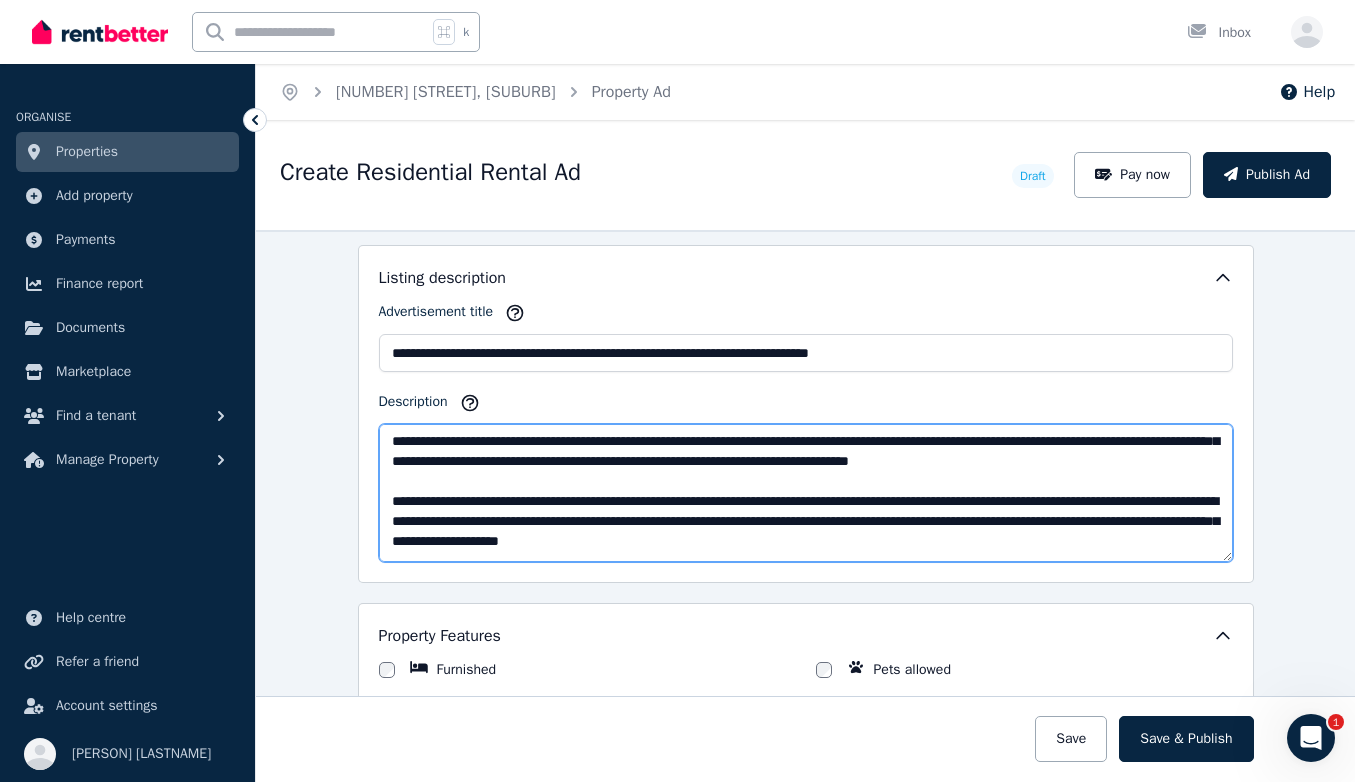 click on "Description" at bounding box center [806, 493] 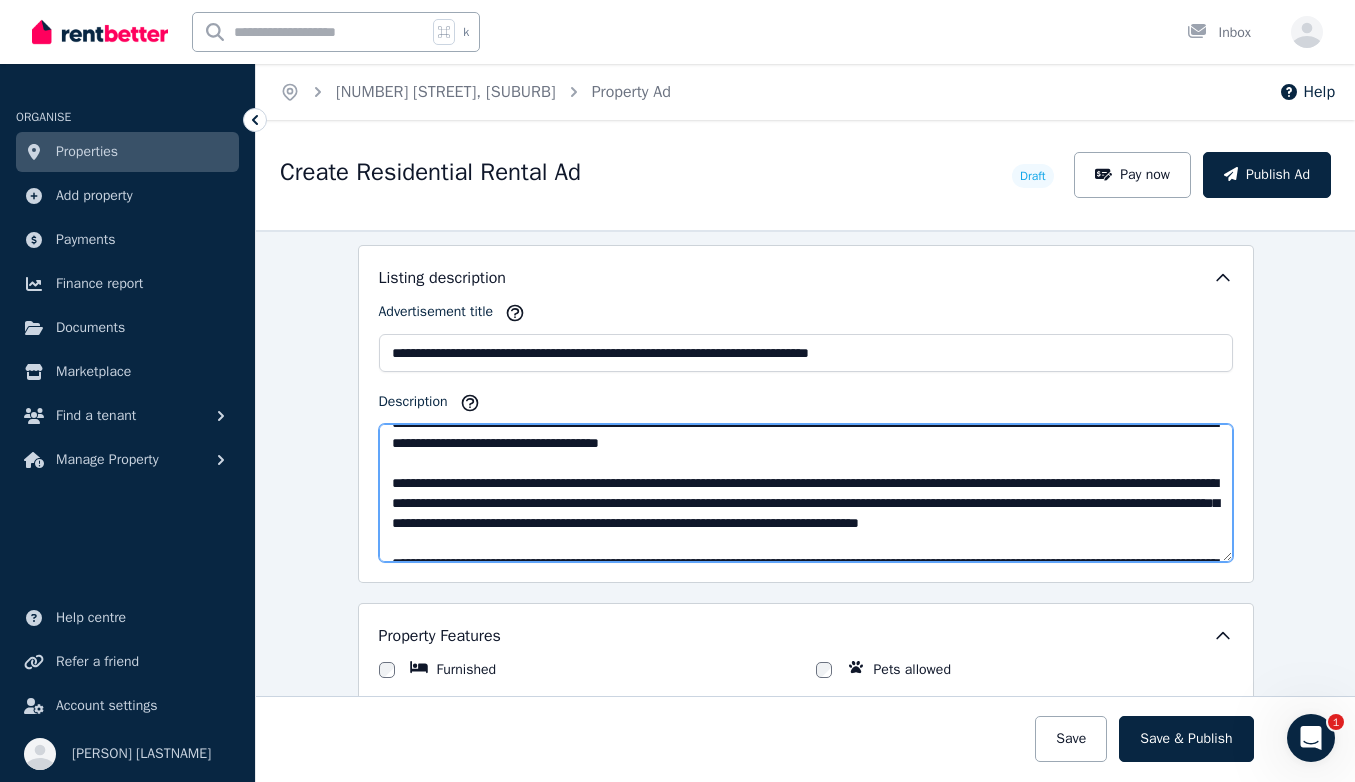 scroll, scrollTop: 19, scrollLeft: 0, axis: vertical 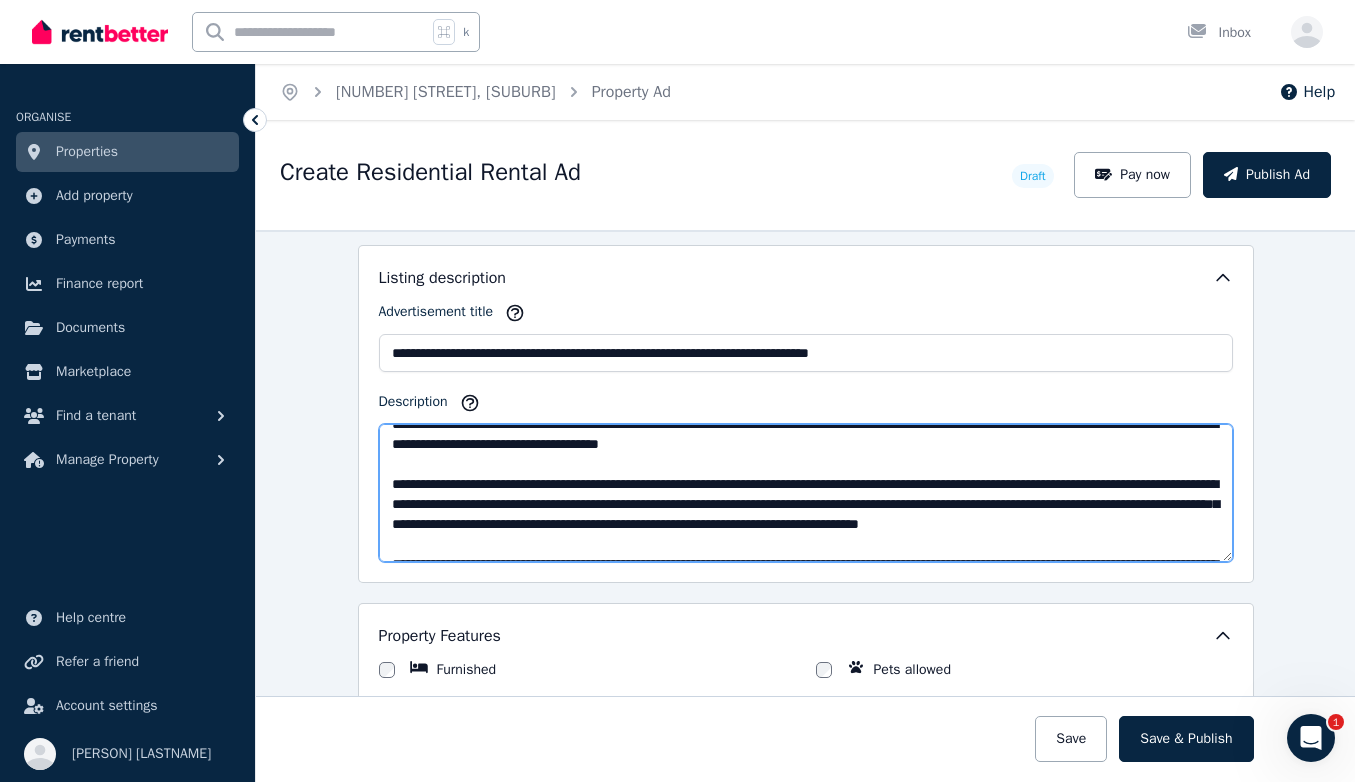 click on "Description" at bounding box center (806, 493) 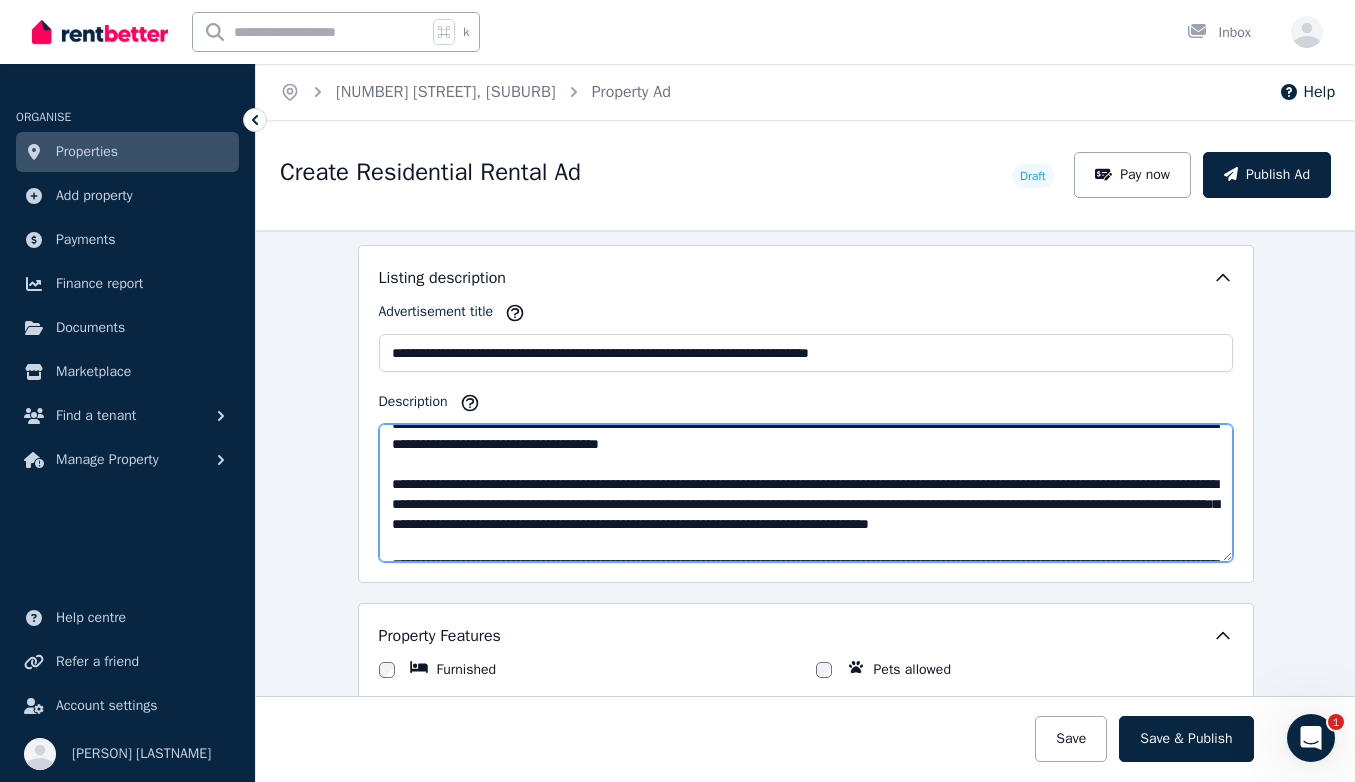 click on "Description" at bounding box center (806, 493) 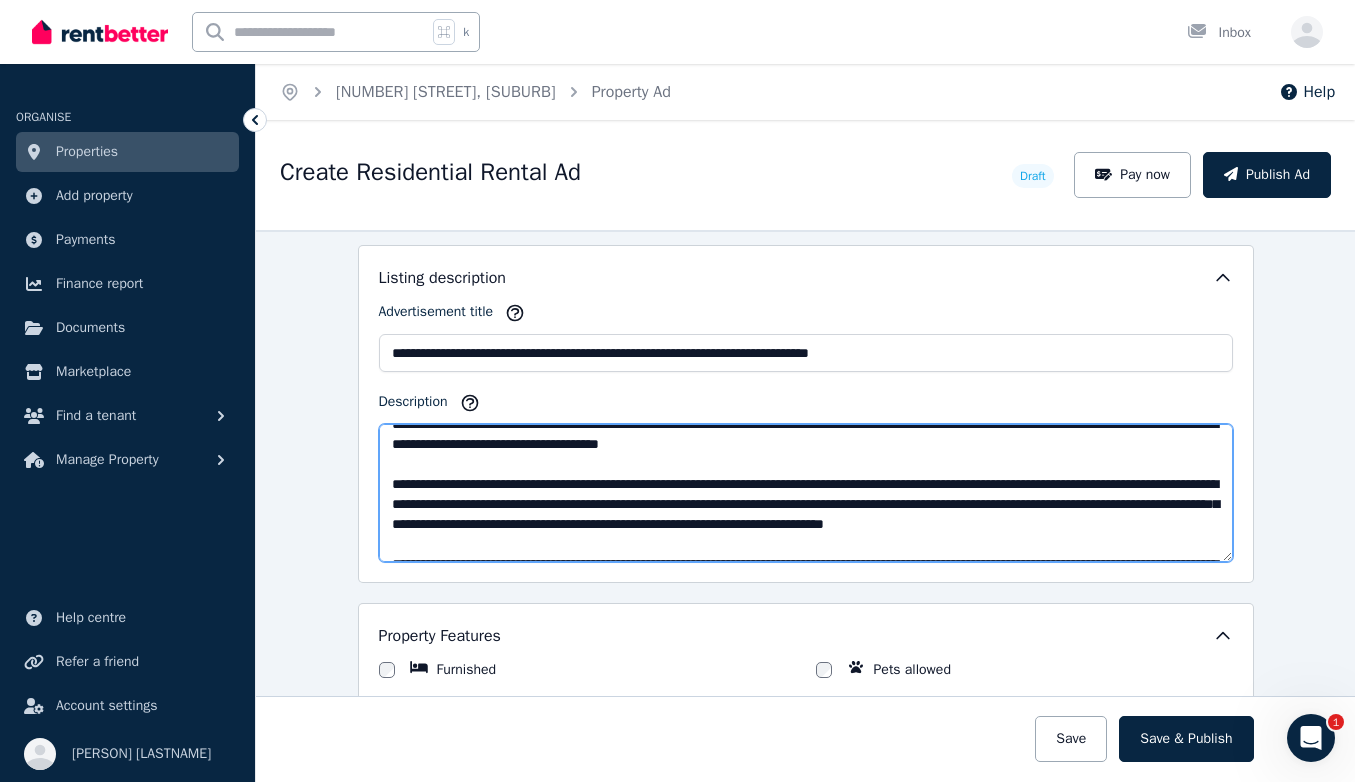 click on "Description" at bounding box center (806, 493) 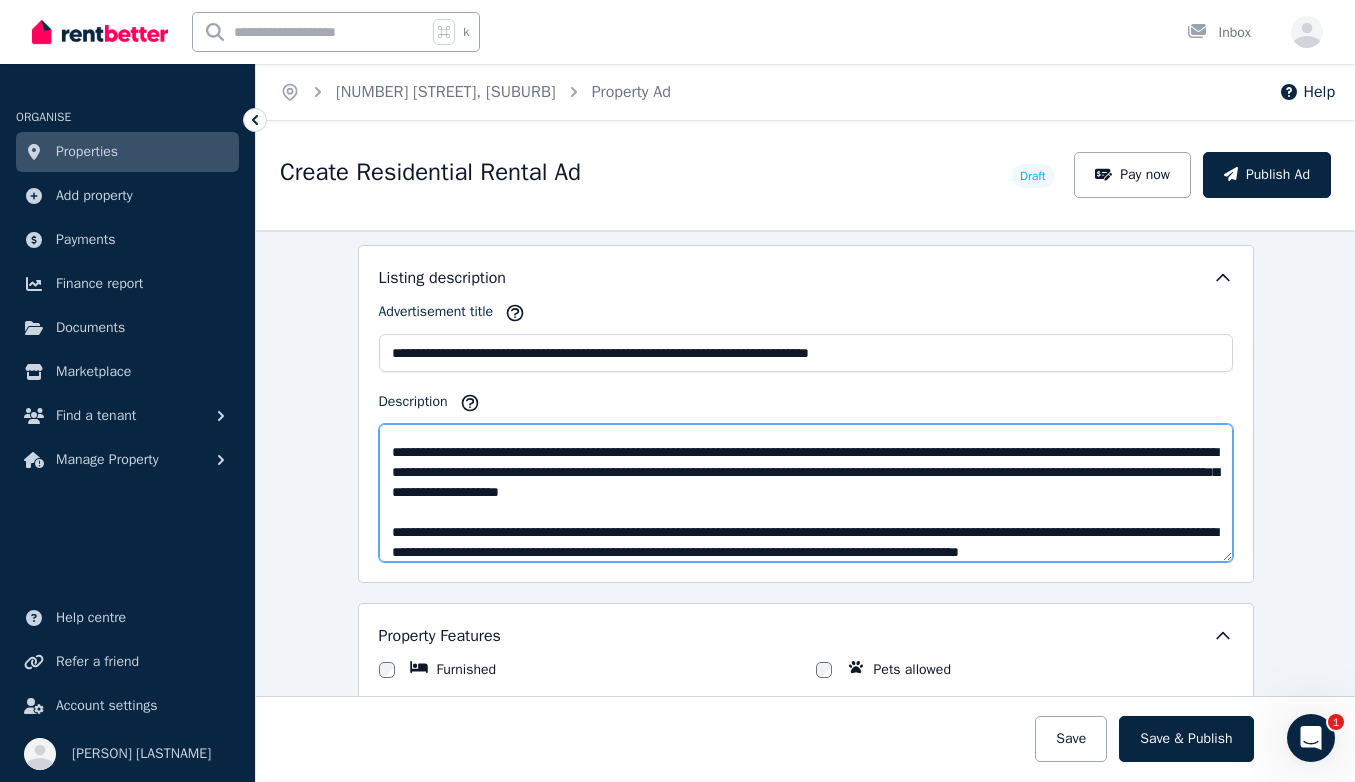 scroll, scrollTop: 140, scrollLeft: 0, axis: vertical 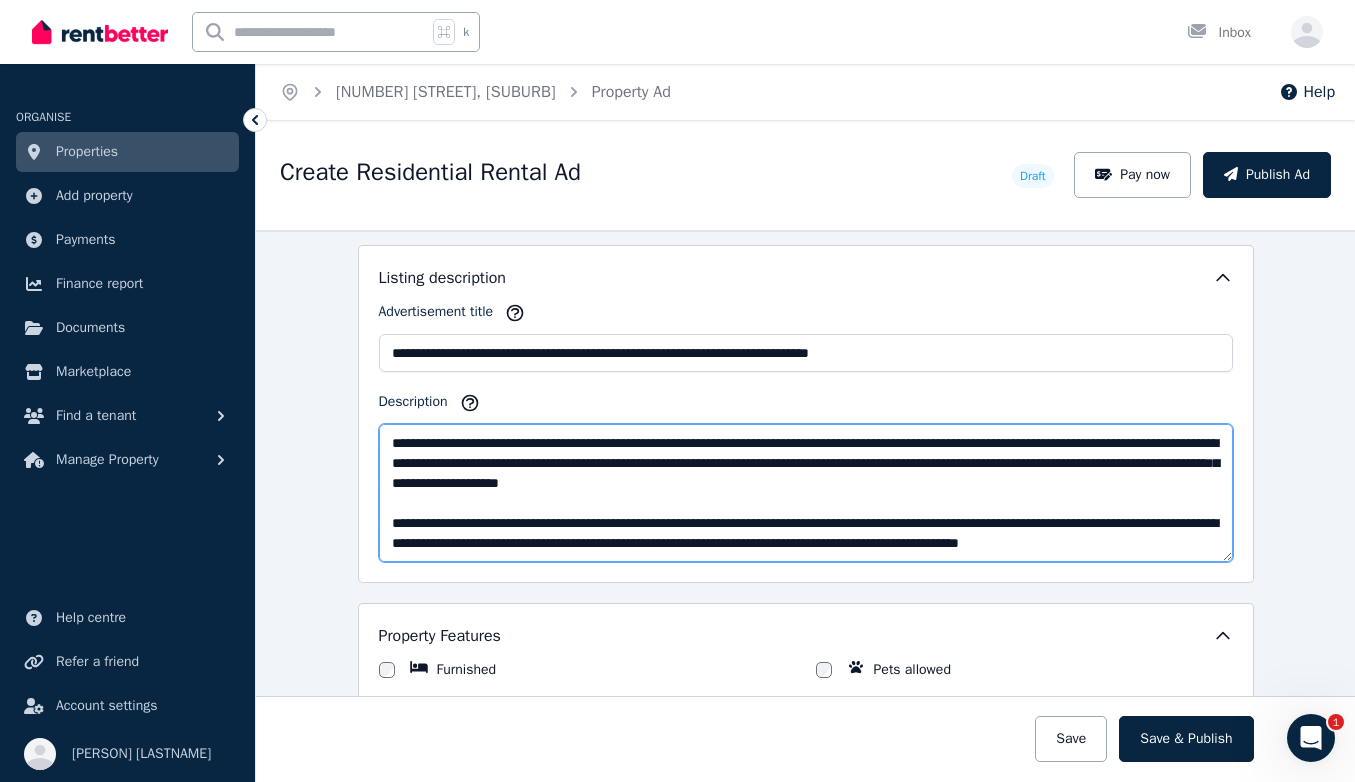 click on "Description" at bounding box center (806, 493) 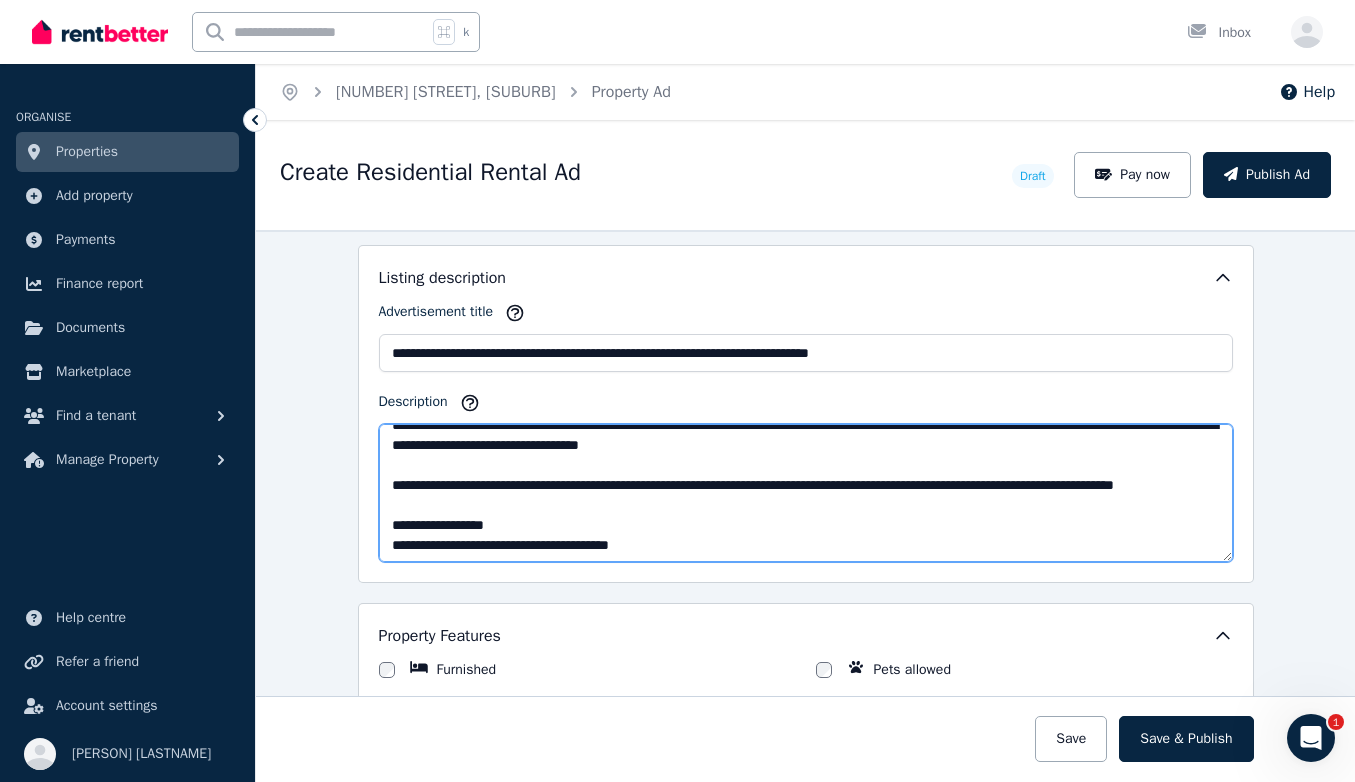 scroll, scrollTop: 299, scrollLeft: 0, axis: vertical 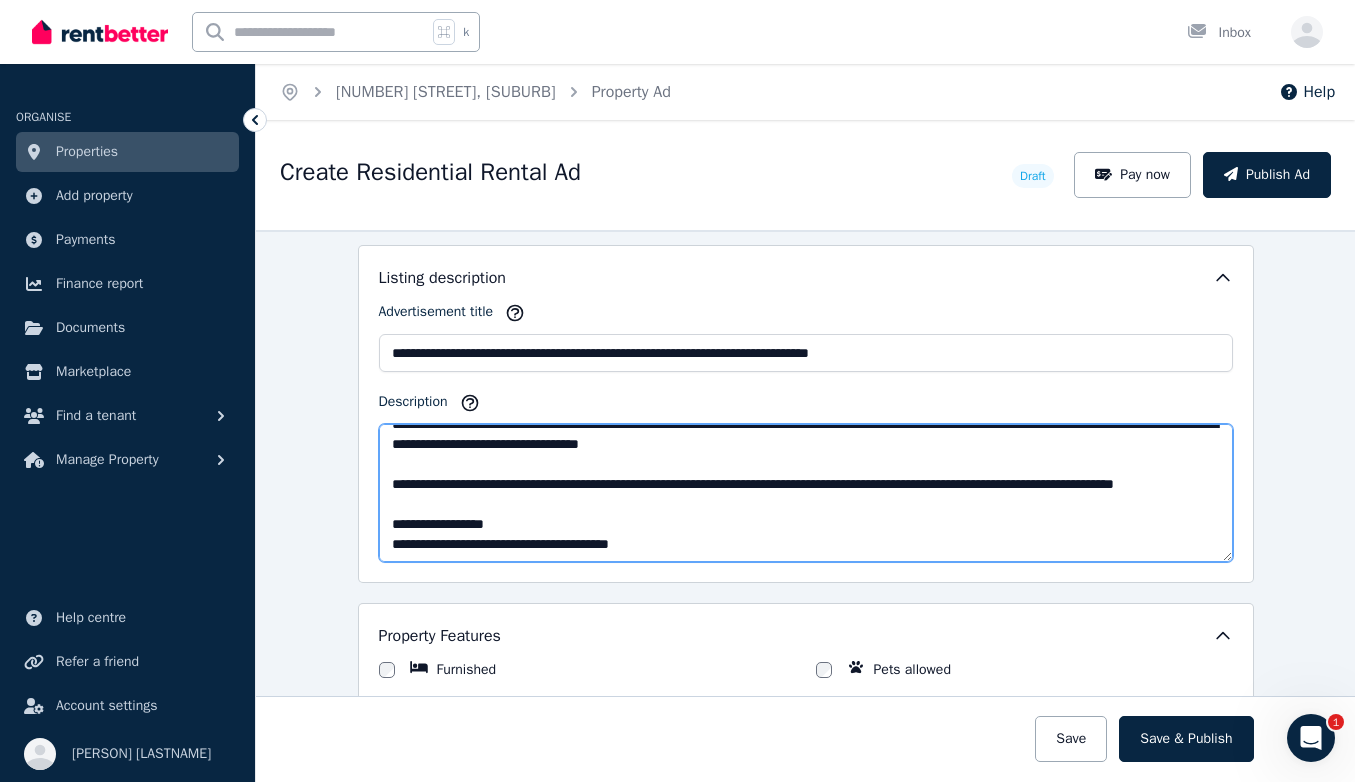click on "Description" at bounding box center [806, 493] 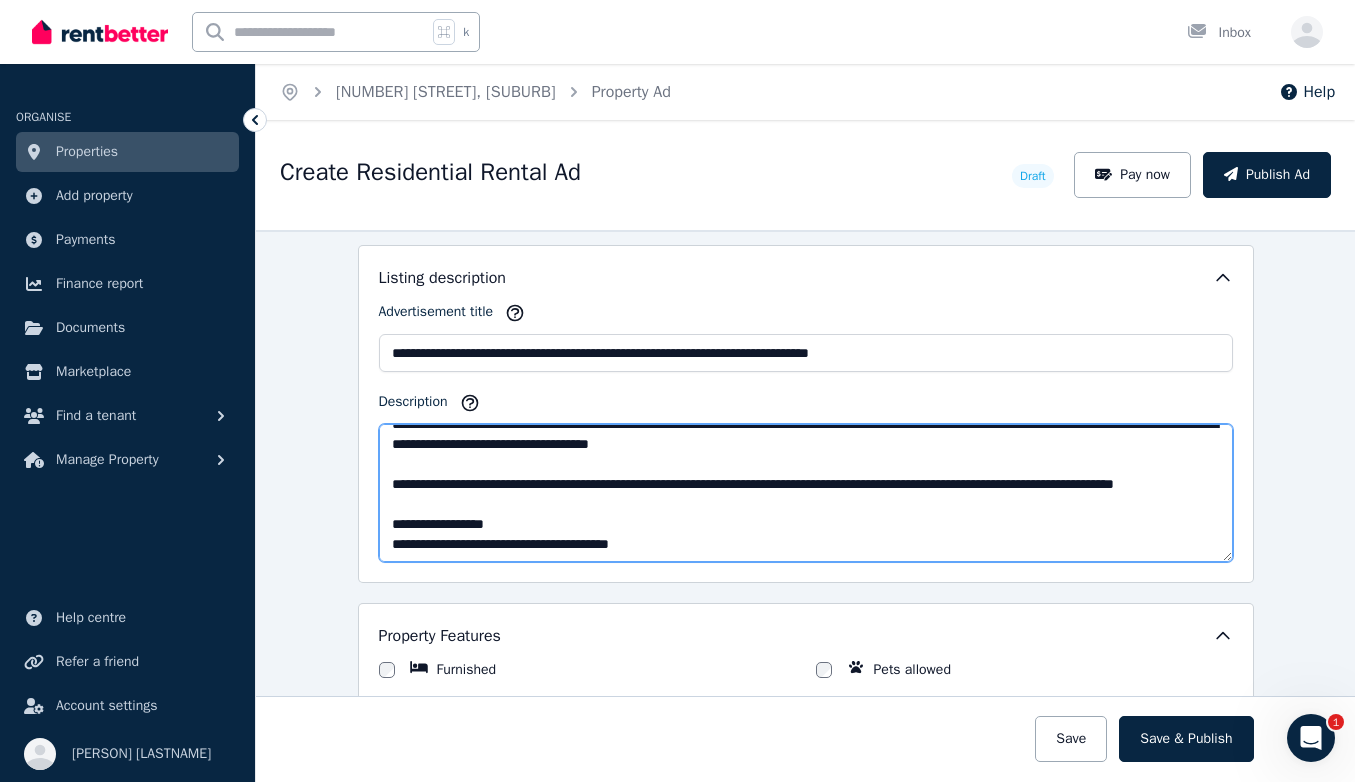 click on "Description" at bounding box center [806, 493] 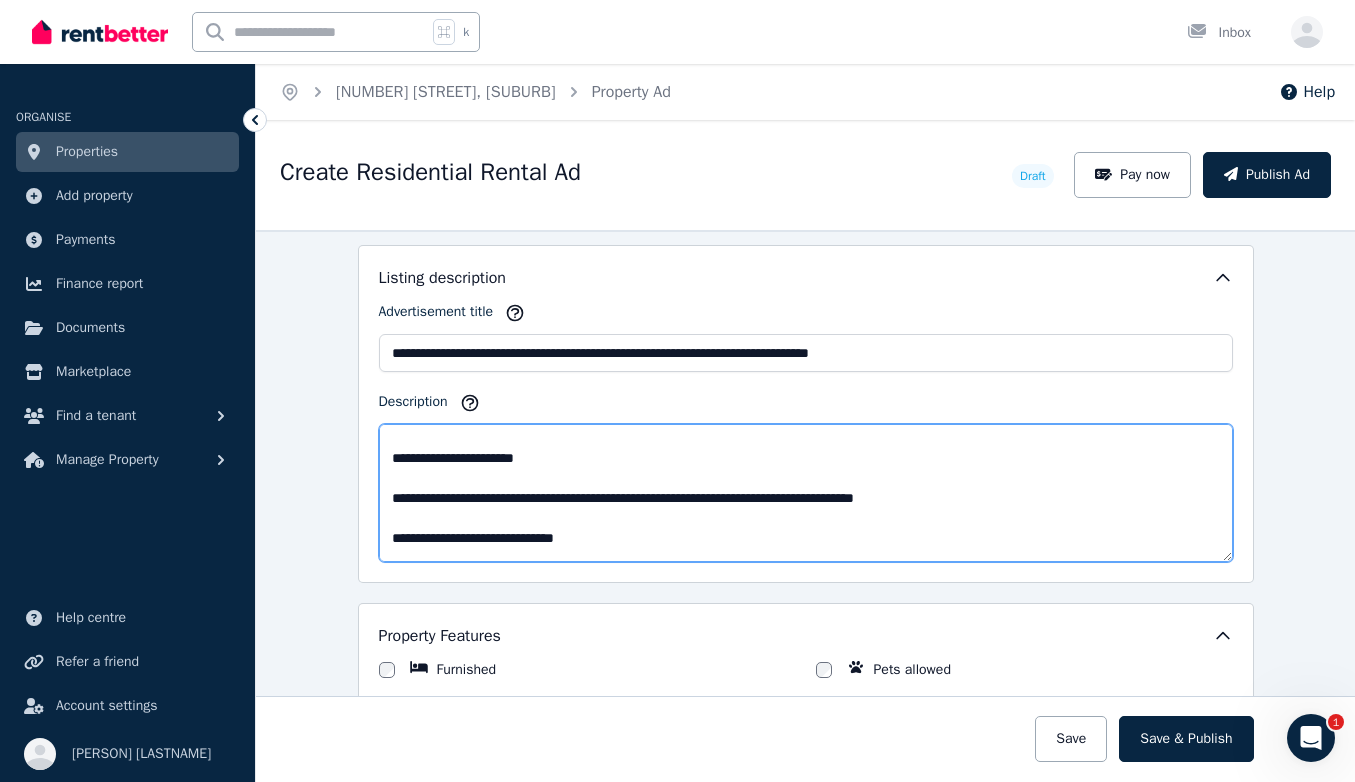 scroll, scrollTop: 431, scrollLeft: 0, axis: vertical 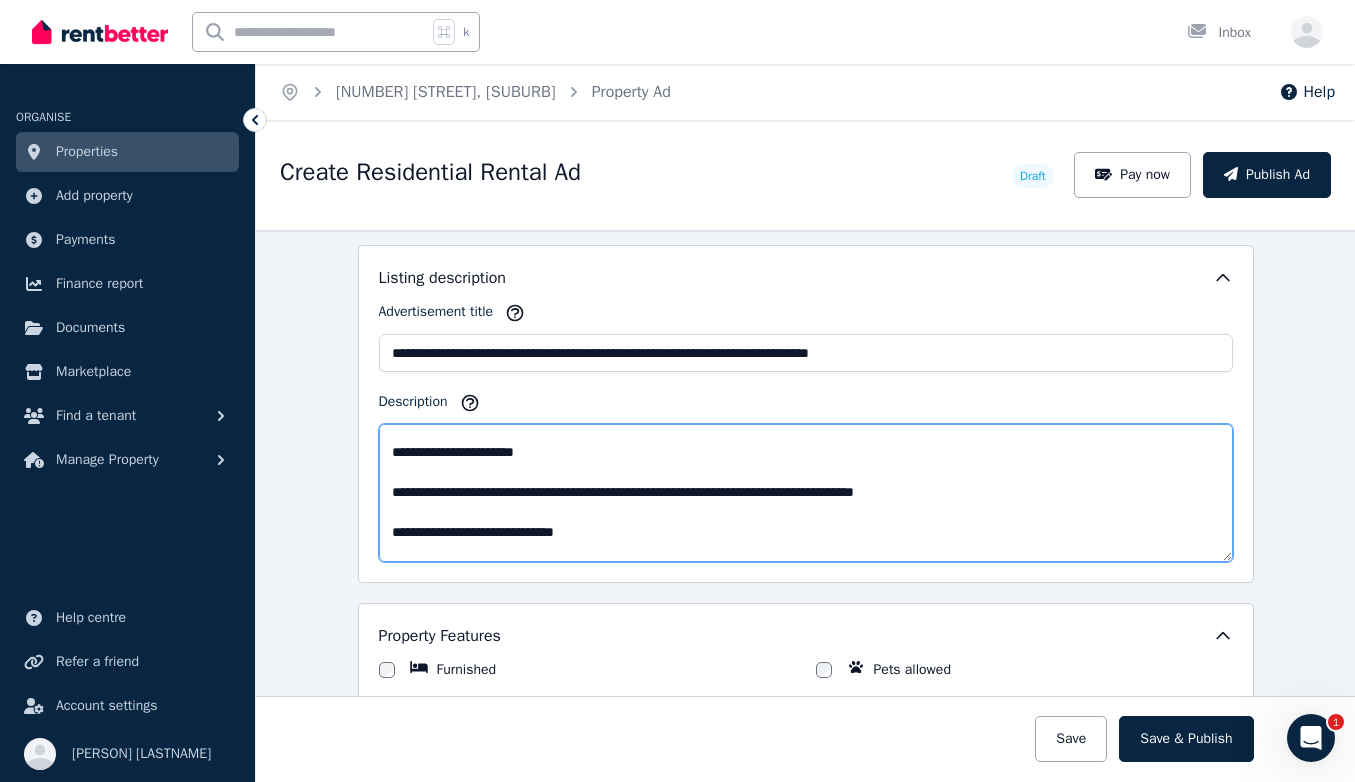 click on "Description" at bounding box center (806, 493) 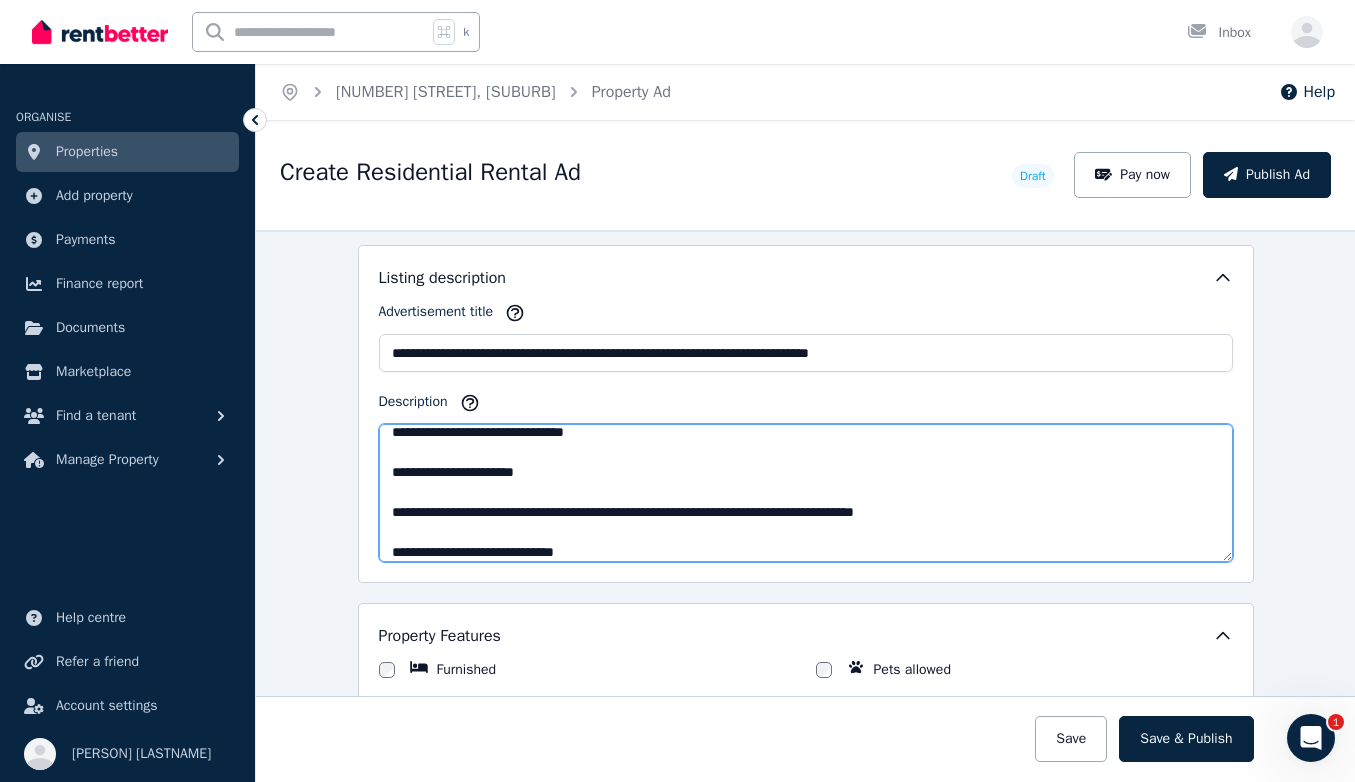 scroll, scrollTop: 489, scrollLeft: 0, axis: vertical 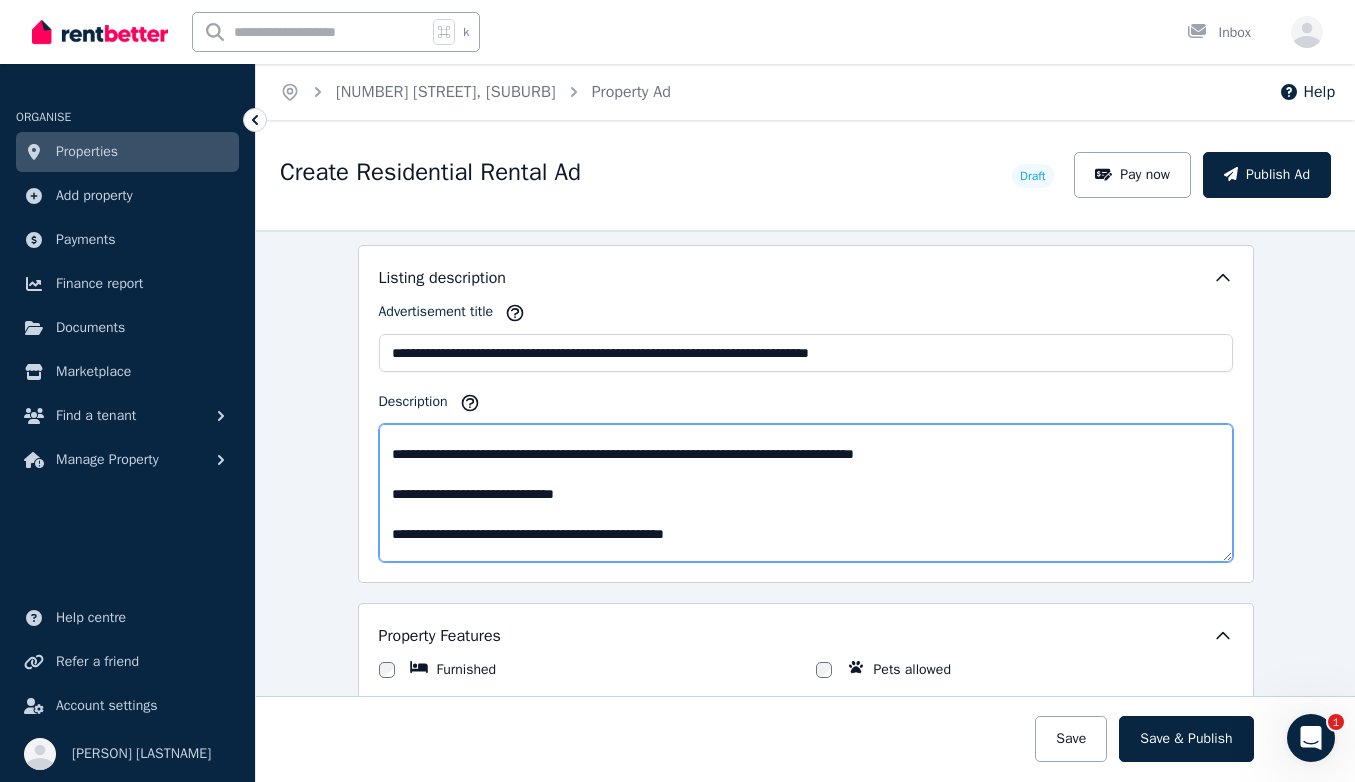 click on "Description" at bounding box center [806, 493] 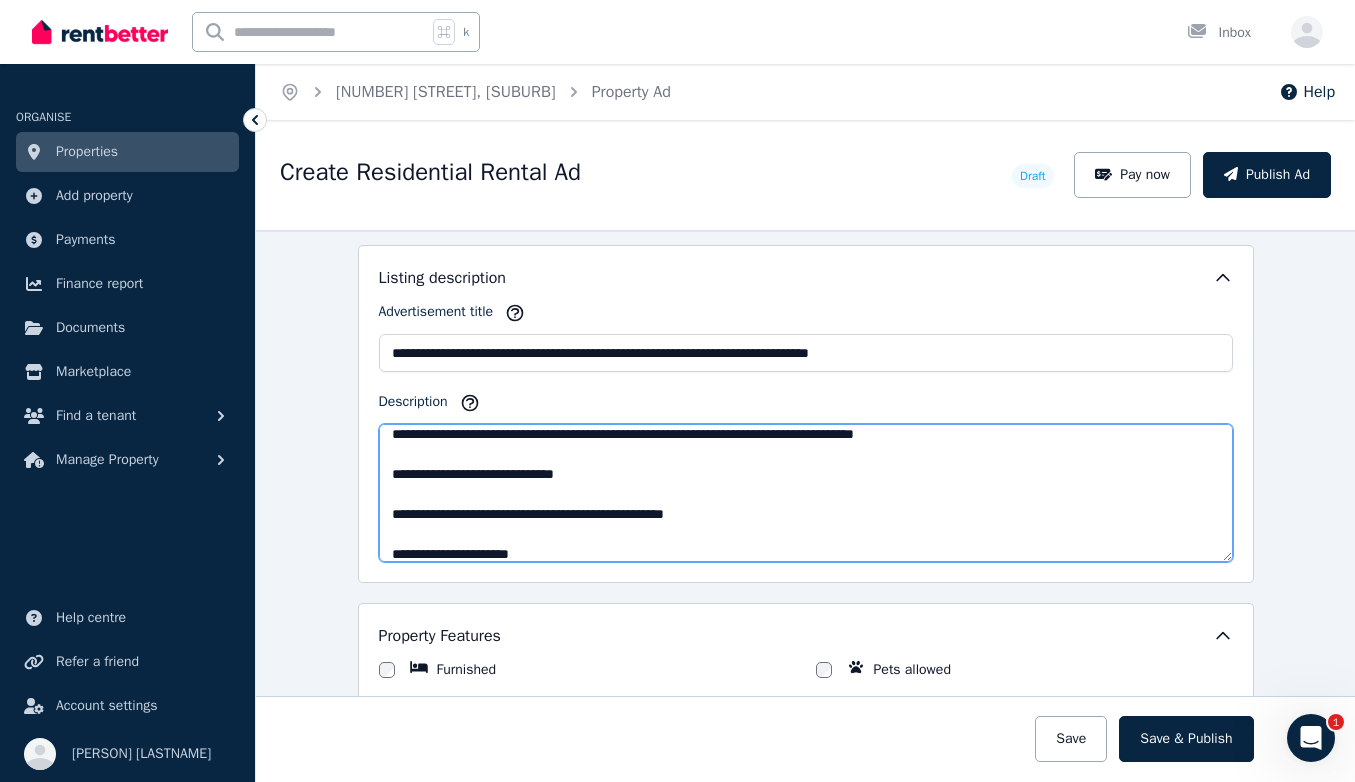 click on "Description" at bounding box center (806, 493) 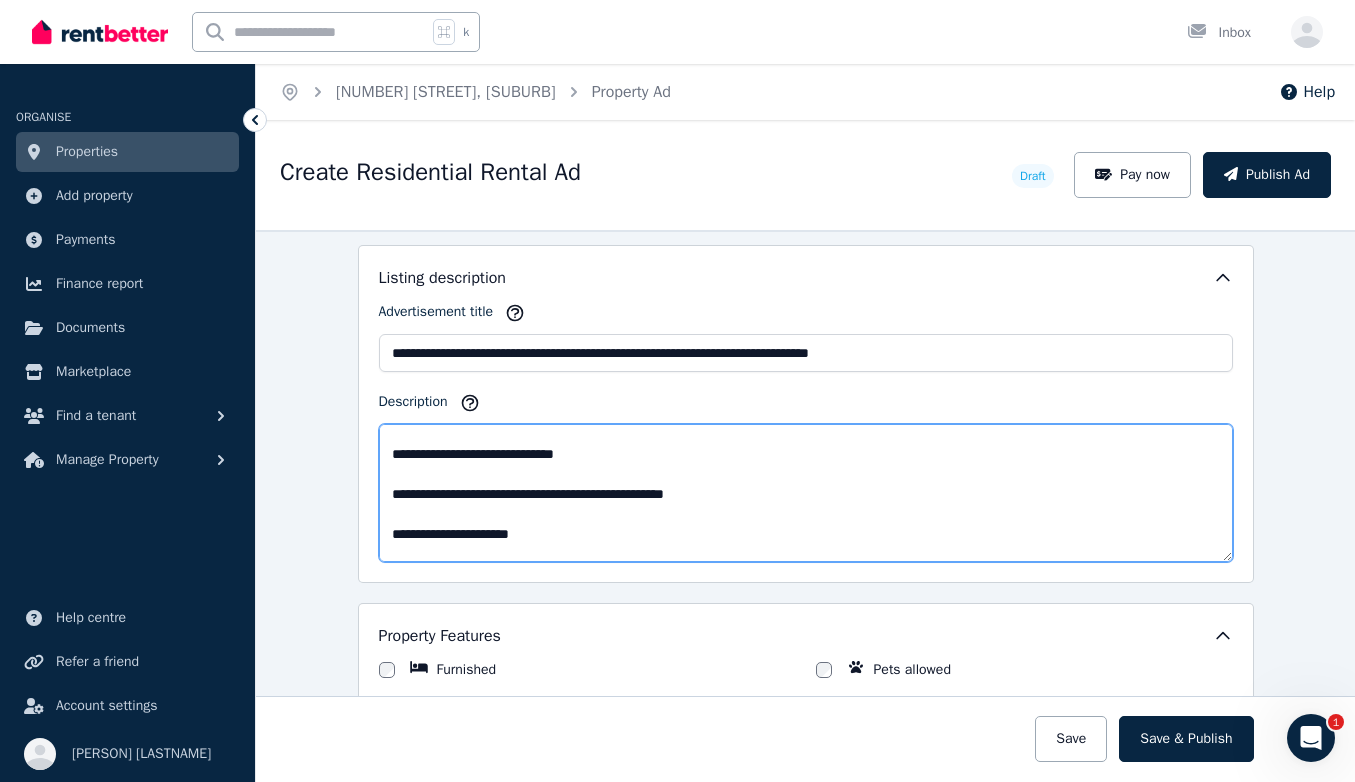click on "Description" at bounding box center [806, 493] 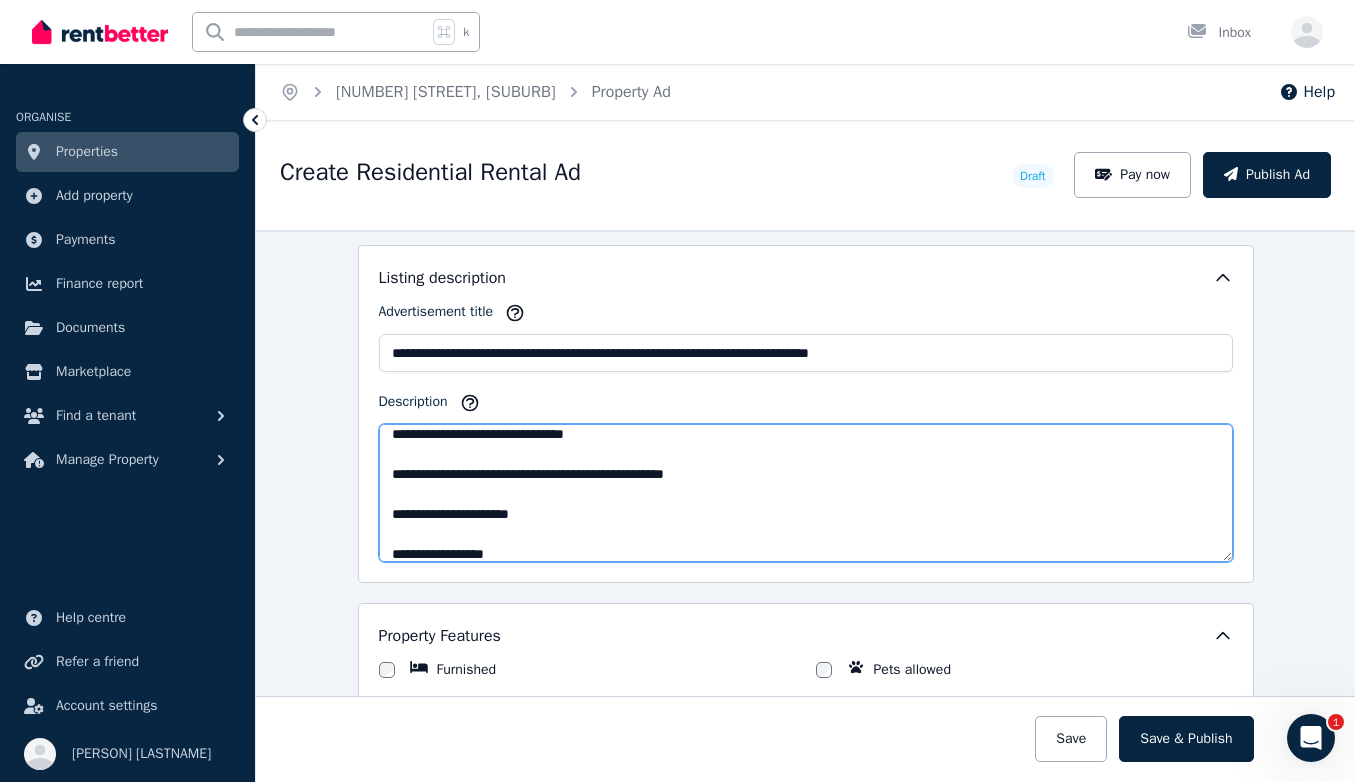 click on "Description" at bounding box center (806, 493) 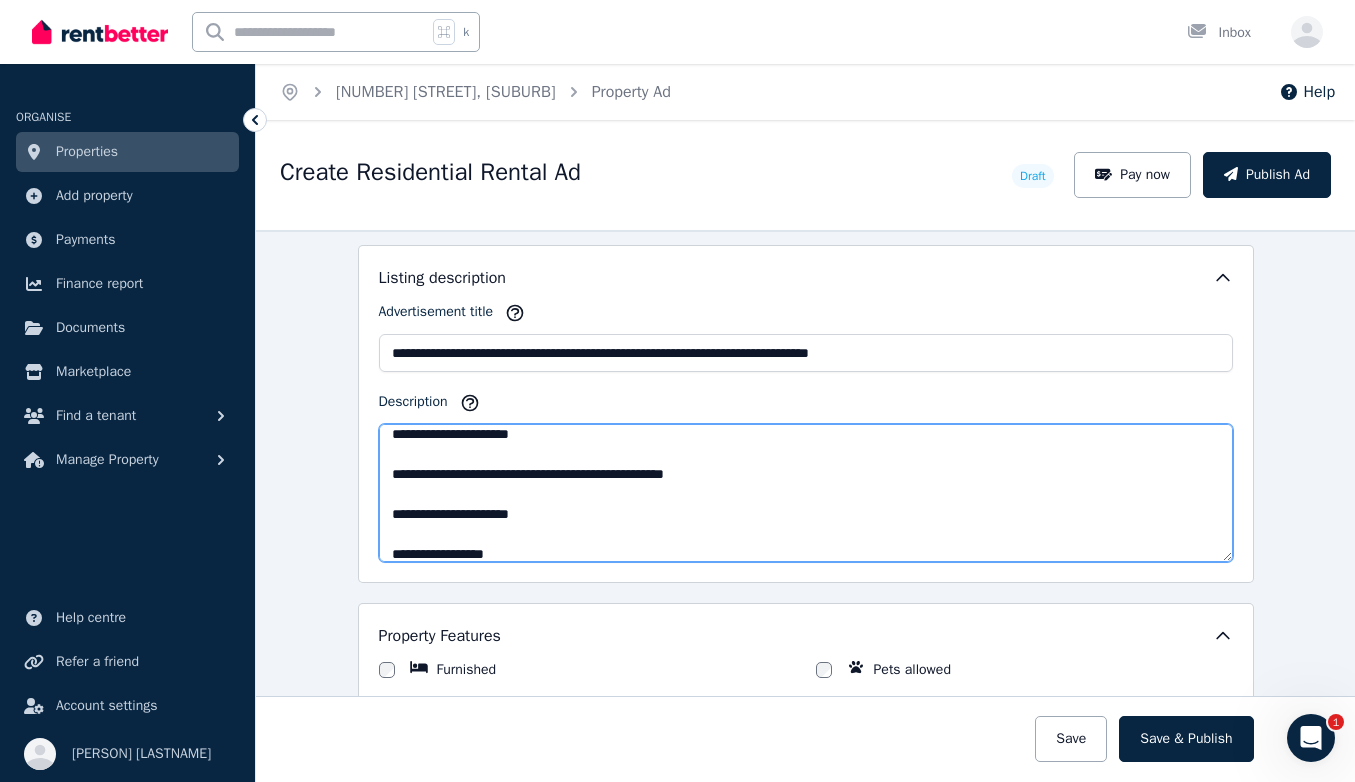 click on "Description" at bounding box center (806, 493) 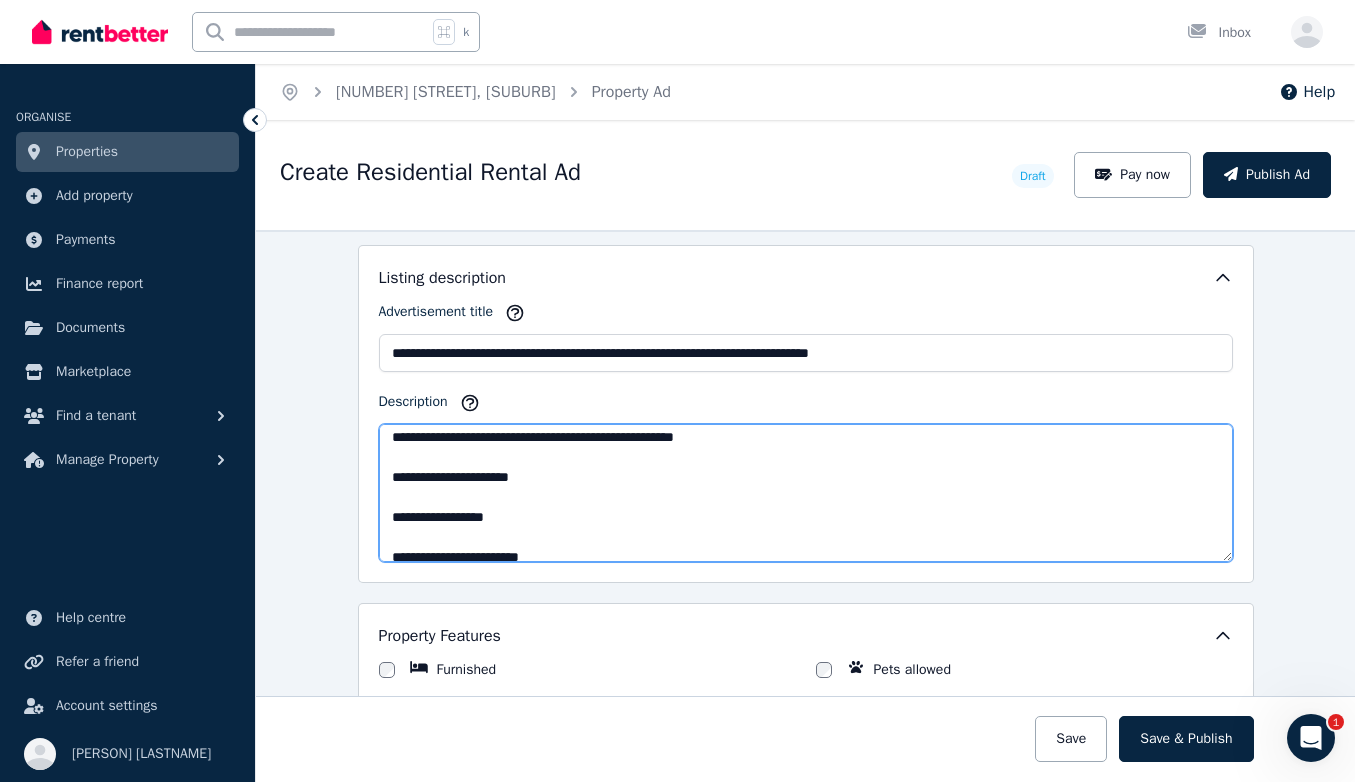 scroll, scrollTop: 508, scrollLeft: 0, axis: vertical 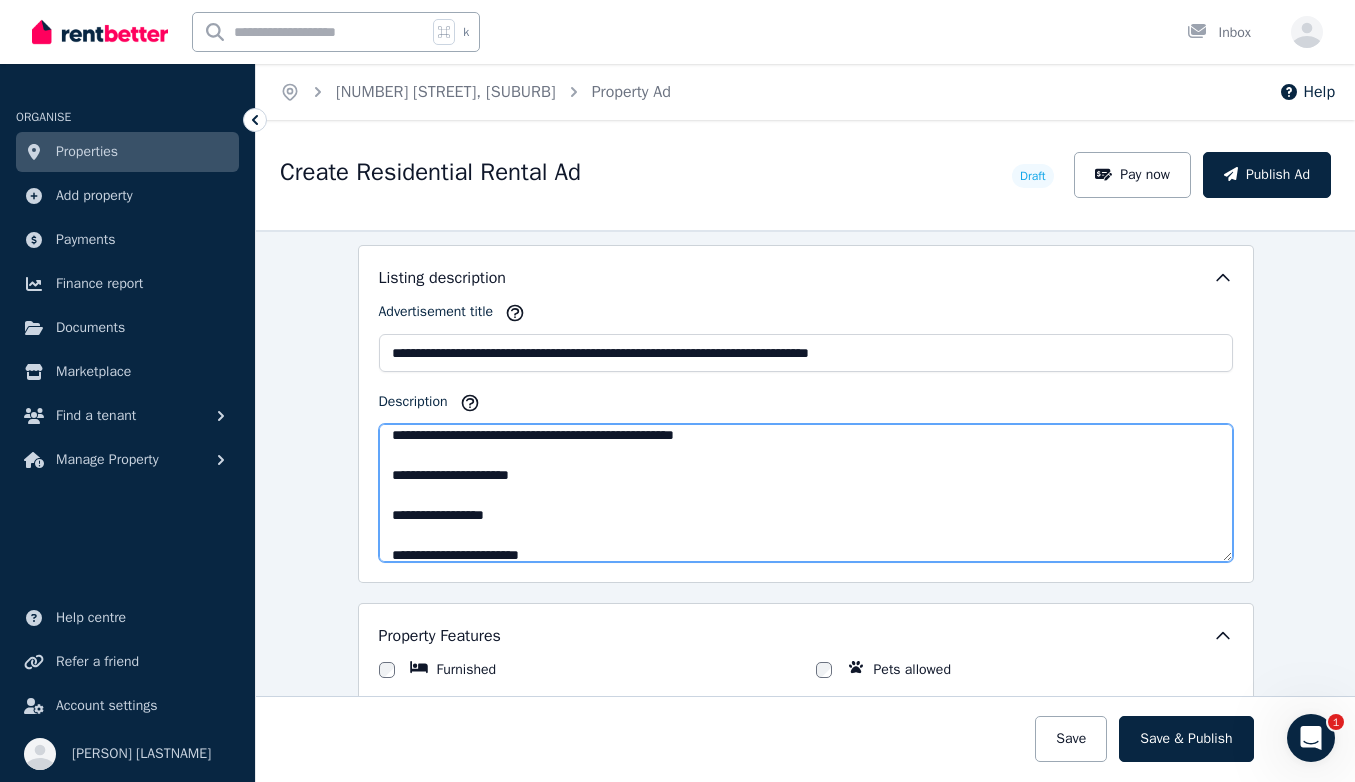 click on "Description" at bounding box center (806, 493) 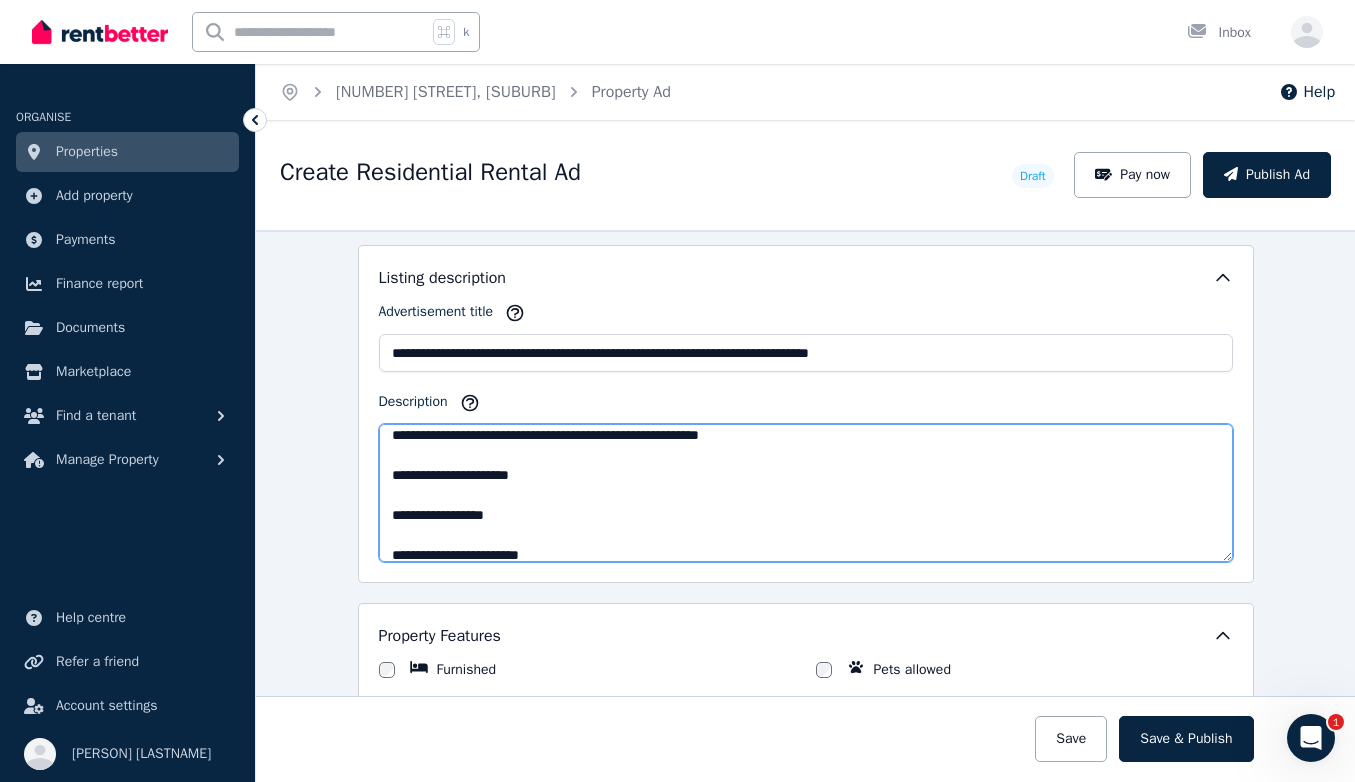 click on "Description" at bounding box center (806, 493) 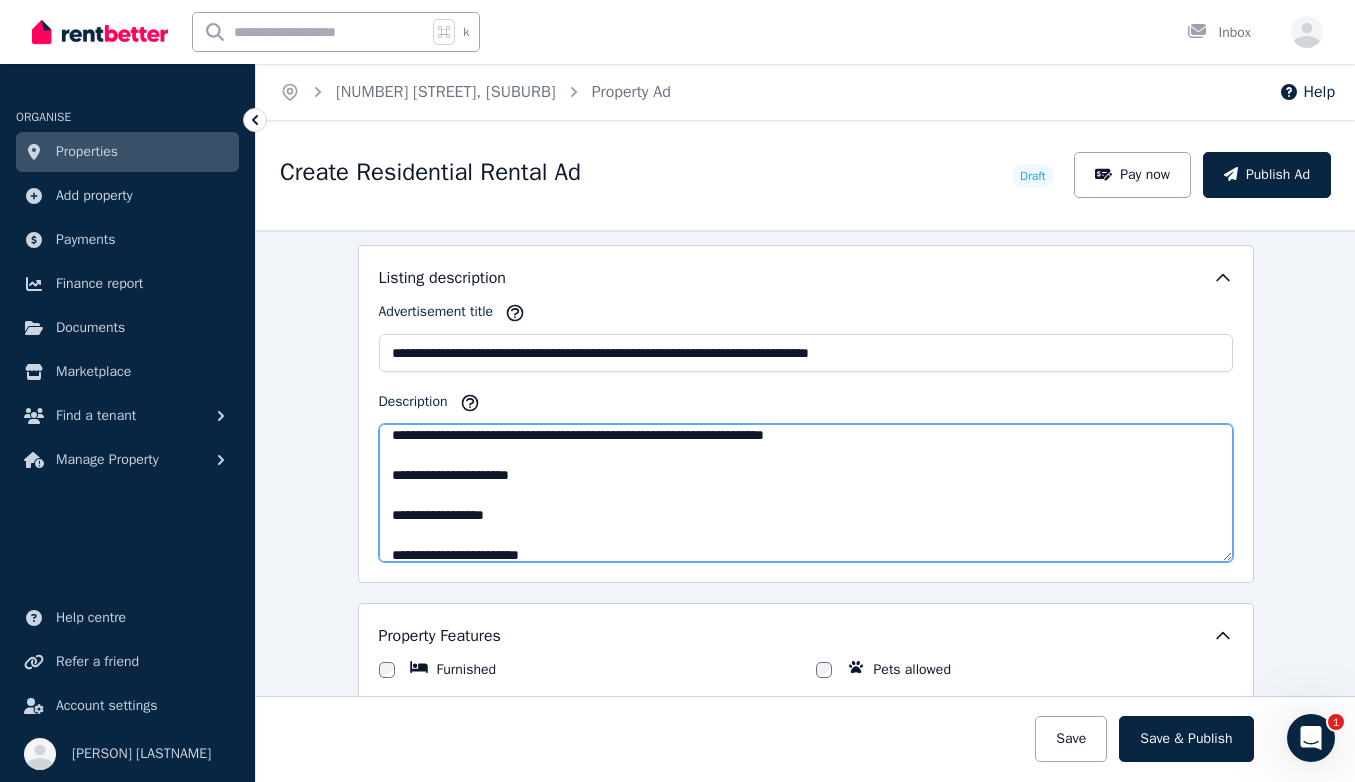 click on "Description" at bounding box center [806, 493] 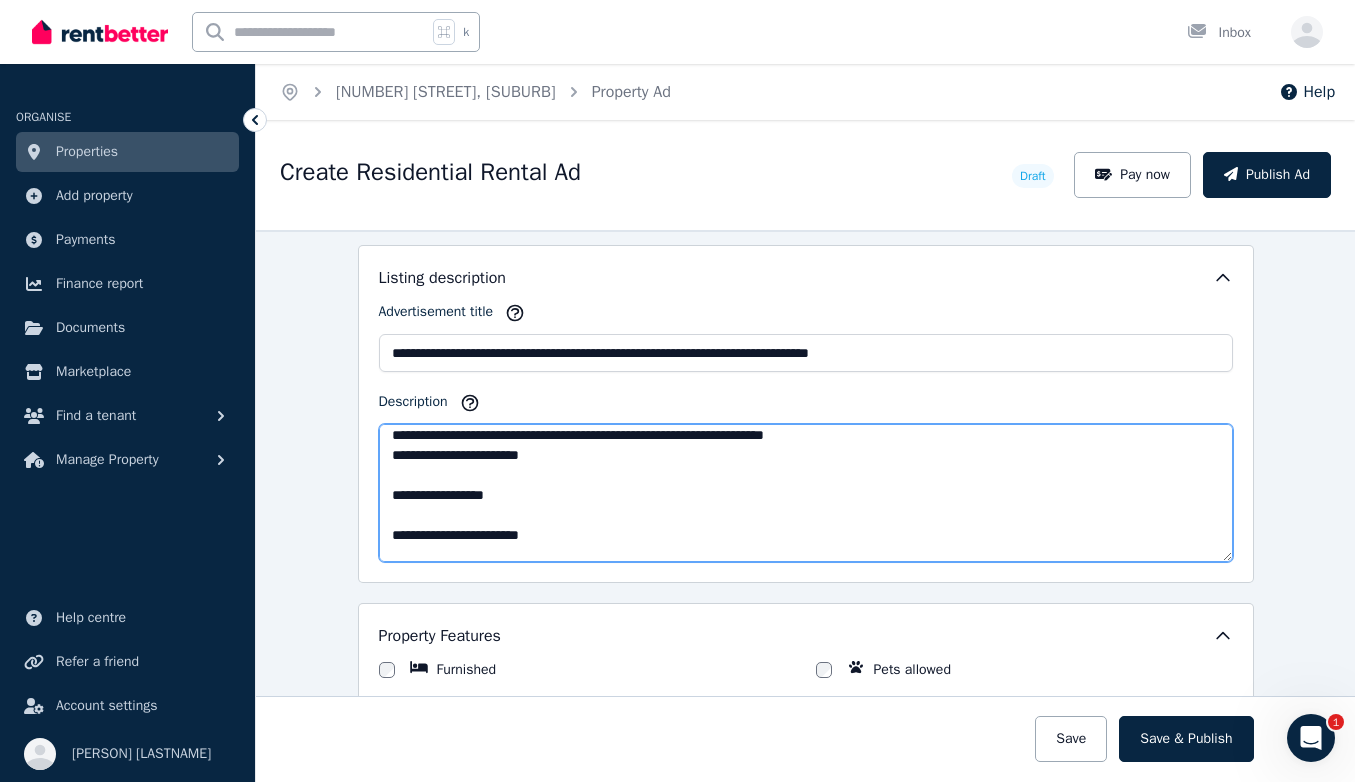 click on "Description" at bounding box center (806, 493) 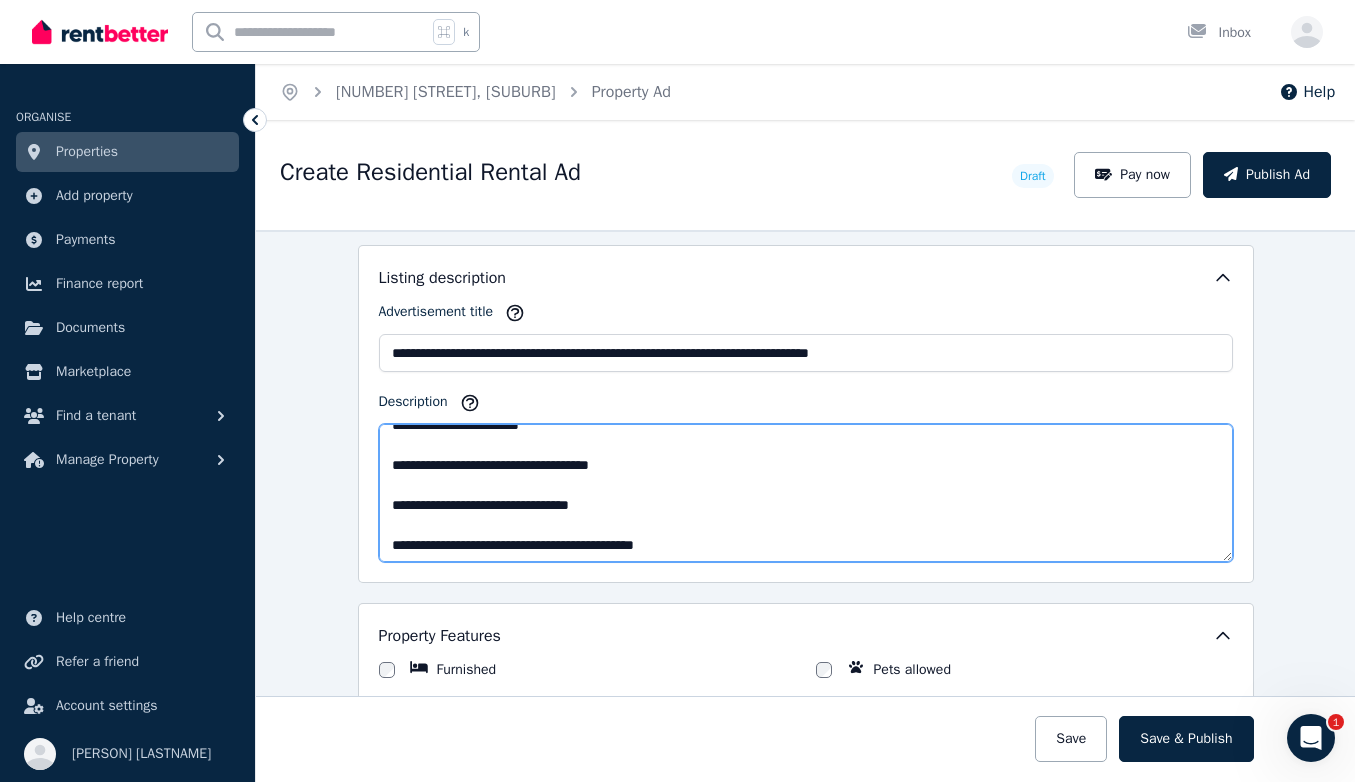 scroll, scrollTop: 603, scrollLeft: 0, axis: vertical 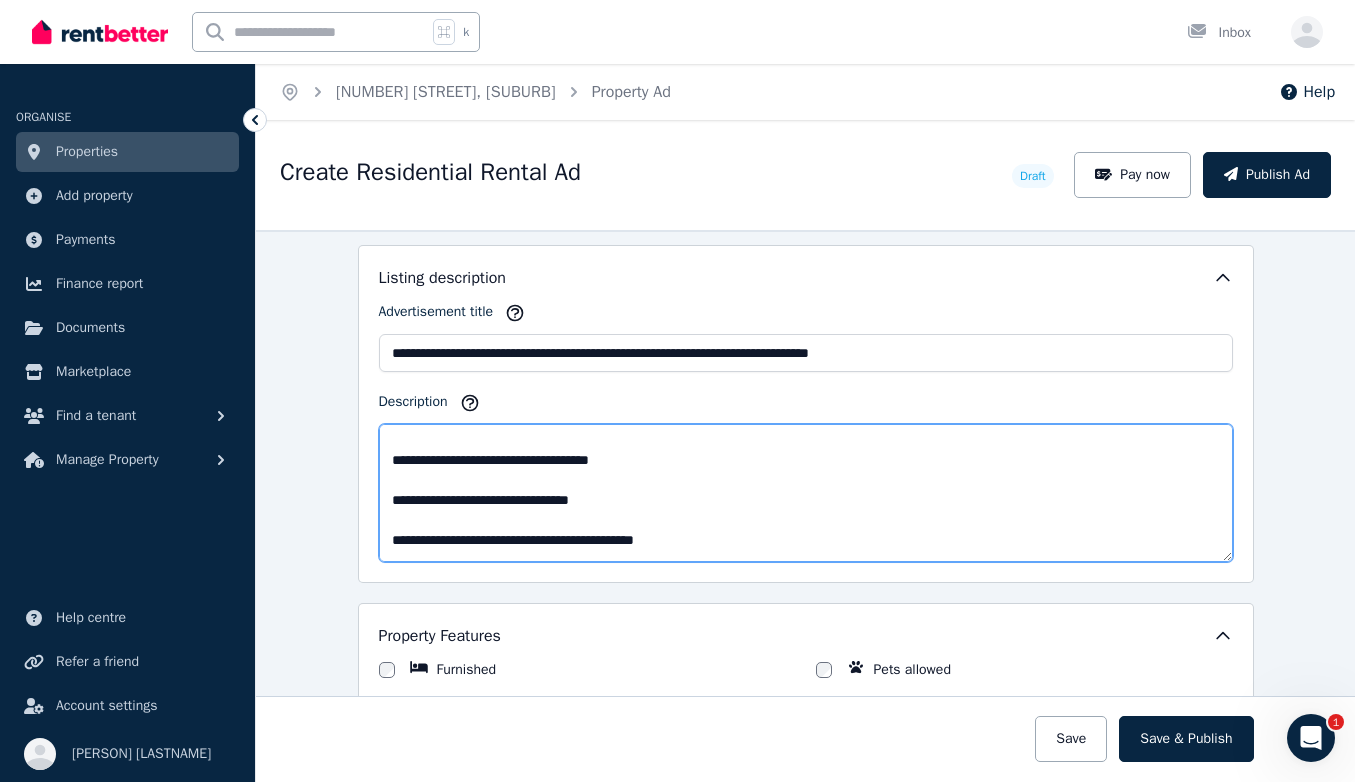 click on "Description" at bounding box center [806, 493] 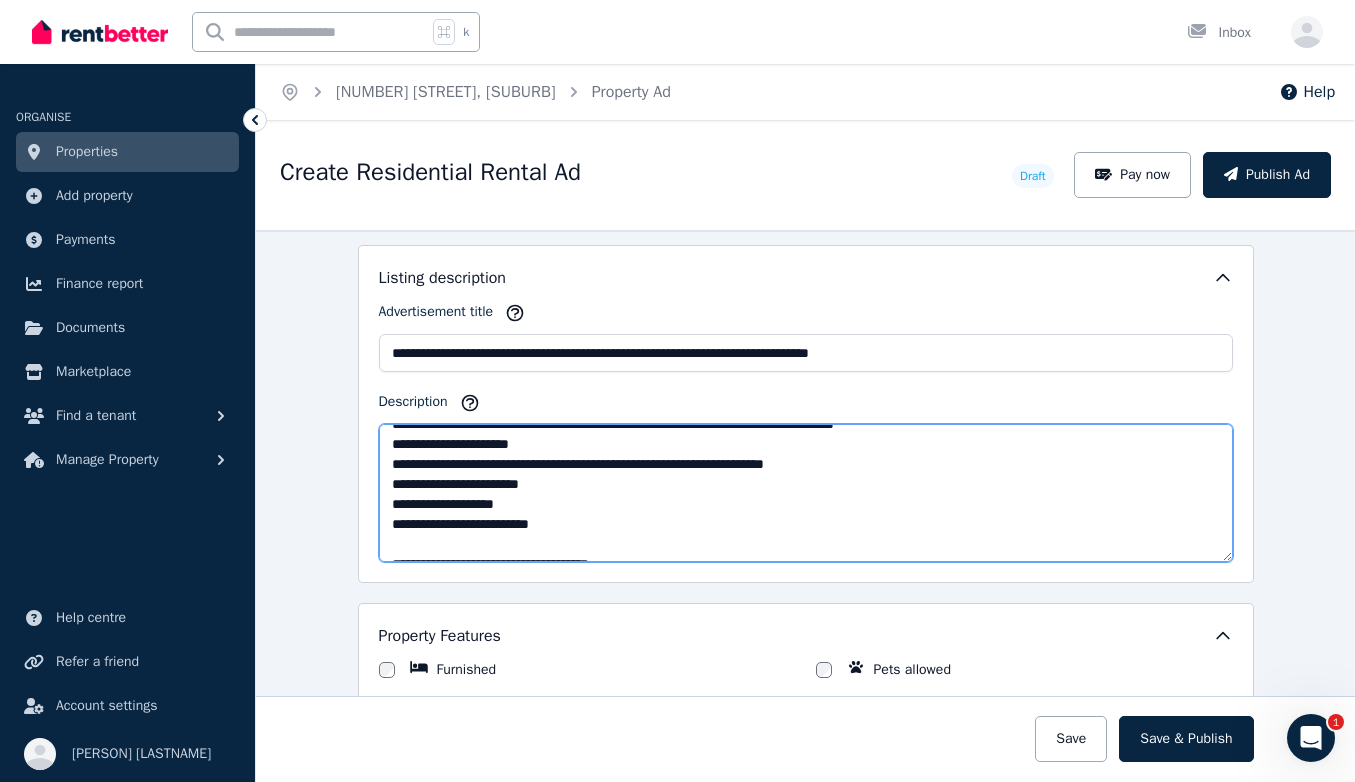 scroll, scrollTop: 480, scrollLeft: 0, axis: vertical 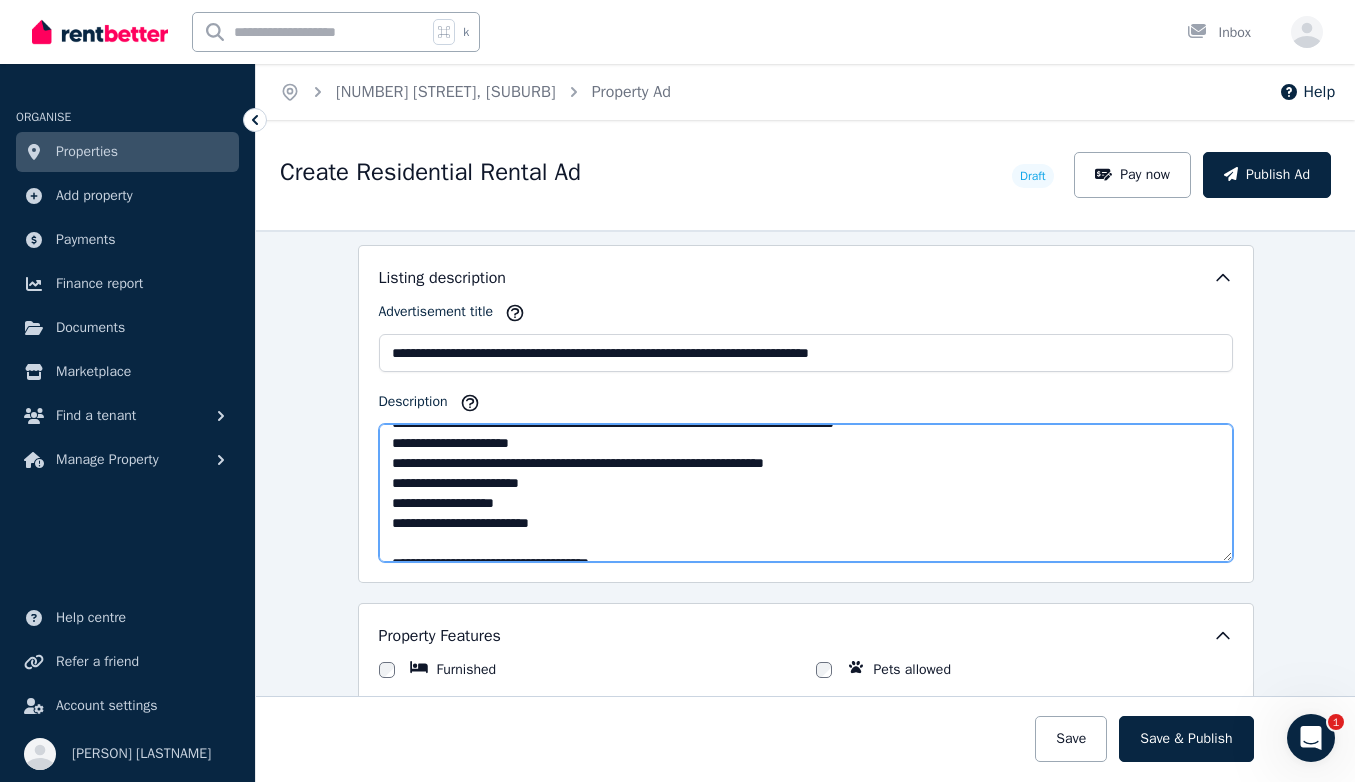 click on "Description" at bounding box center (806, 493) 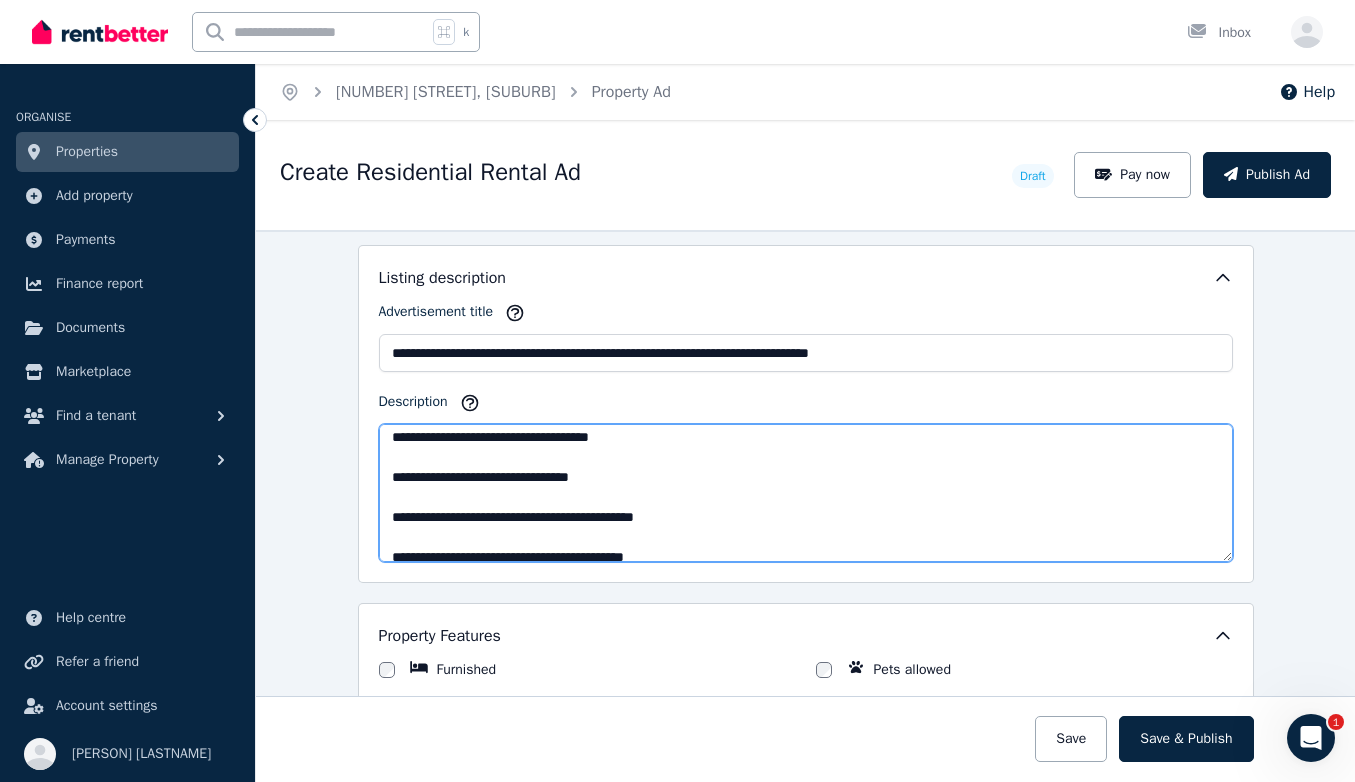 scroll, scrollTop: 623, scrollLeft: 0, axis: vertical 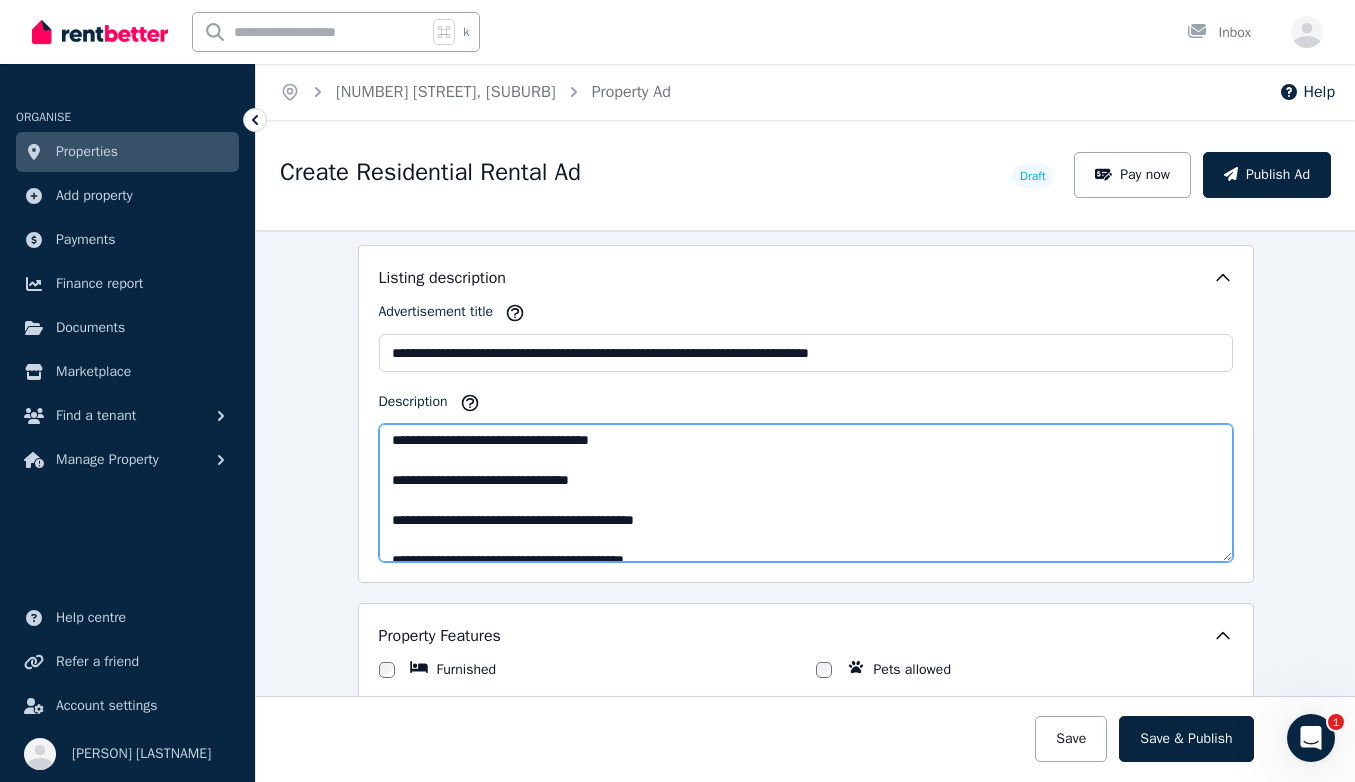 click on "Description" at bounding box center [806, 493] 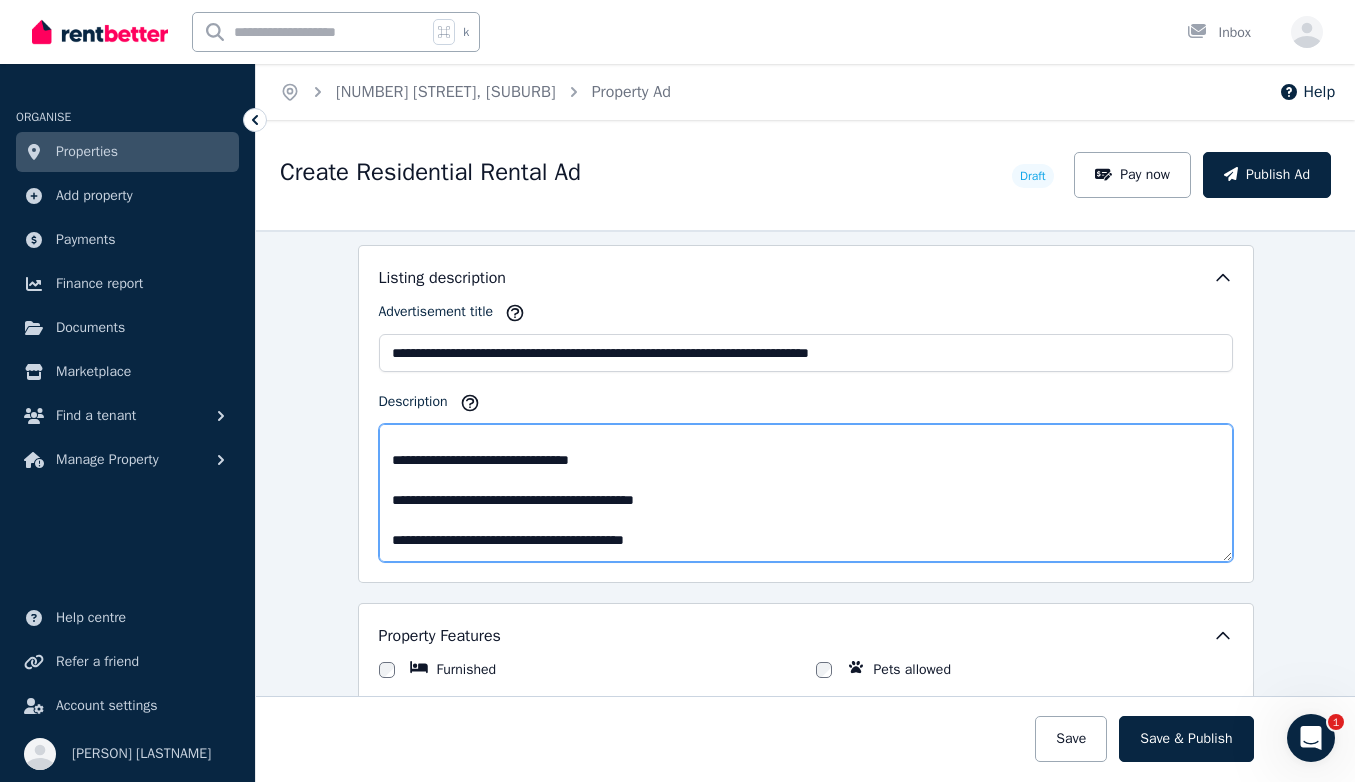 click on "Description" at bounding box center [806, 493] 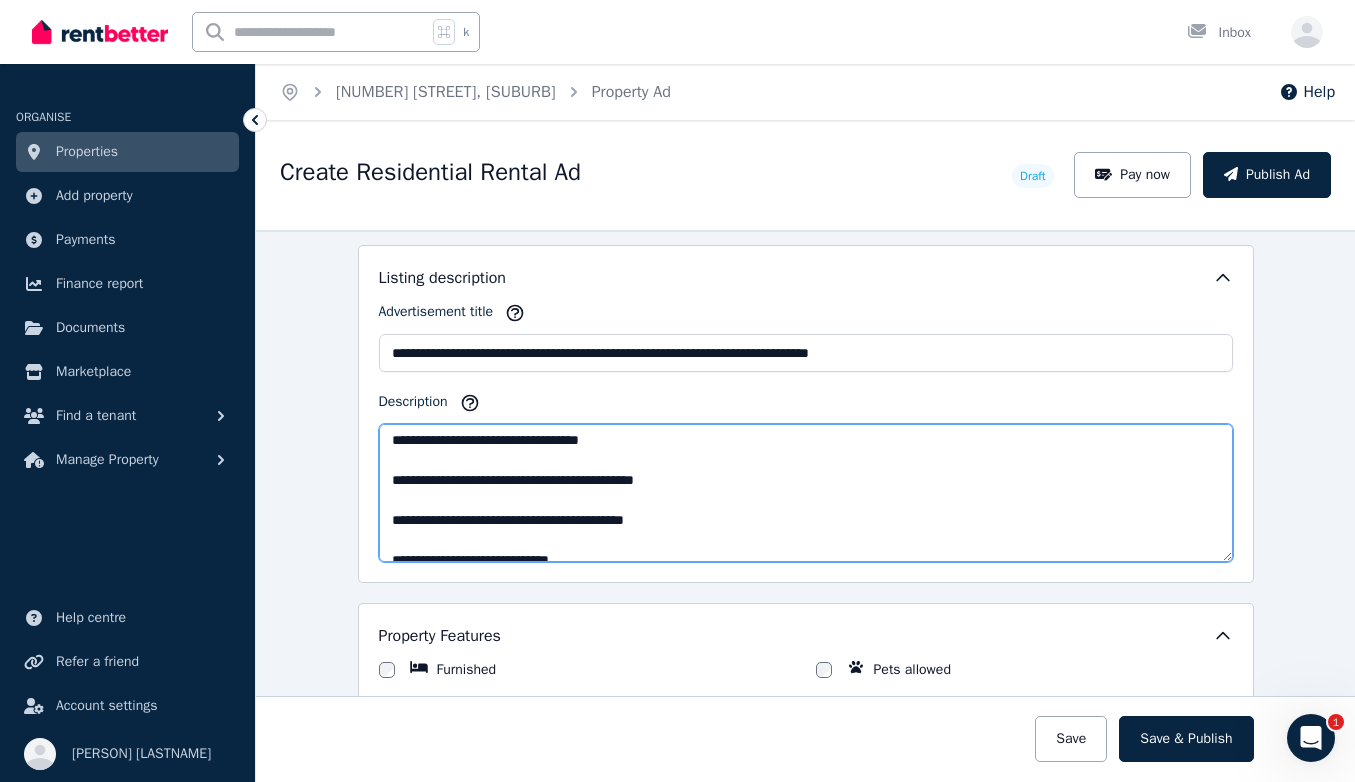 click on "Description" at bounding box center [806, 493] 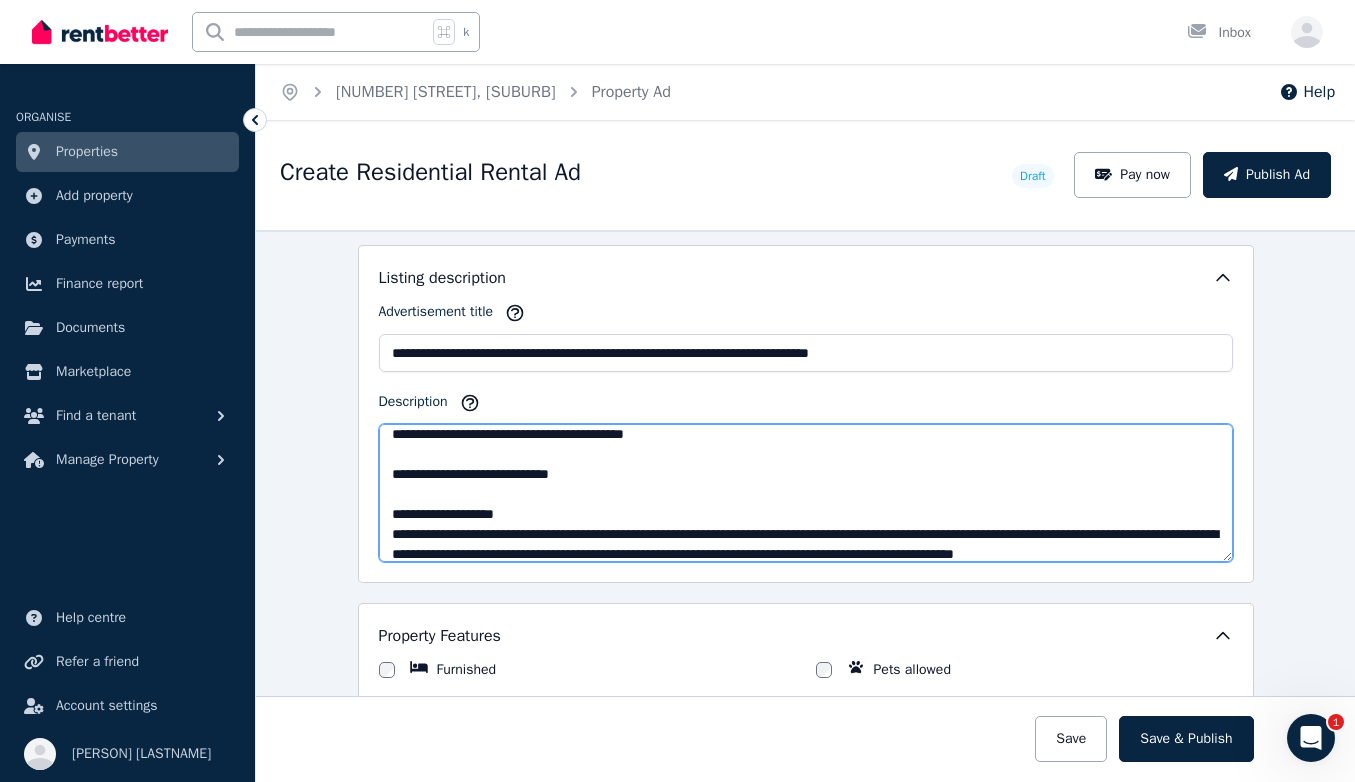 scroll, scrollTop: 699, scrollLeft: 0, axis: vertical 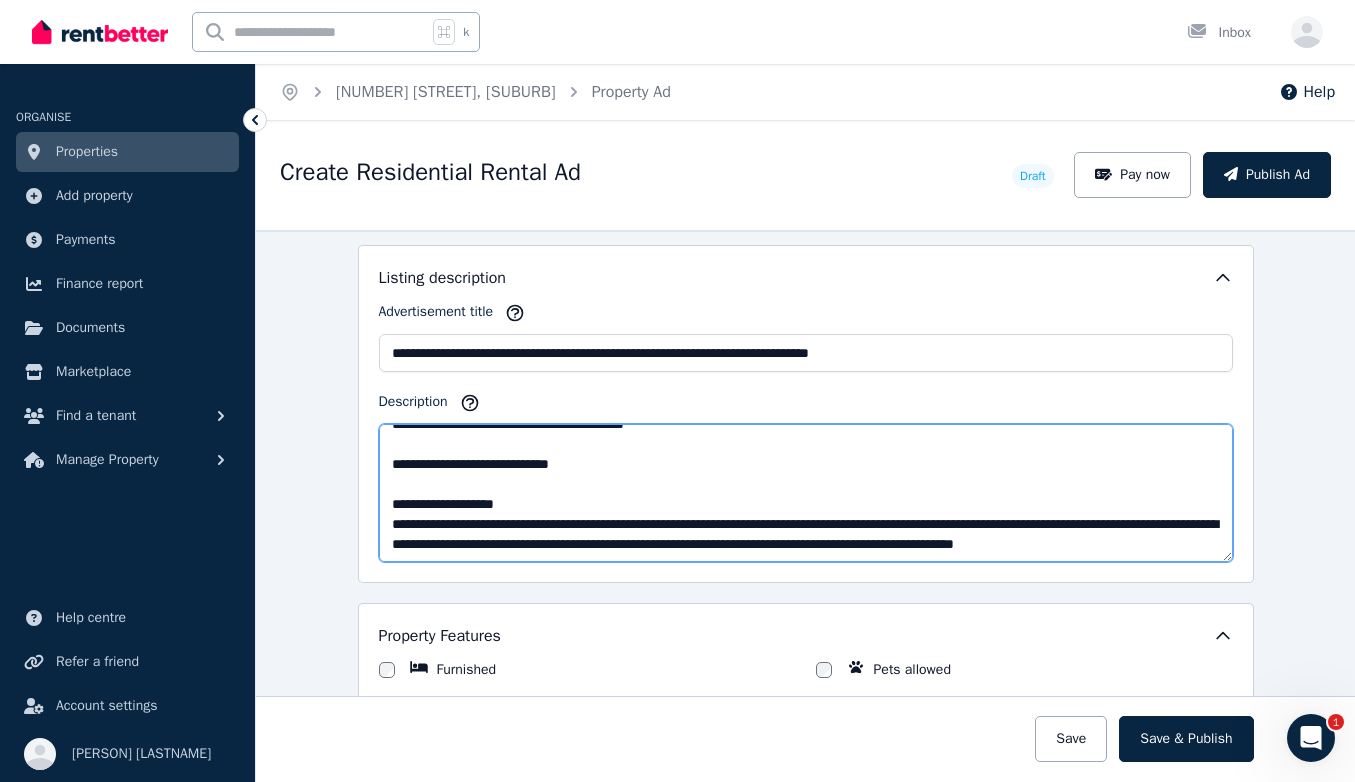 click on "Description" at bounding box center (806, 493) 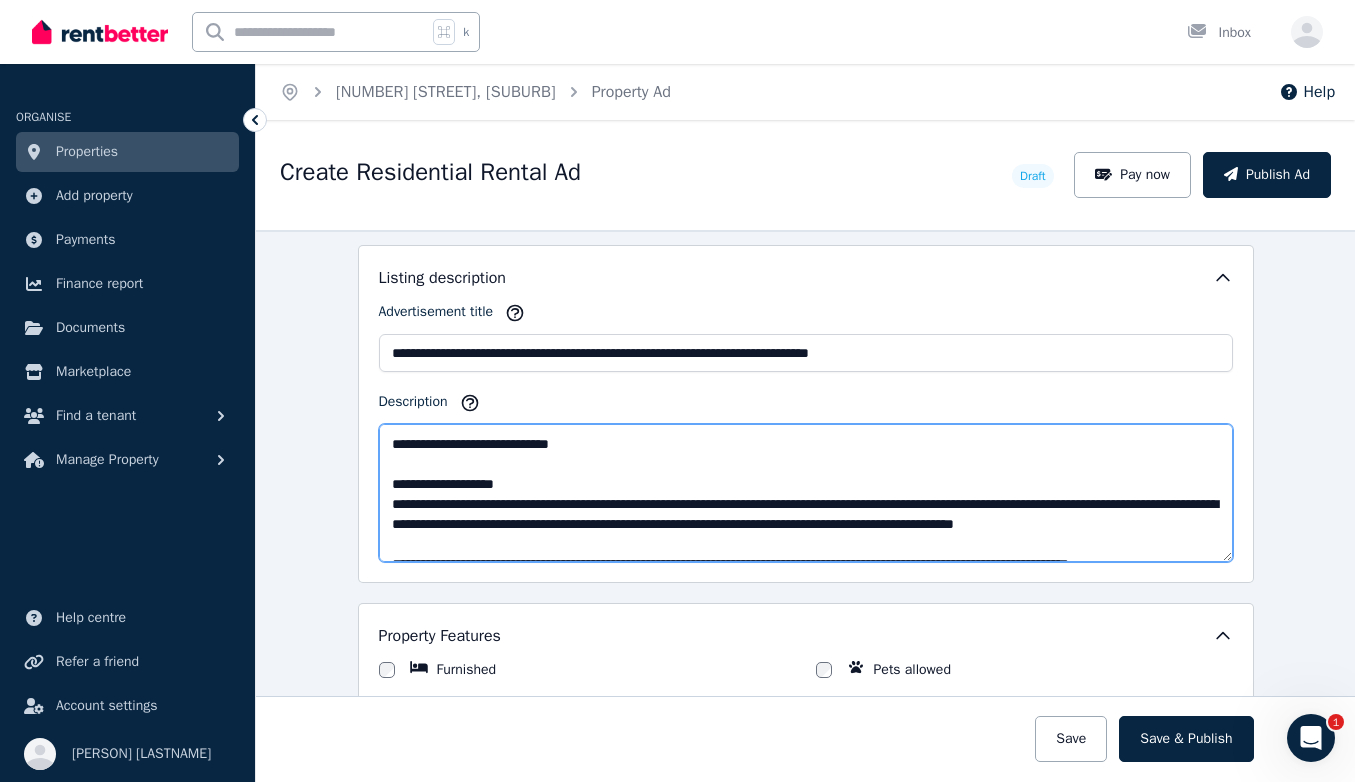 click on "Description" at bounding box center [806, 493] 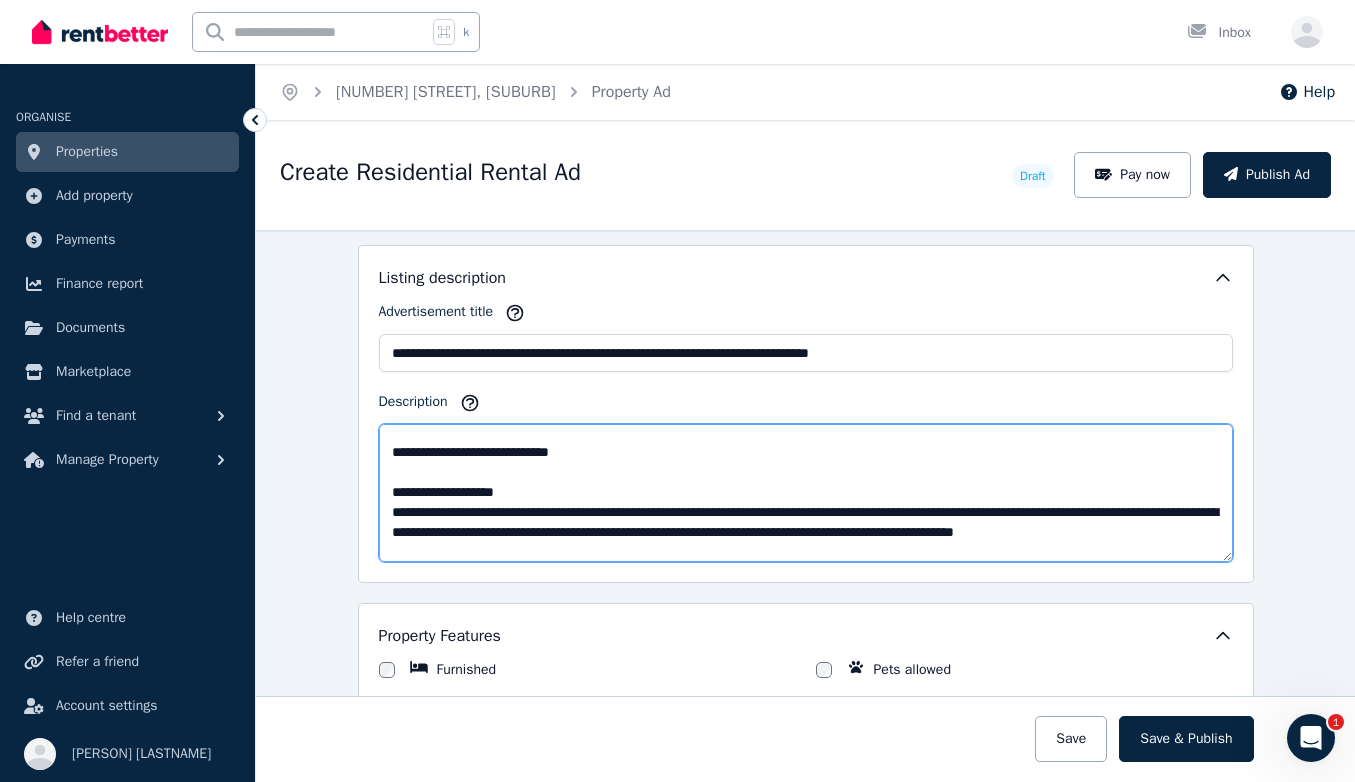 scroll, scrollTop: 694, scrollLeft: 0, axis: vertical 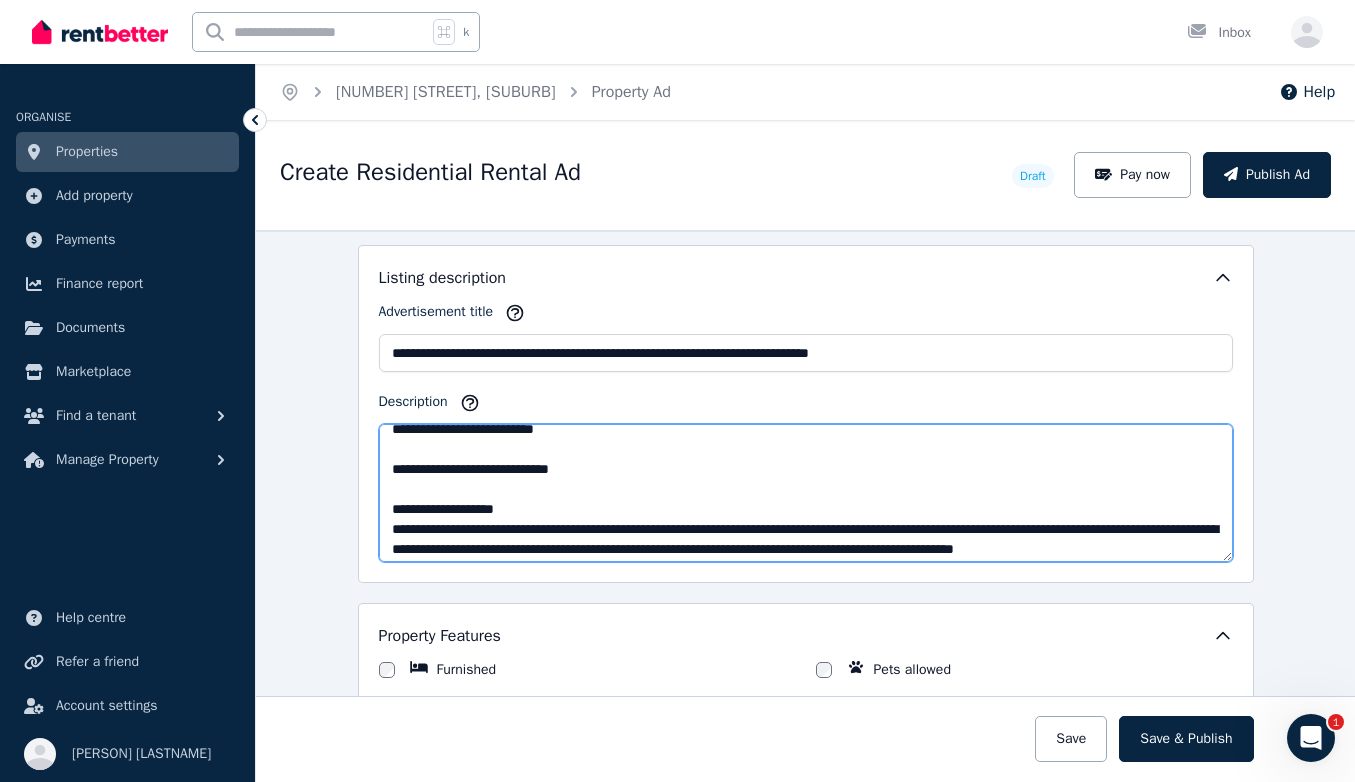click on "Description" at bounding box center [806, 493] 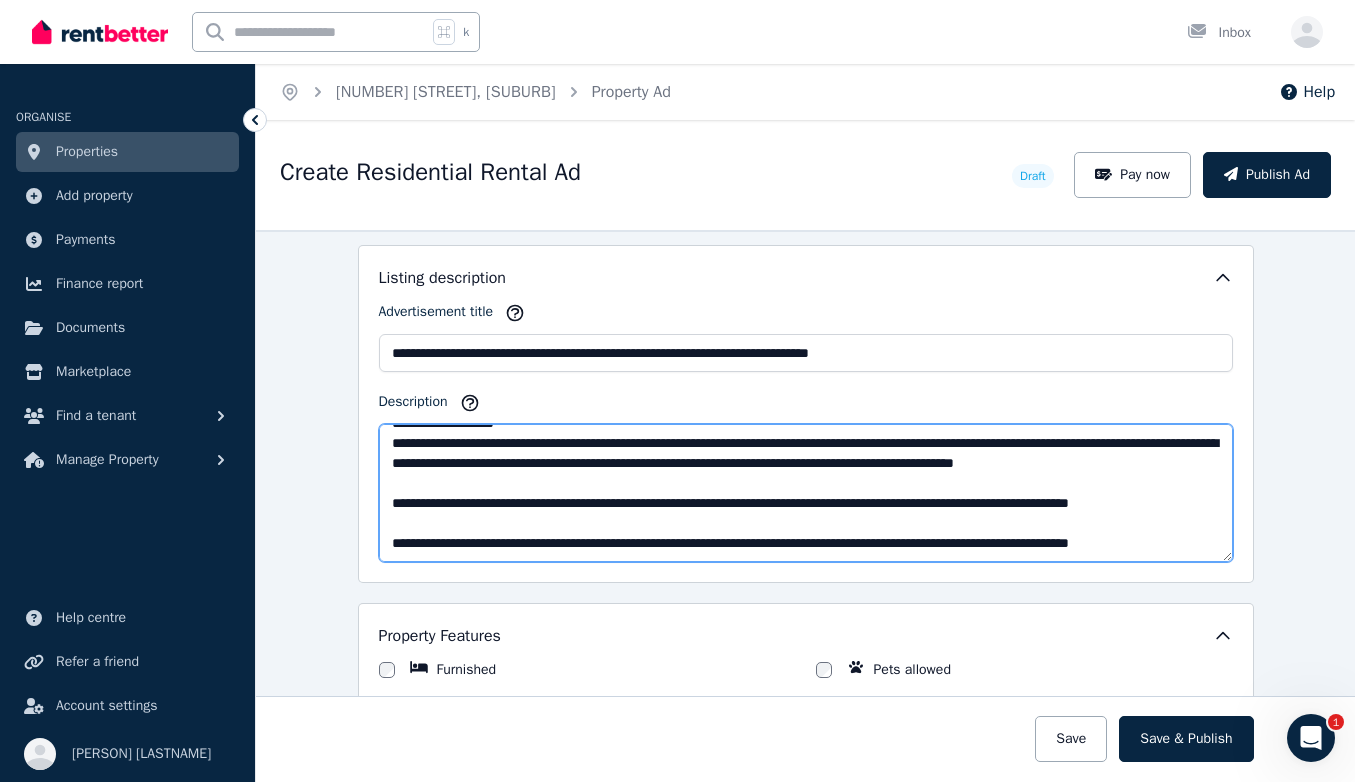 scroll, scrollTop: 790, scrollLeft: 0, axis: vertical 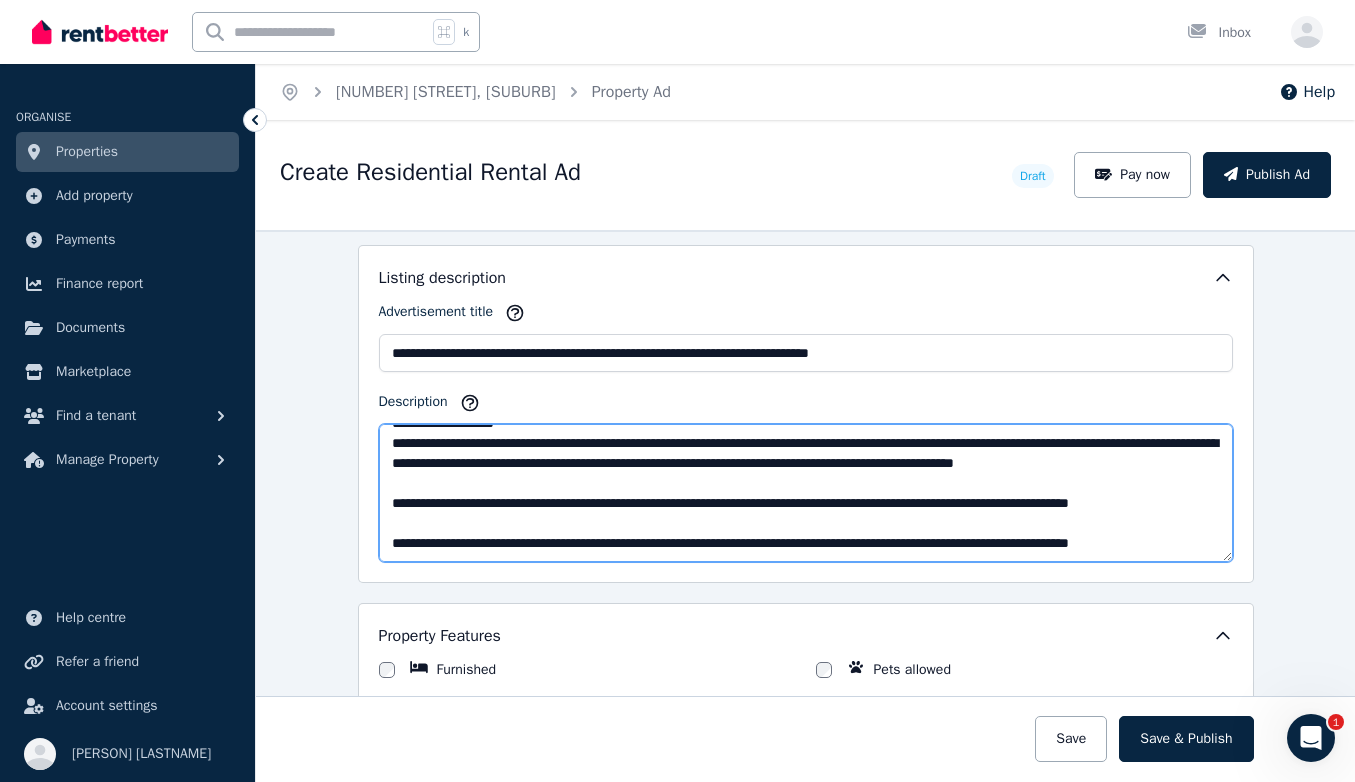 click on "Description" at bounding box center (806, 493) 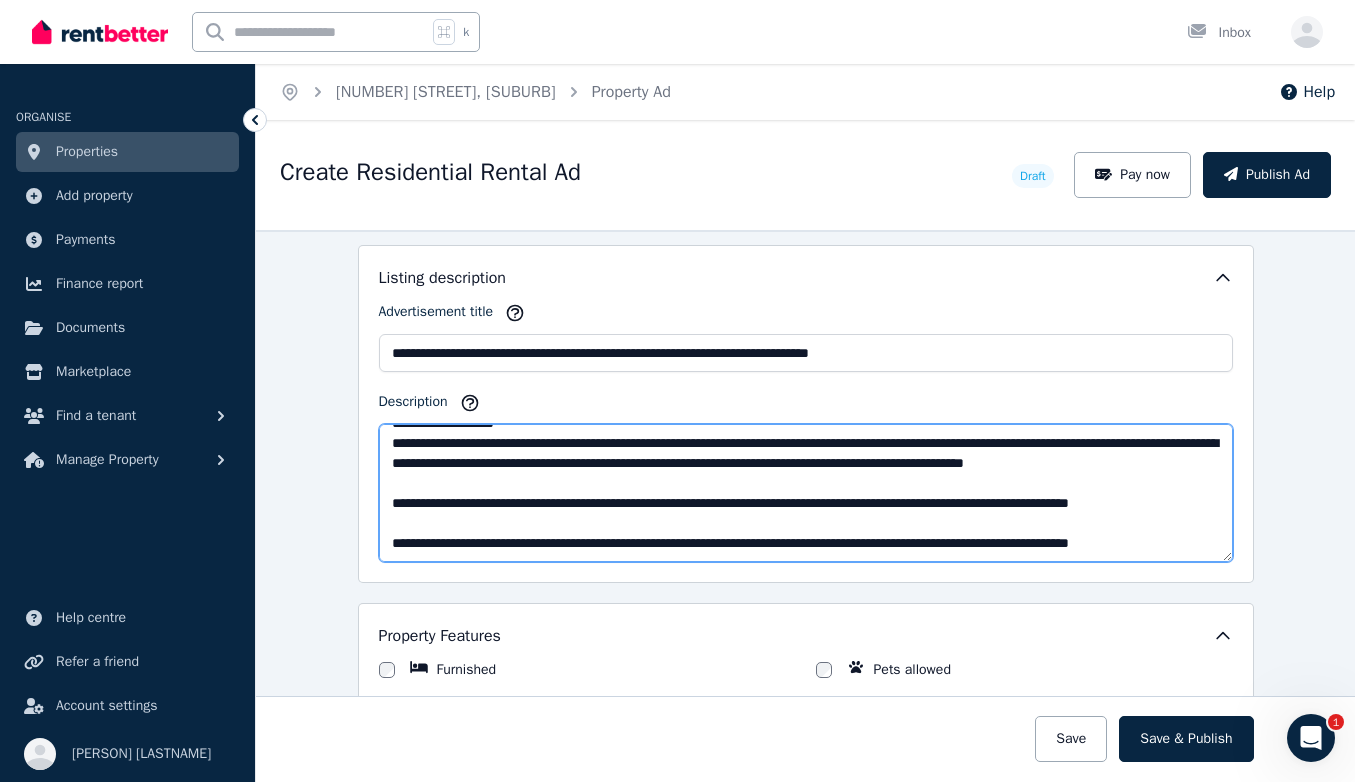 scroll, scrollTop: 880, scrollLeft: 0, axis: vertical 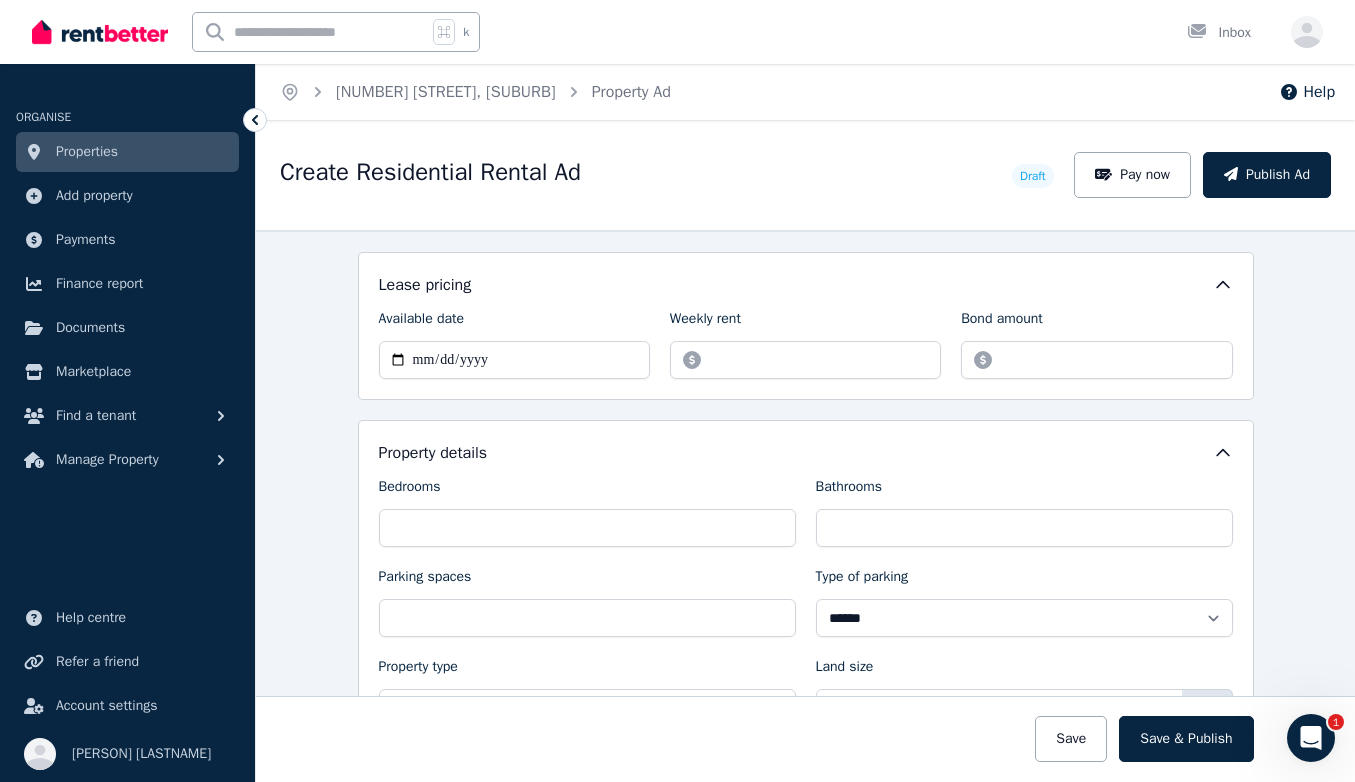 type on "**********" 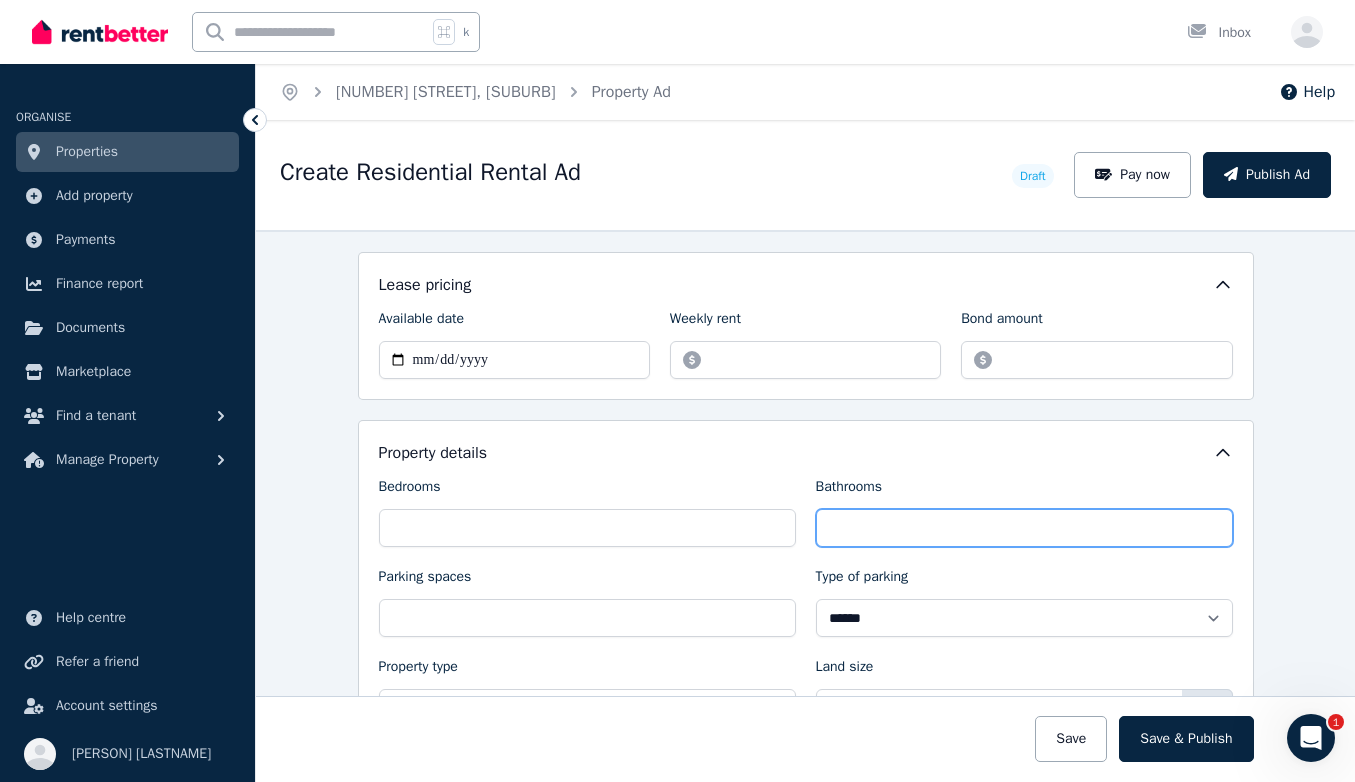 click on "**" at bounding box center (1024, 528) 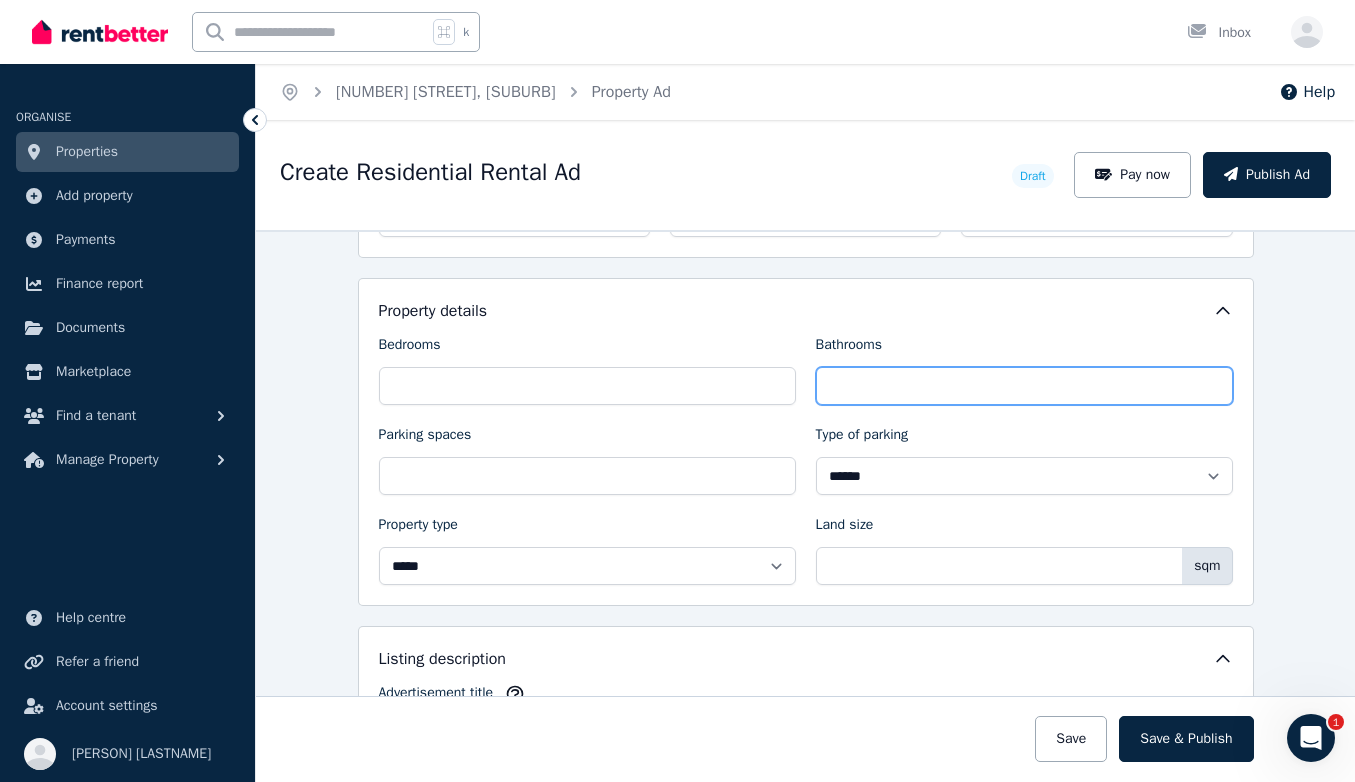 scroll, scrollTop: 770, scrollLeft: 0, axis: vertical 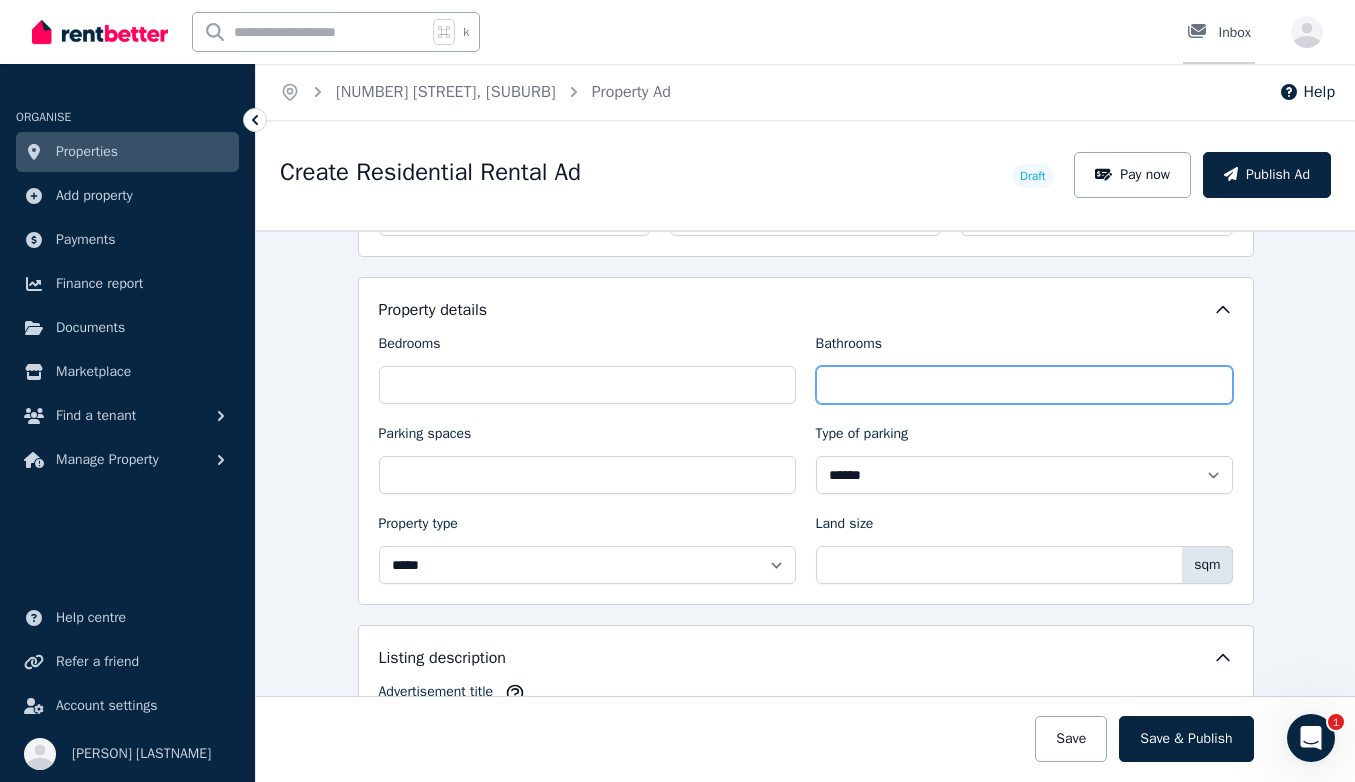 type on "*" 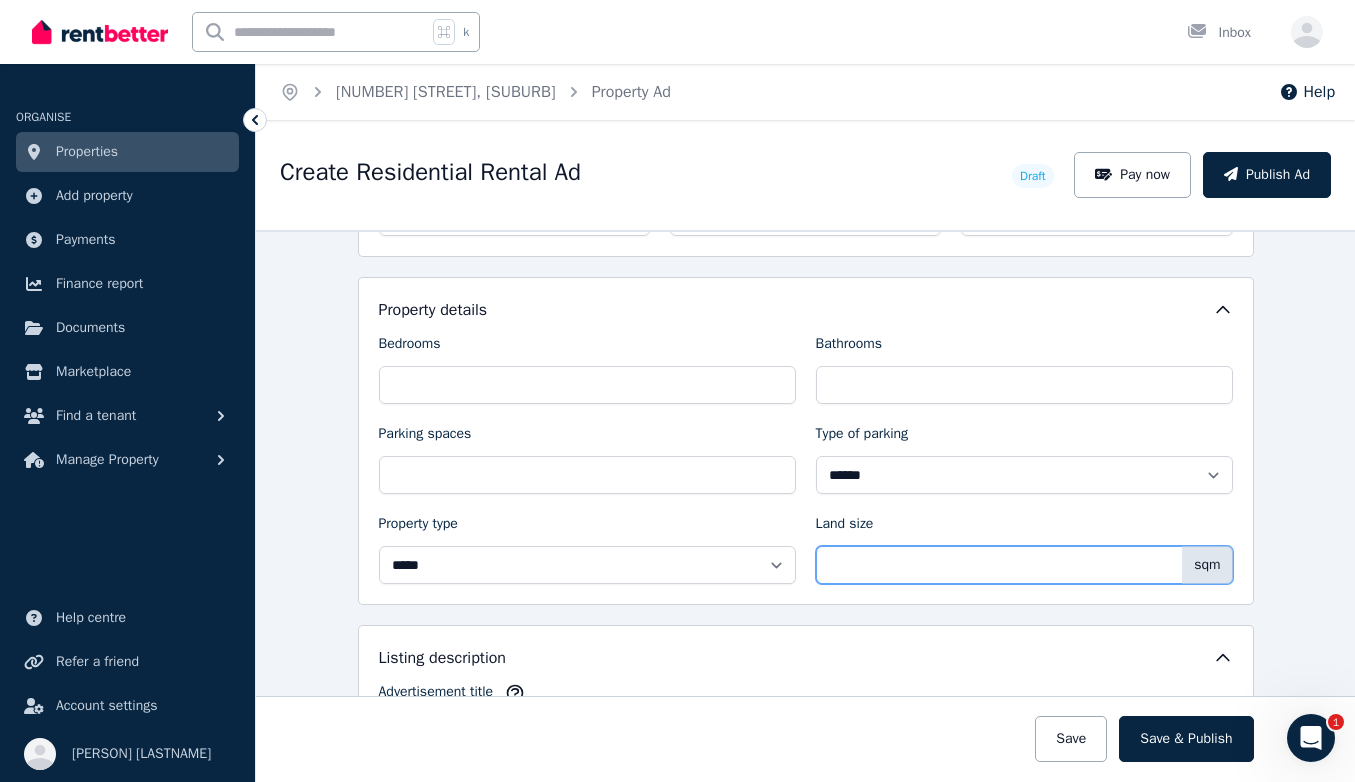 click on "***" at bounding box center (1024, 565) 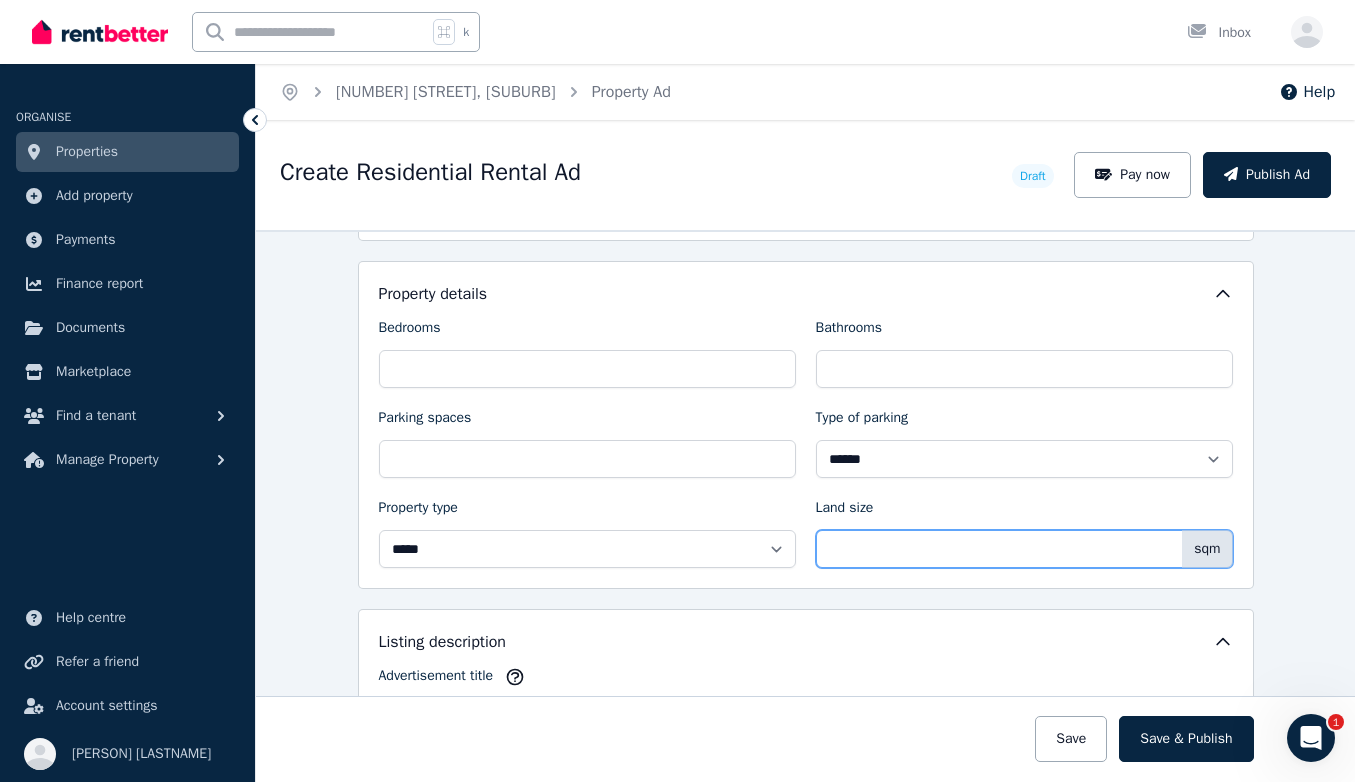 scroll, scrollTop: 790, scrollLeft: 0, axis: vertical 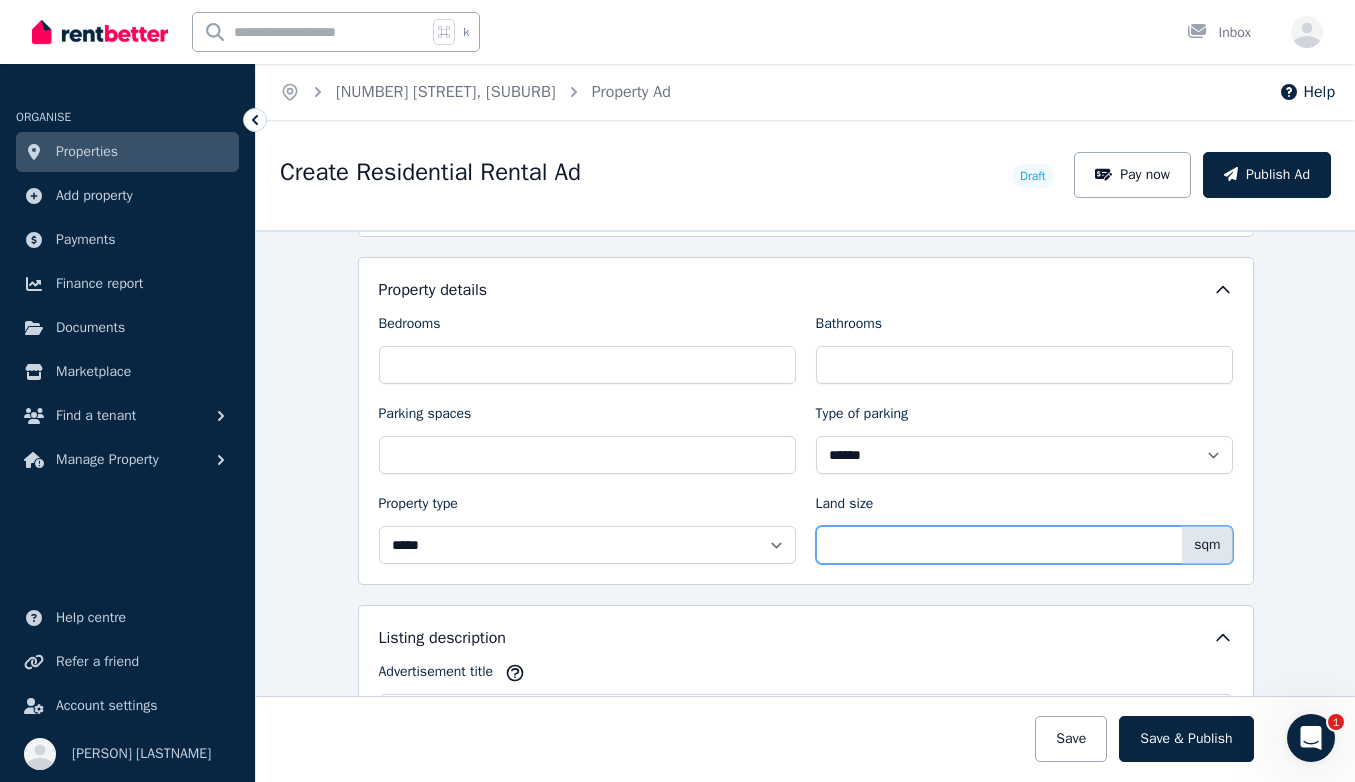 type on "***" 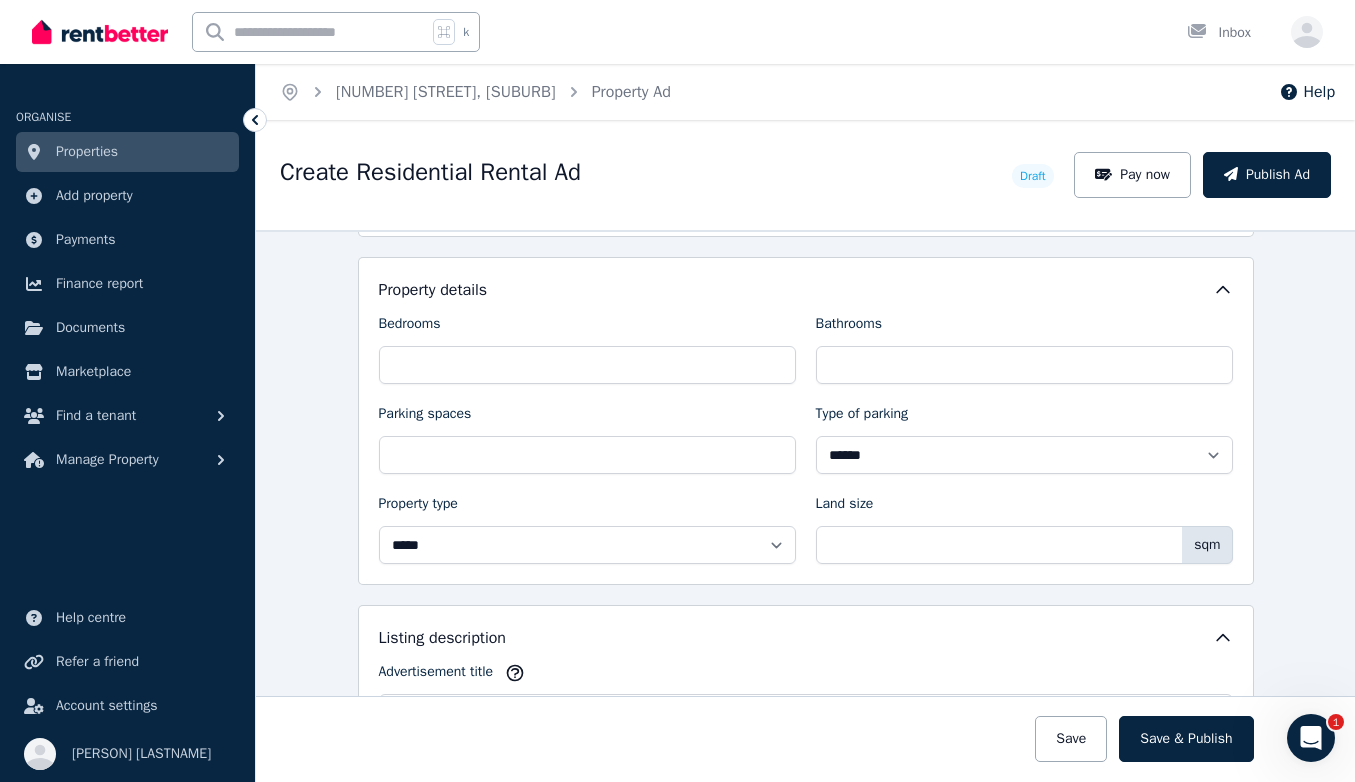 click on "**********" at bounding box center [805, 506] 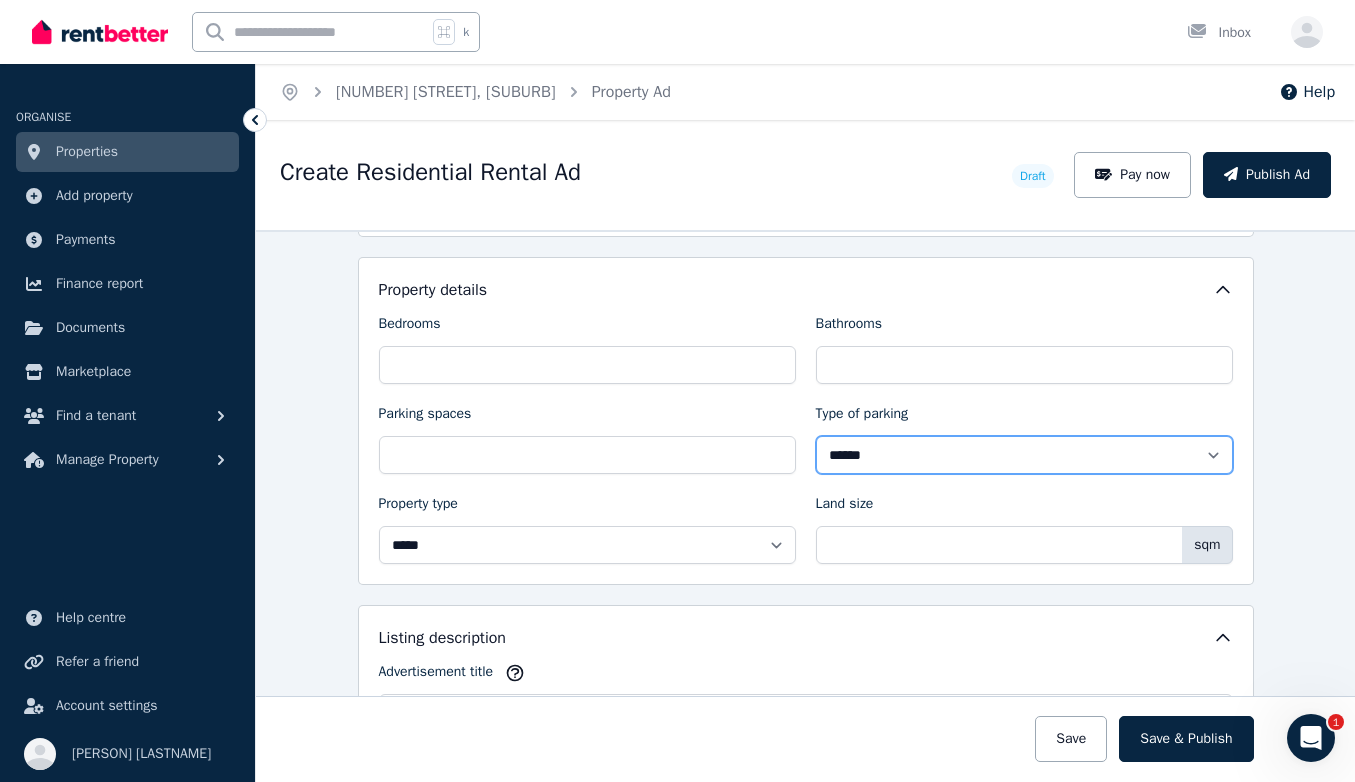 click on "**********" at bounding box center [1024, 455] 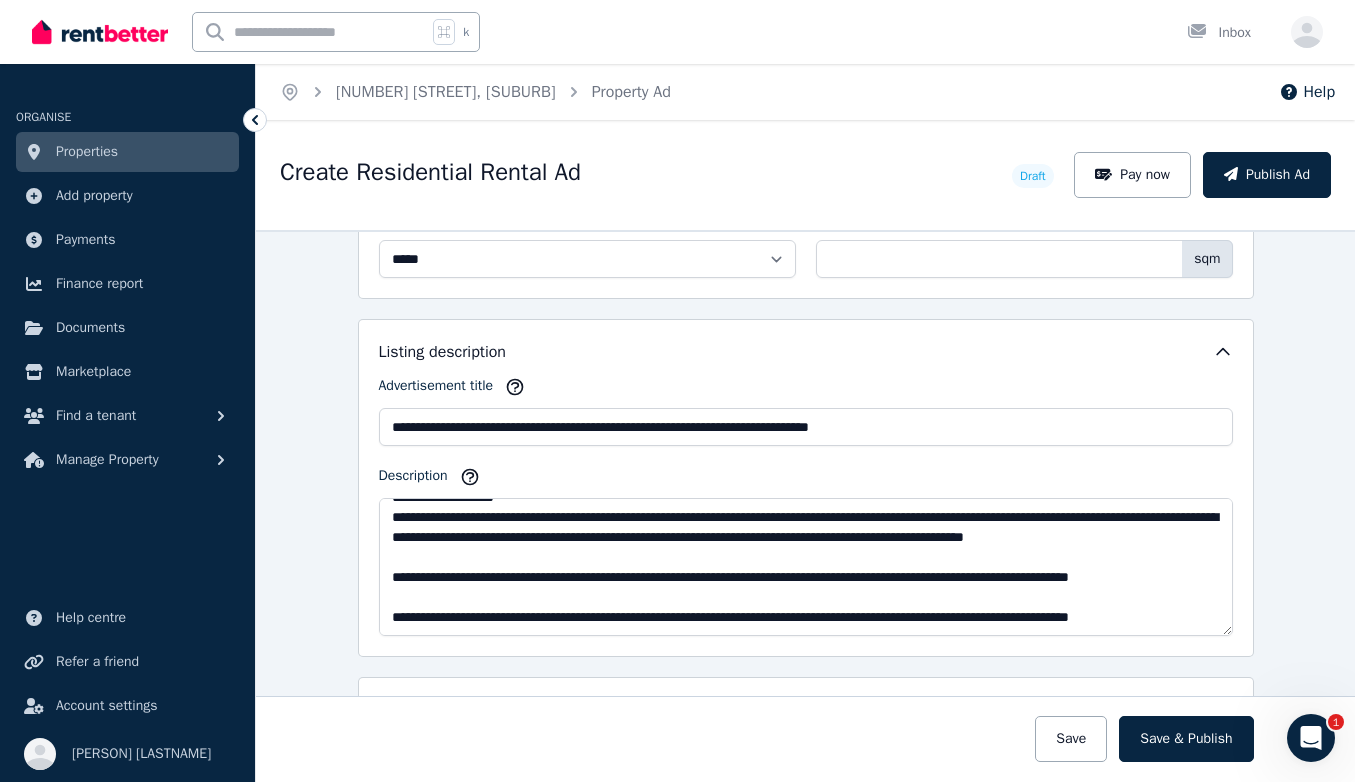 scroll, scrollTop: 1091, scrollLeft: 0, axis: vertical 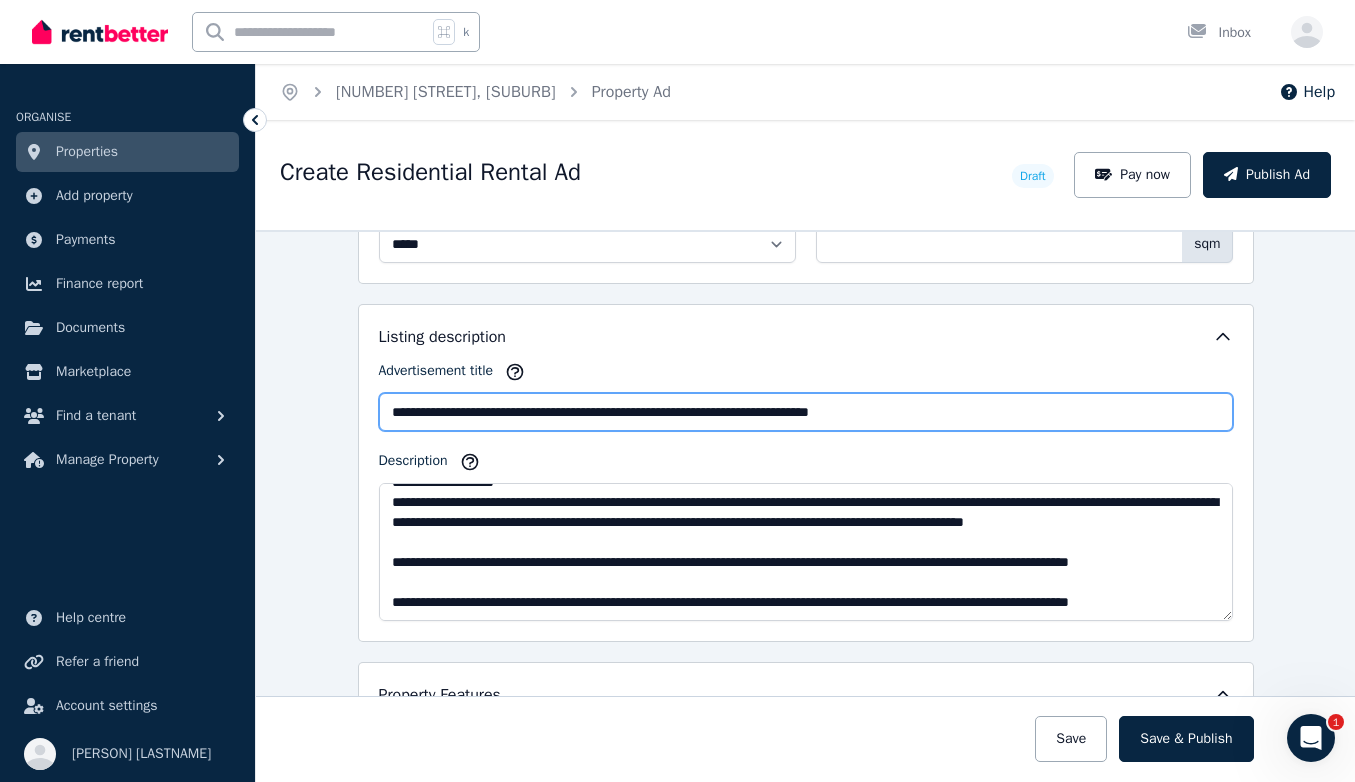 click on "**********" at bounding box center (806, 412) 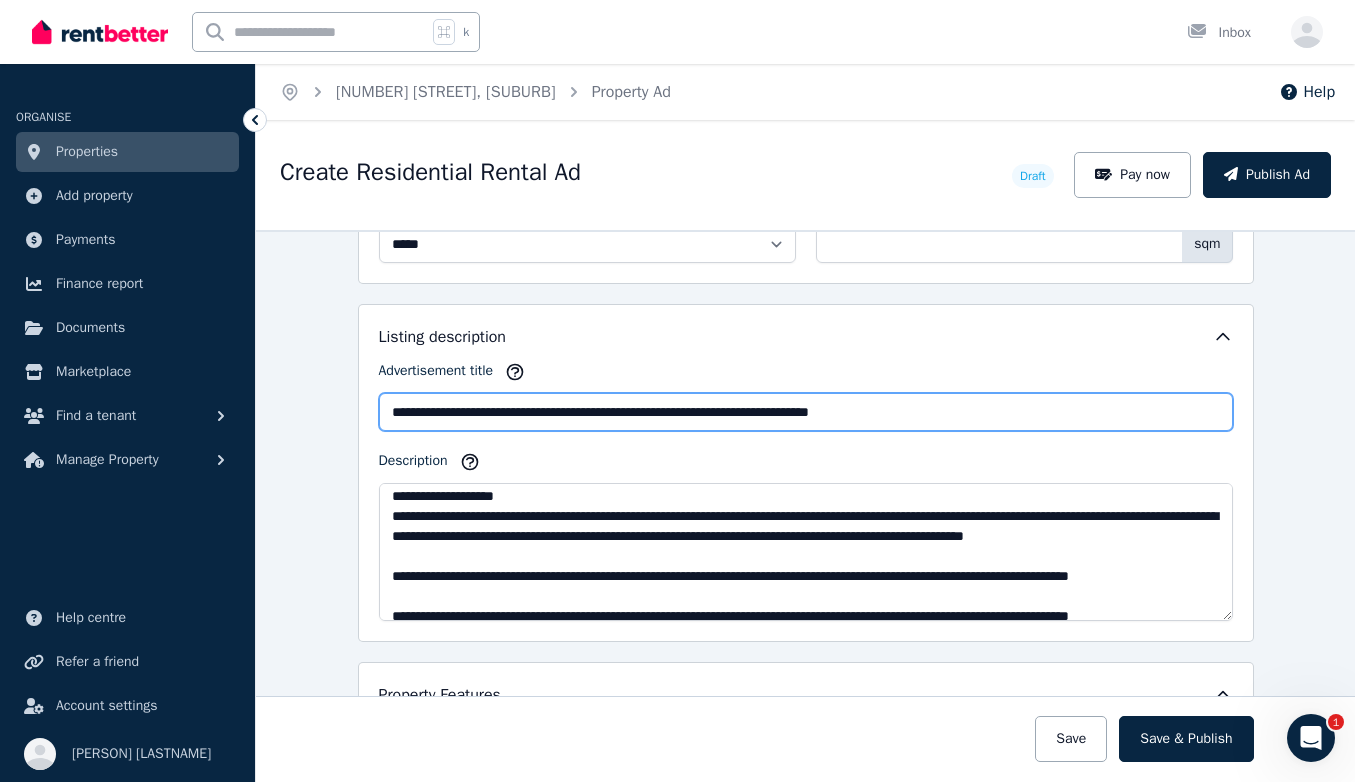 scroll, scrollTop: 0, scrollLeft: 0, axis: both 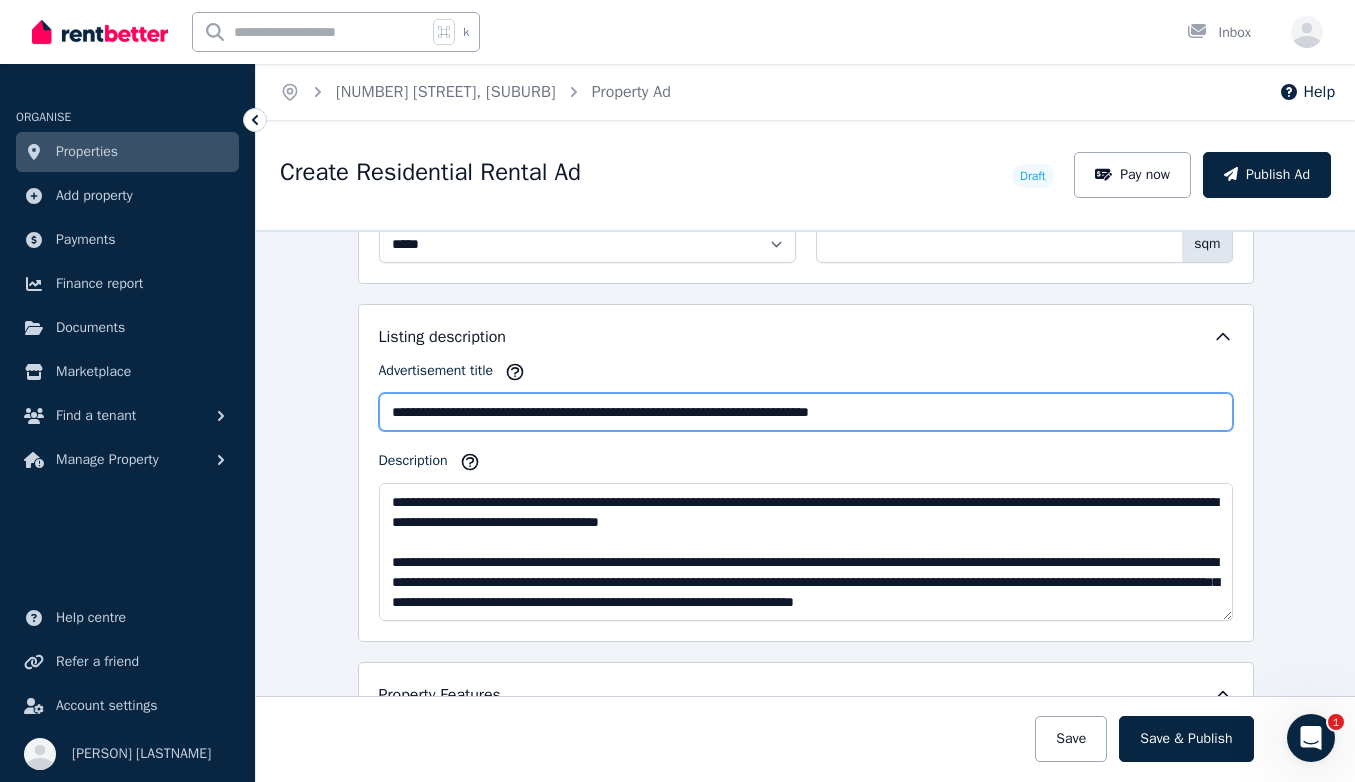 click on "**********" at bounding box center (806, 412) 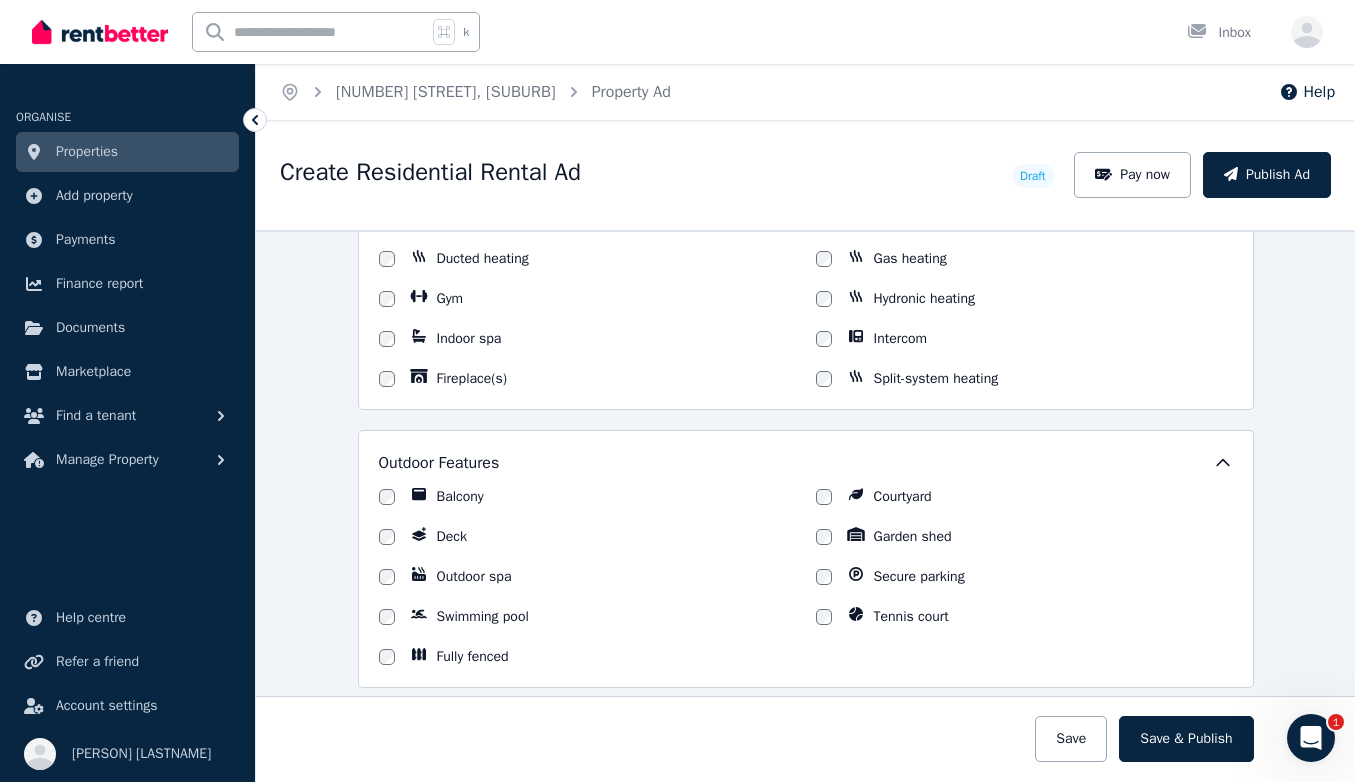 scroll, scrollTop: 1766, scrollLeft: 0, axis: vertical 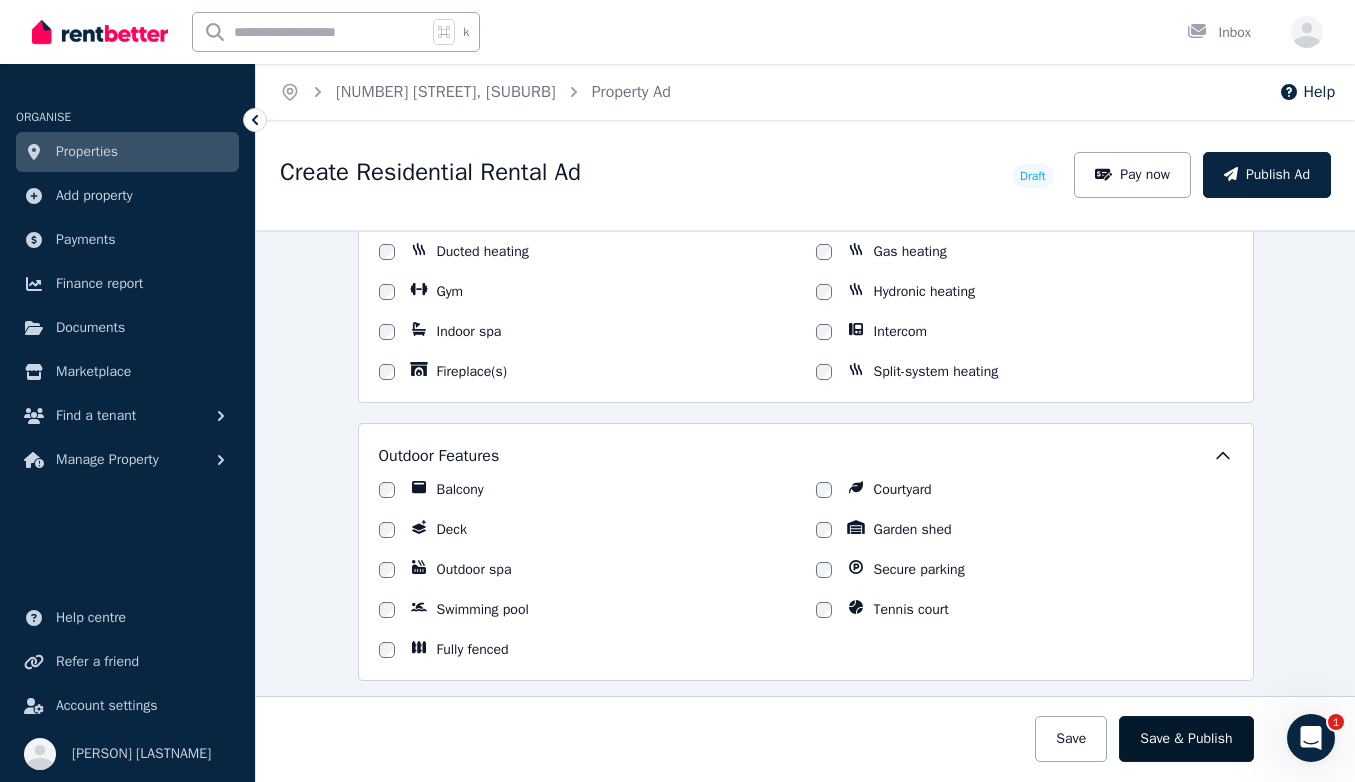 type on "**********" 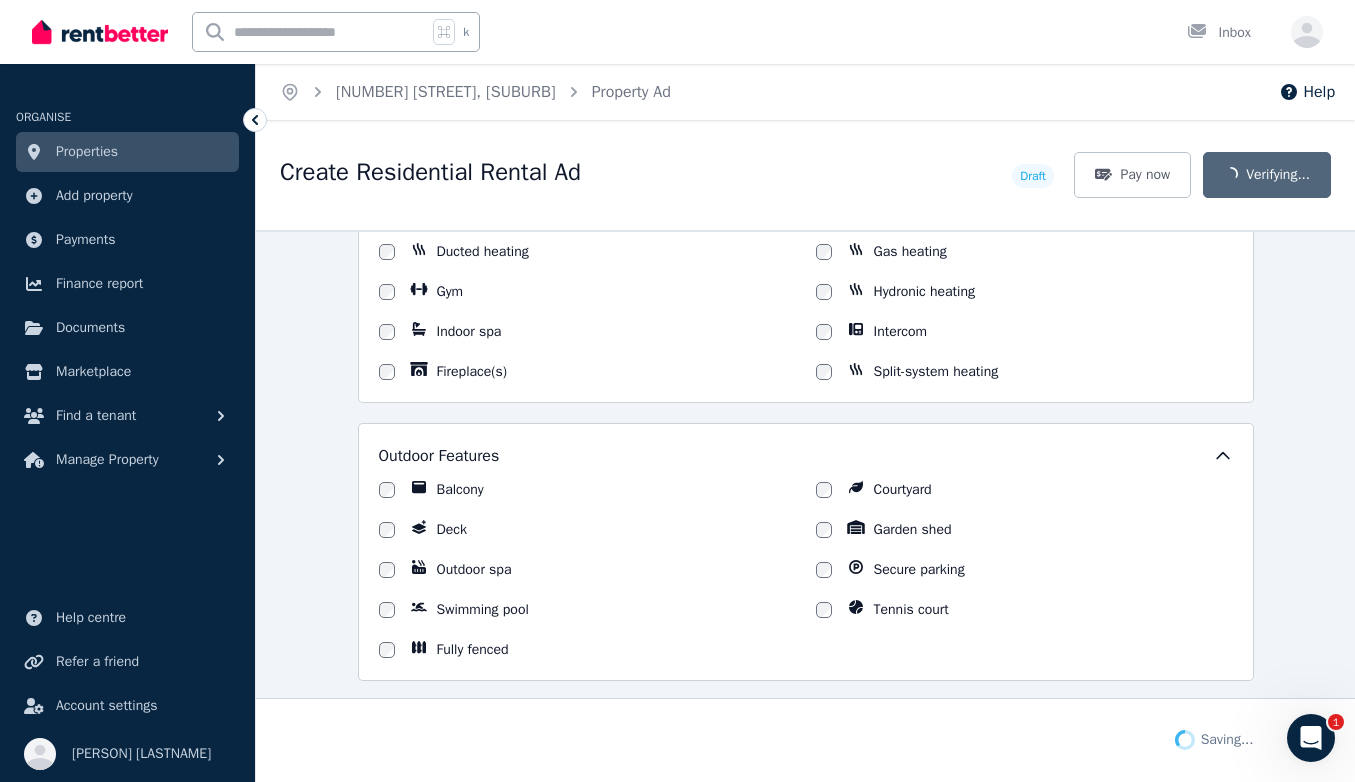 scroll, scrollTop: 1922, scrollLeft: 0, axis: vertical 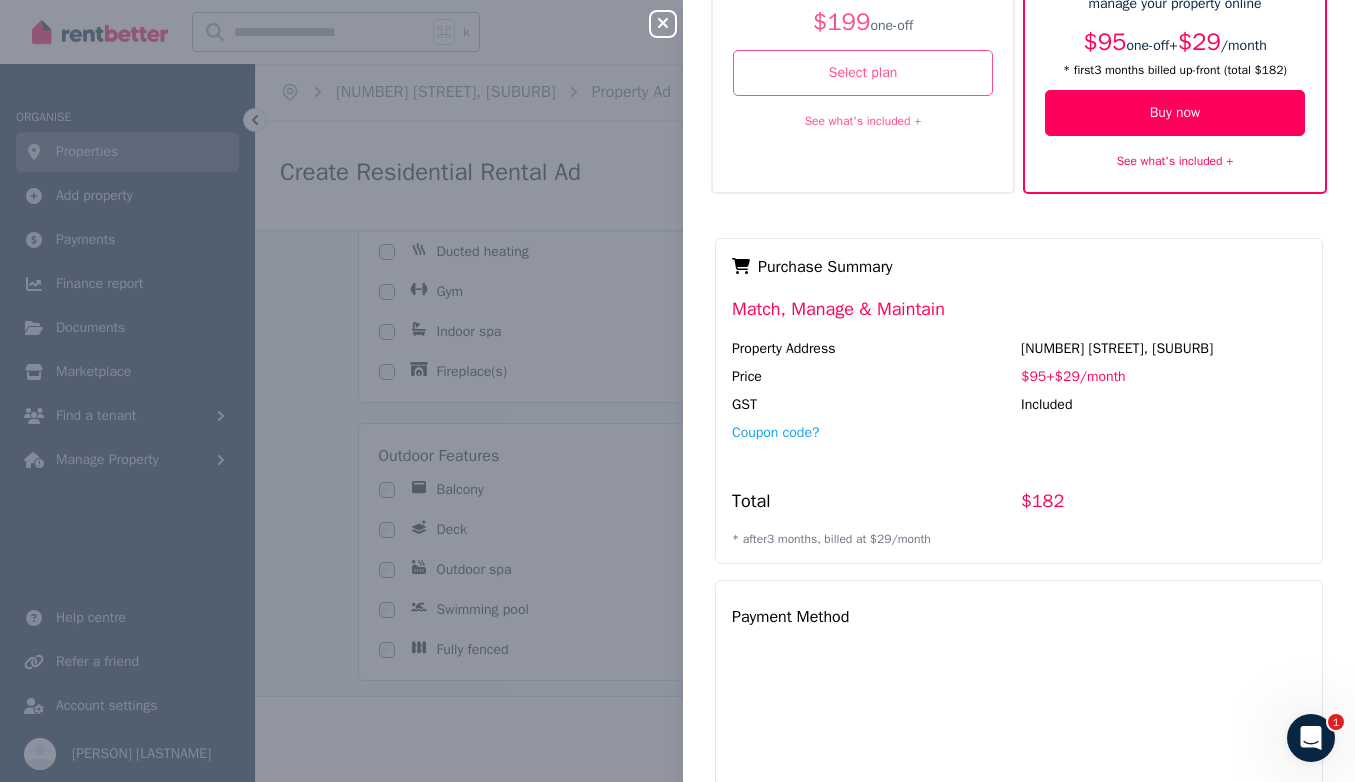 click on "See what's included +" at bounding box center [1175, 160] 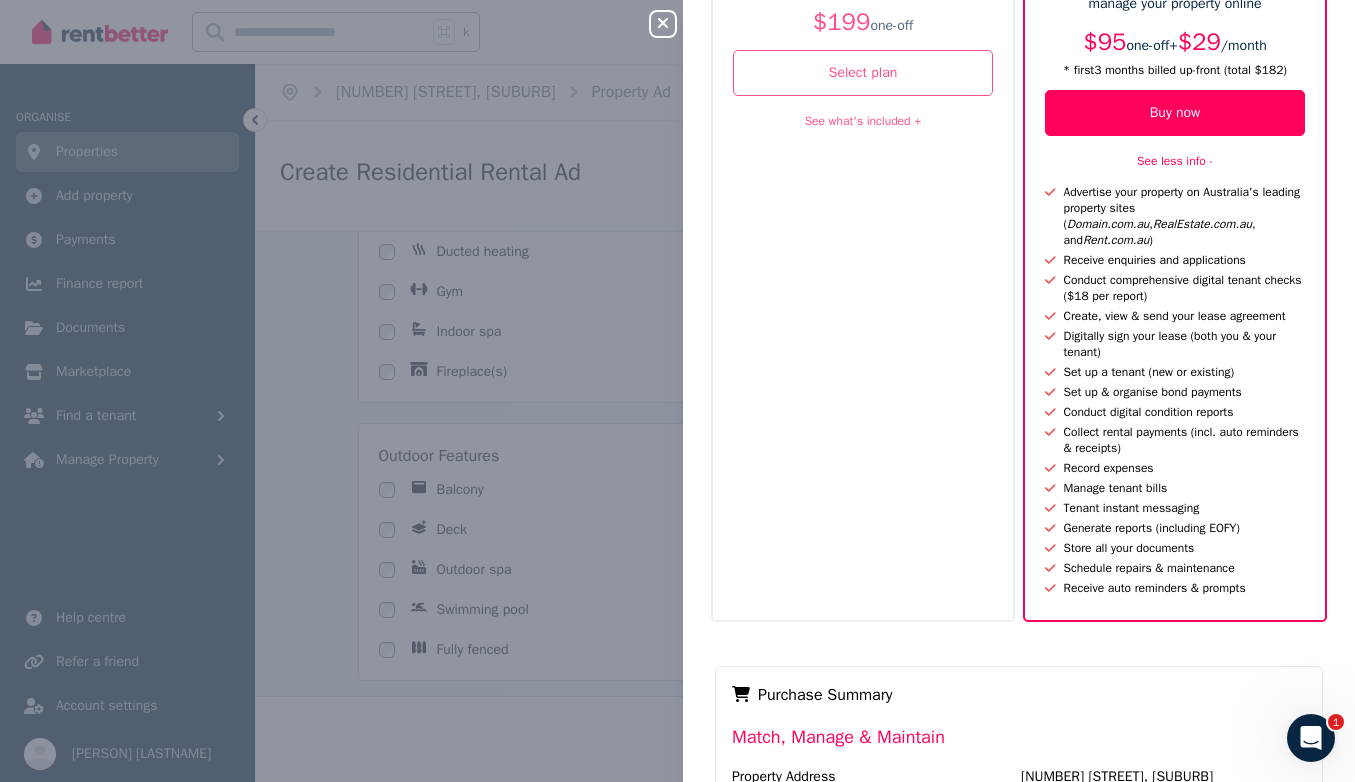 click on "See what's included +" at bounding box center [863, 121] 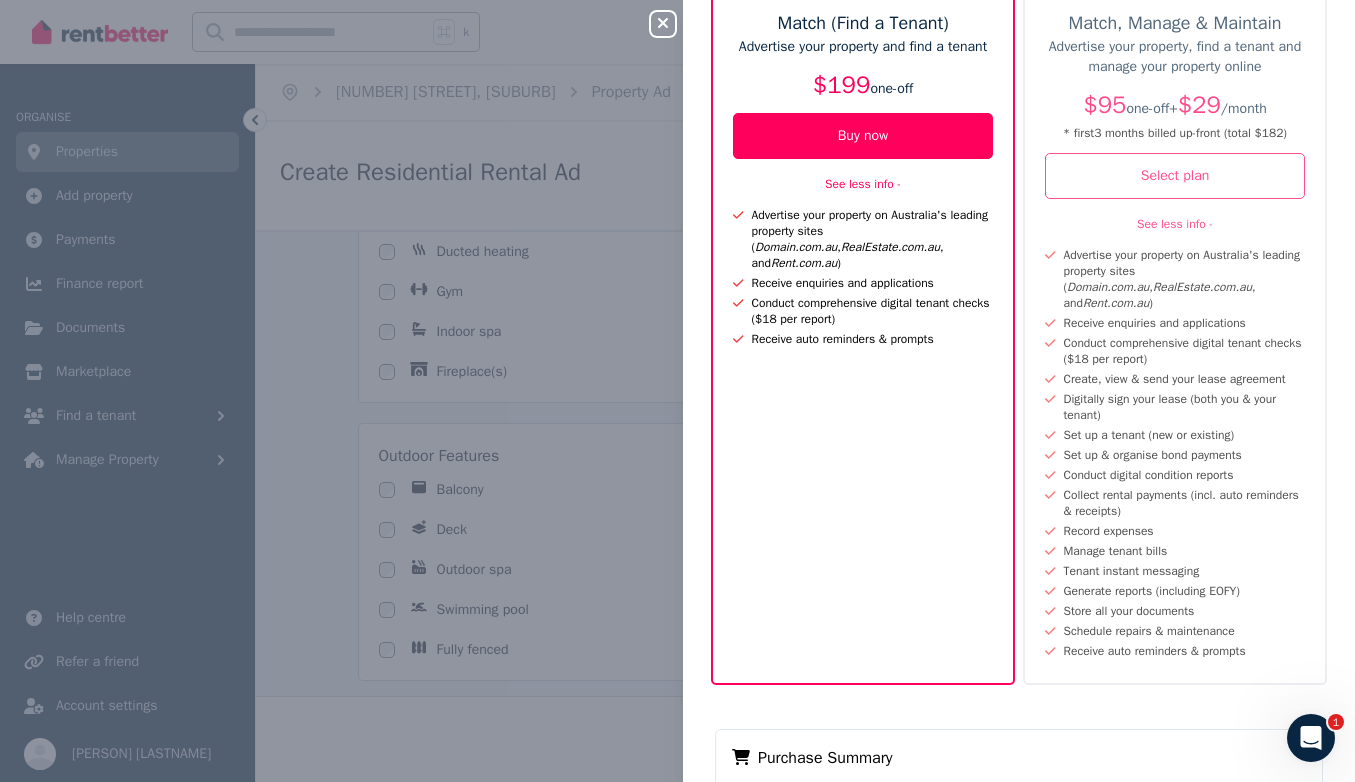 scroll, scrollTop: 120, scrollLeft: 0, axis: vertical 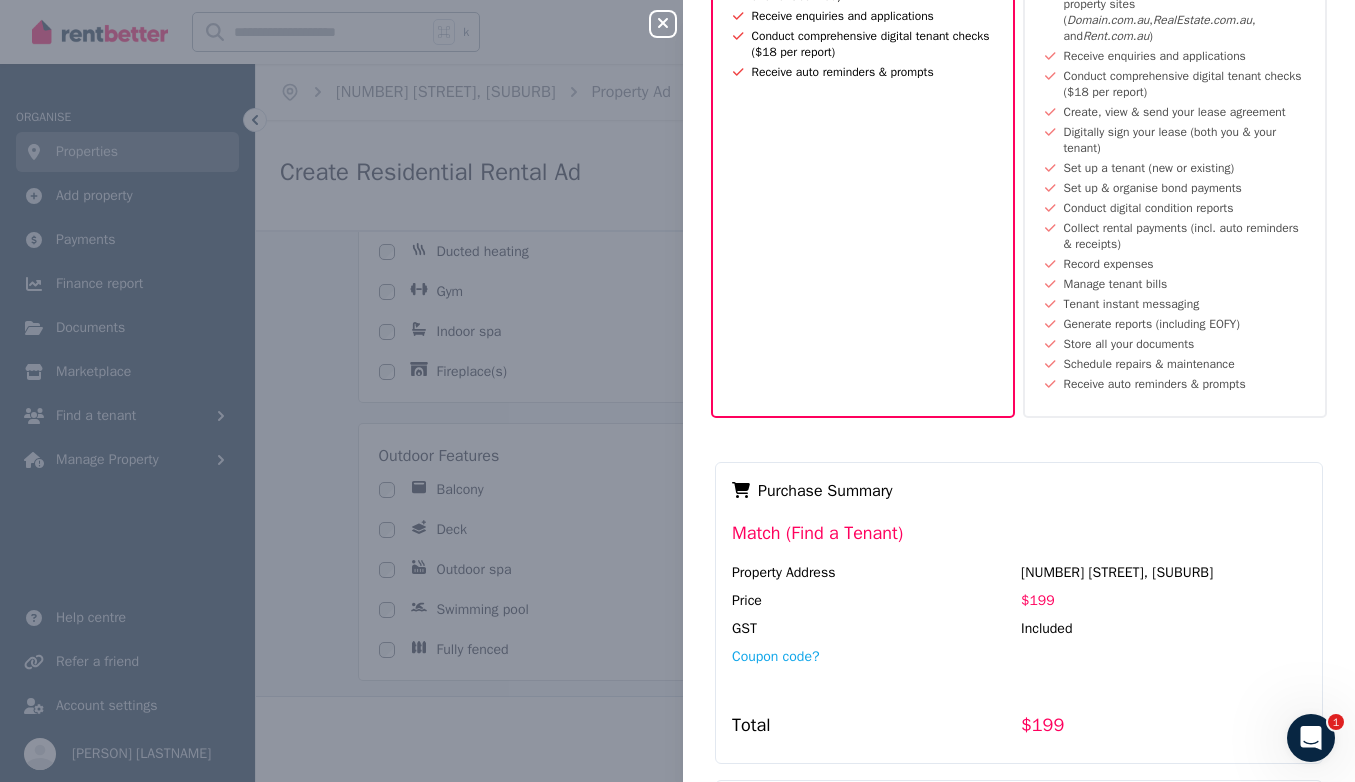 click on "Set up a tenant (new or existing)" at bounding box center [1145, 168] 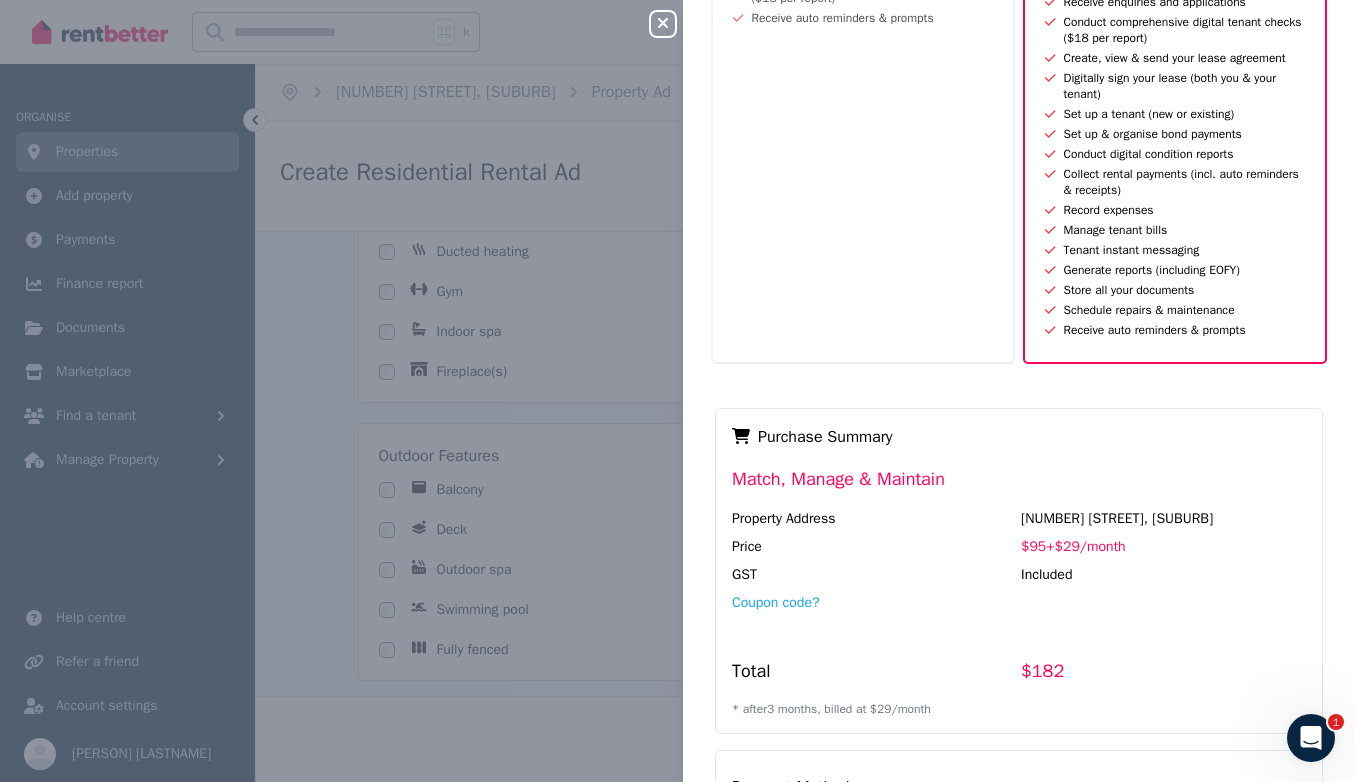 scroll, scrollTop: 0, scrollLeft: 0, axis: both 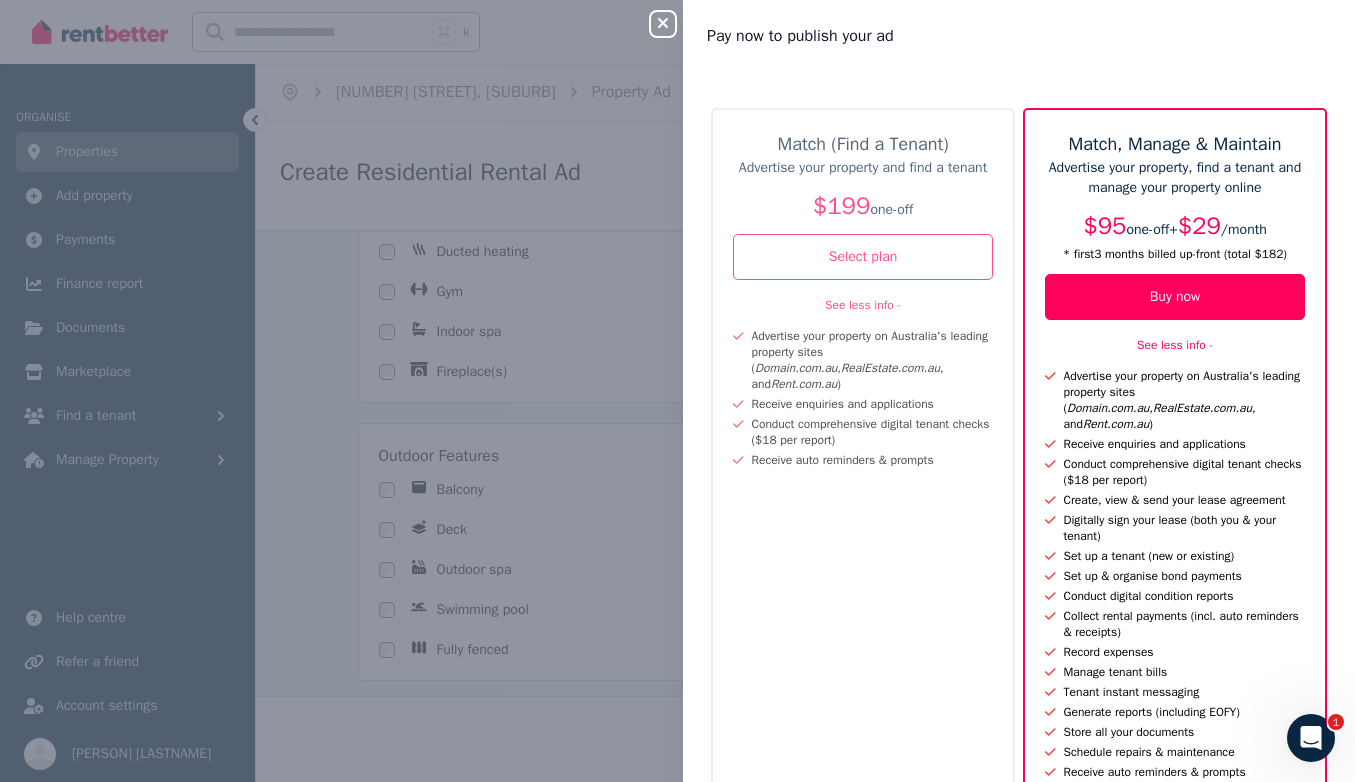 click 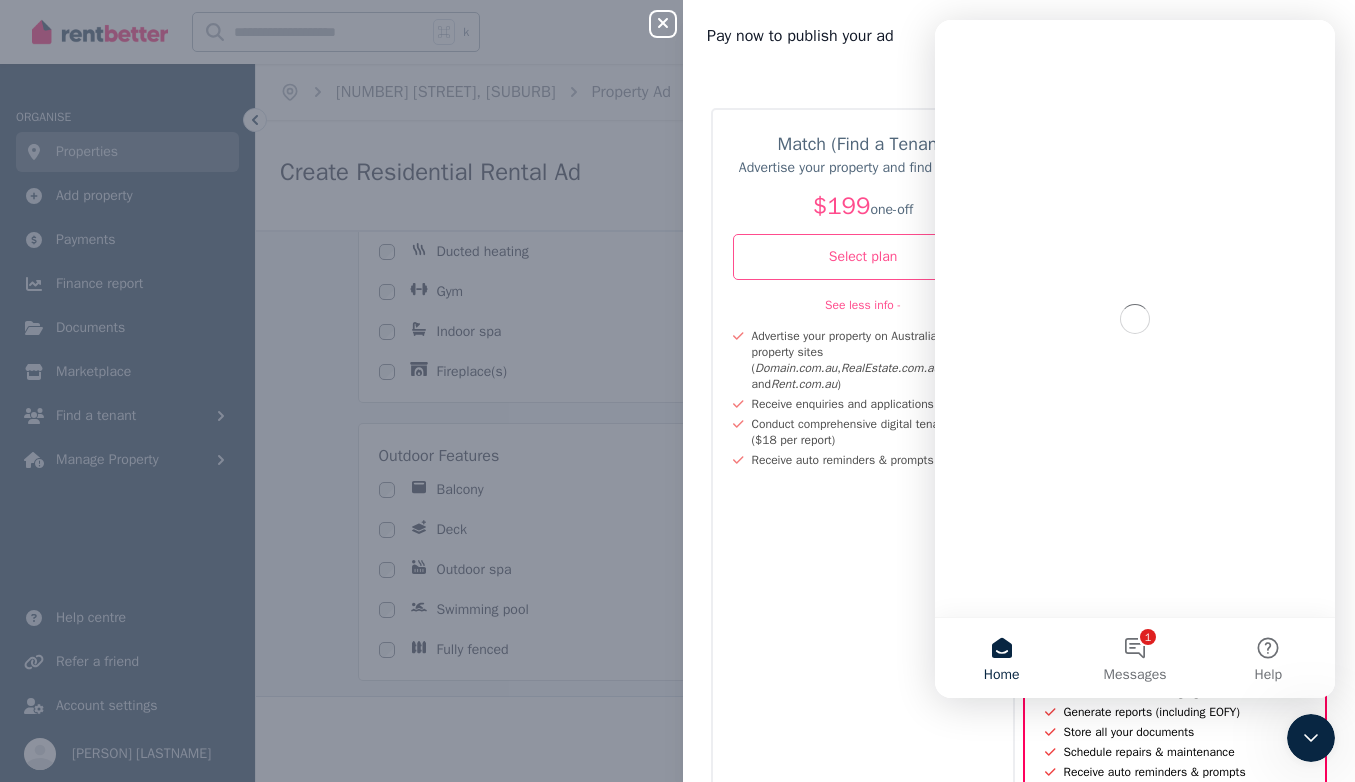 scroll, scrollTop: 0, scrollLeft: 0, axis: both 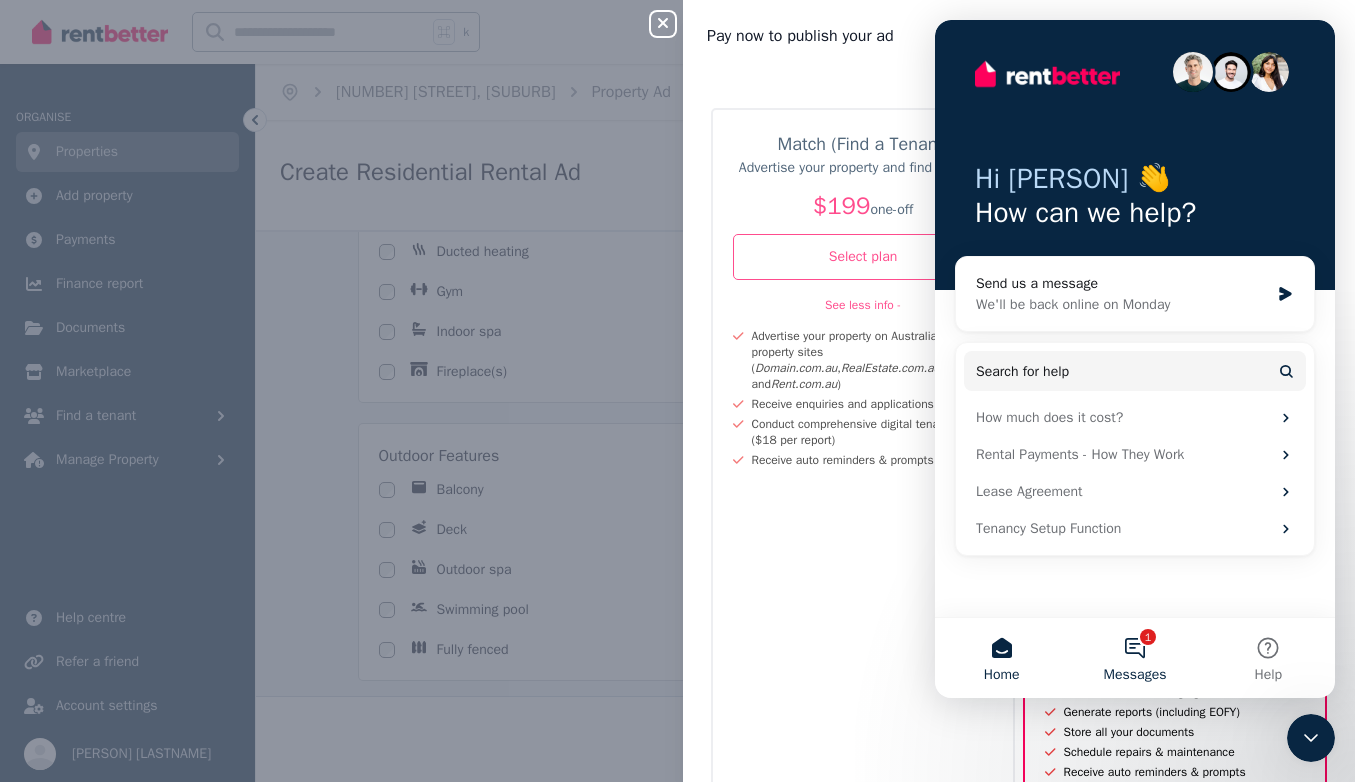 click on "1 Messages" at bounding box center (1134, 658) 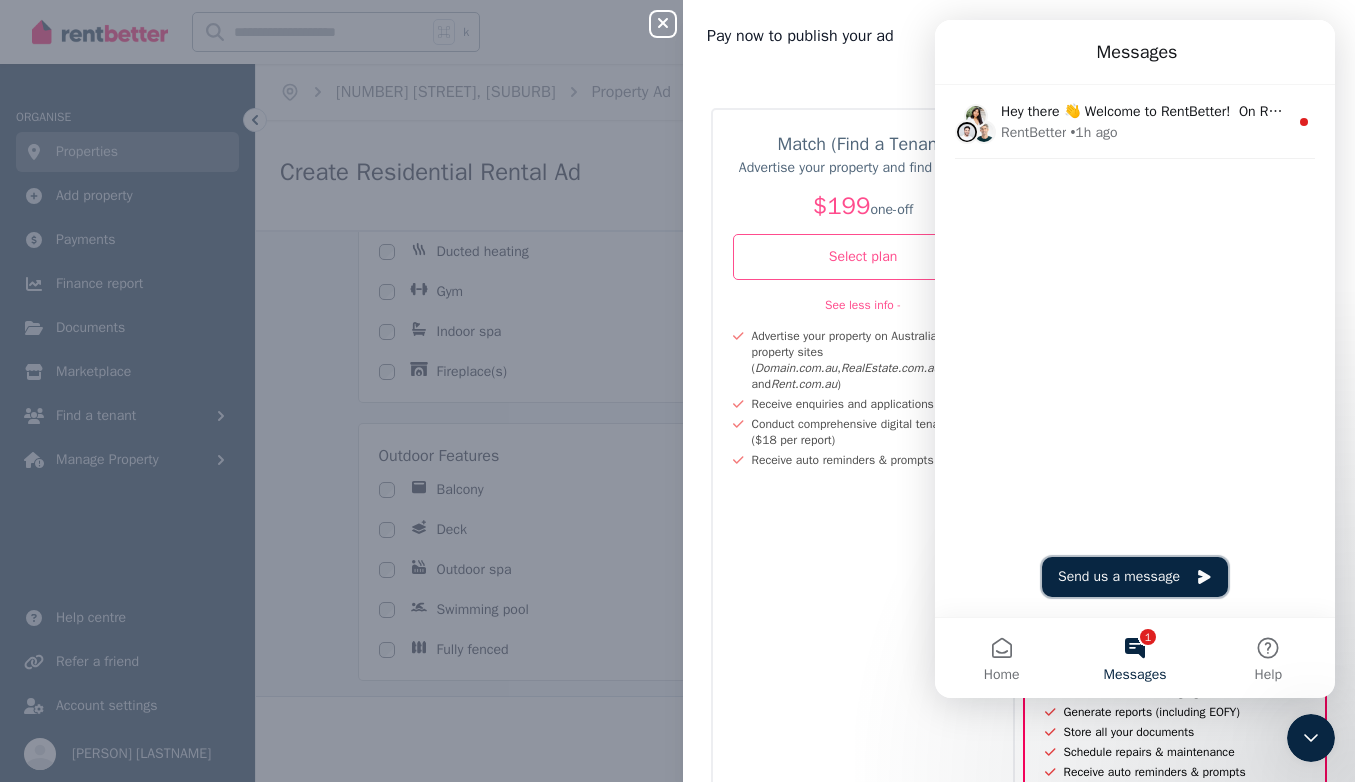 click on "Send us a message" at bounding box center [1135, 577] 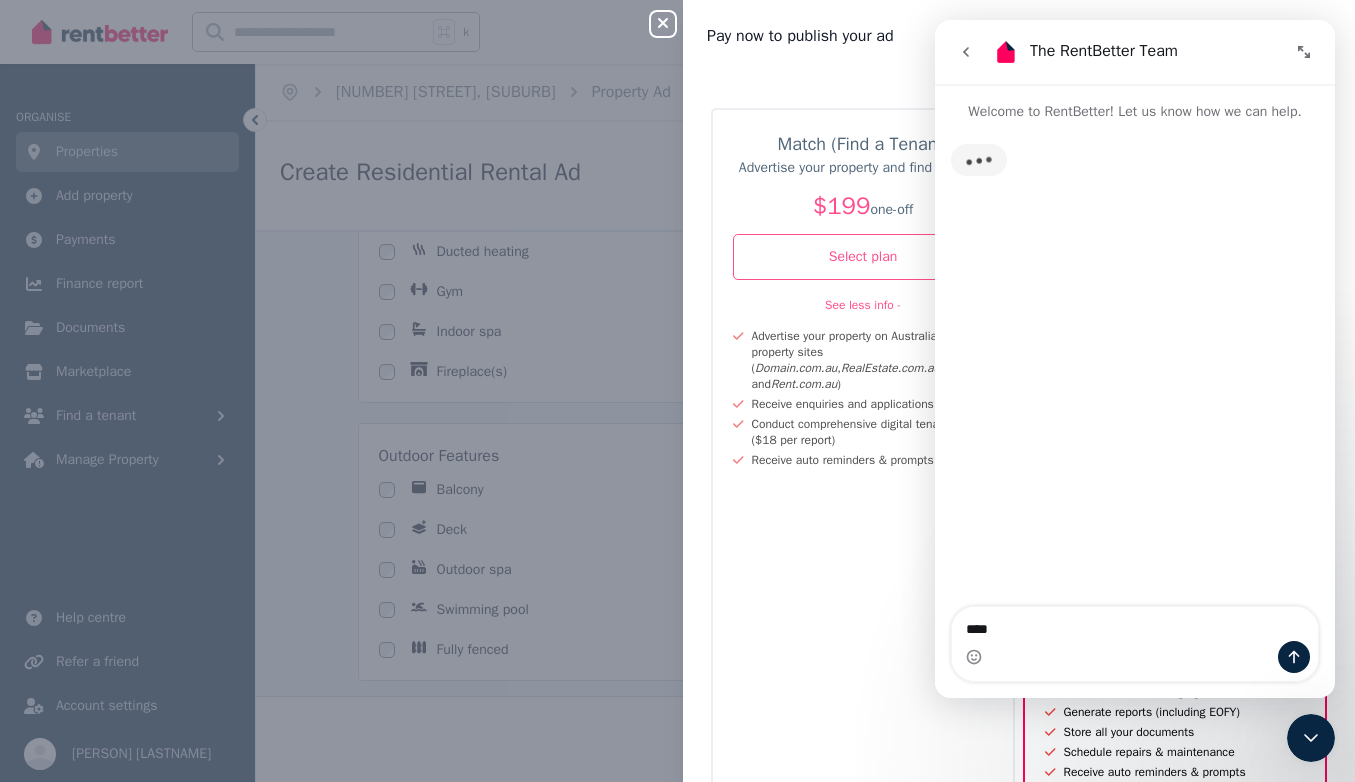 type on "*****" 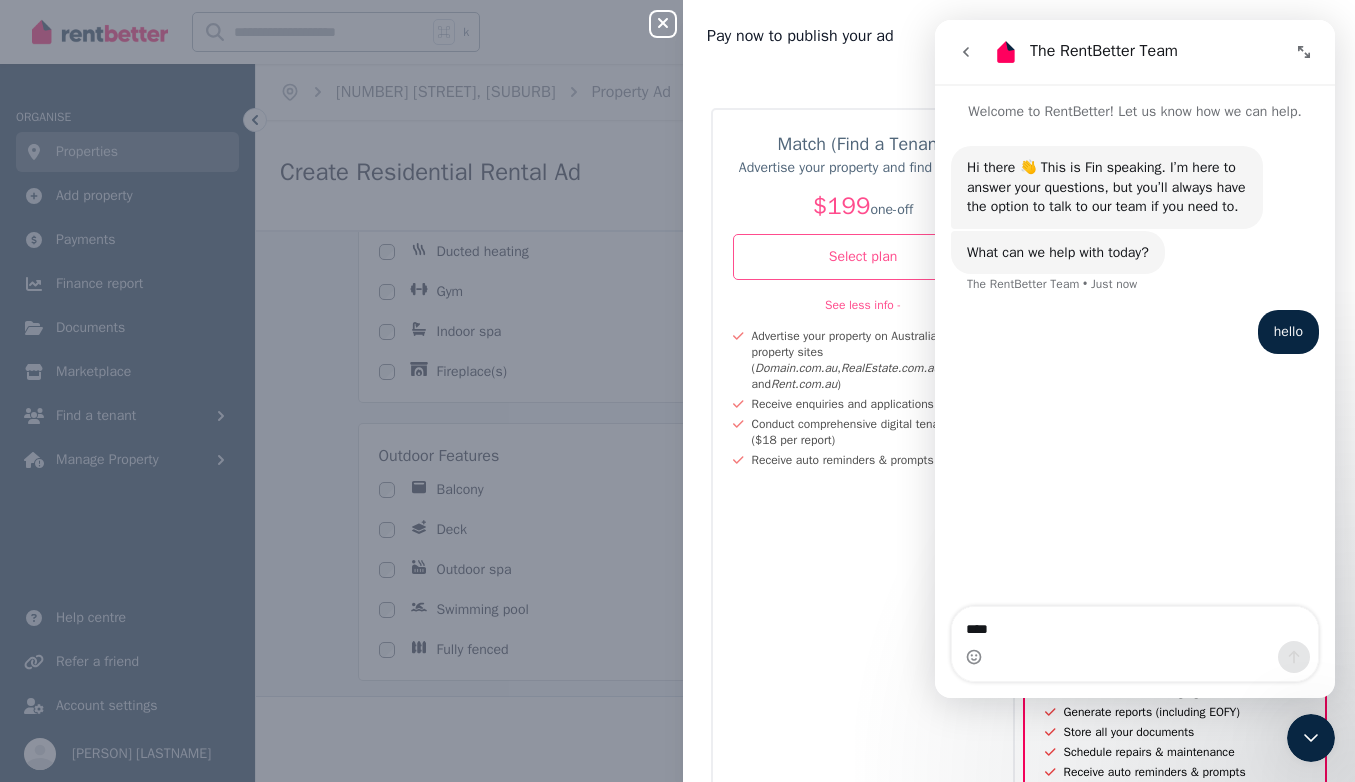 type on "***" 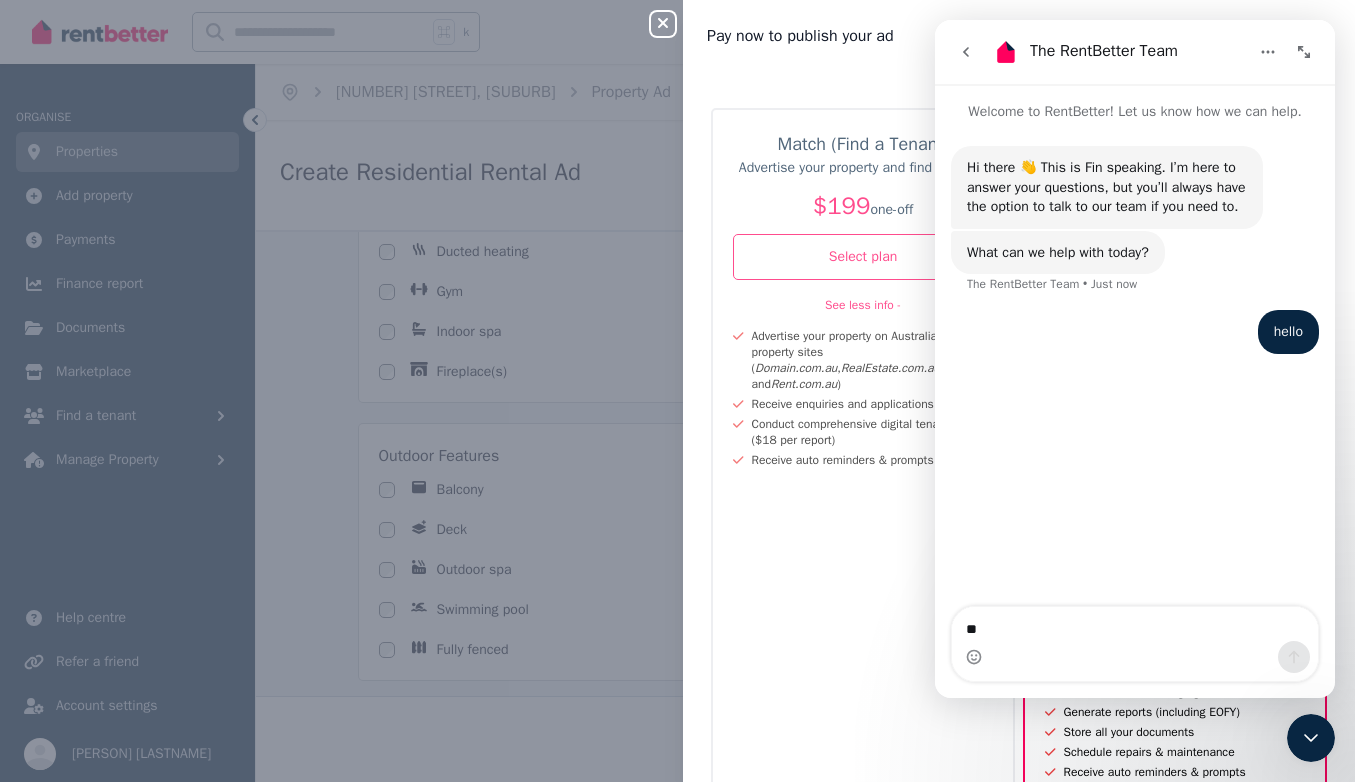 type on "*" 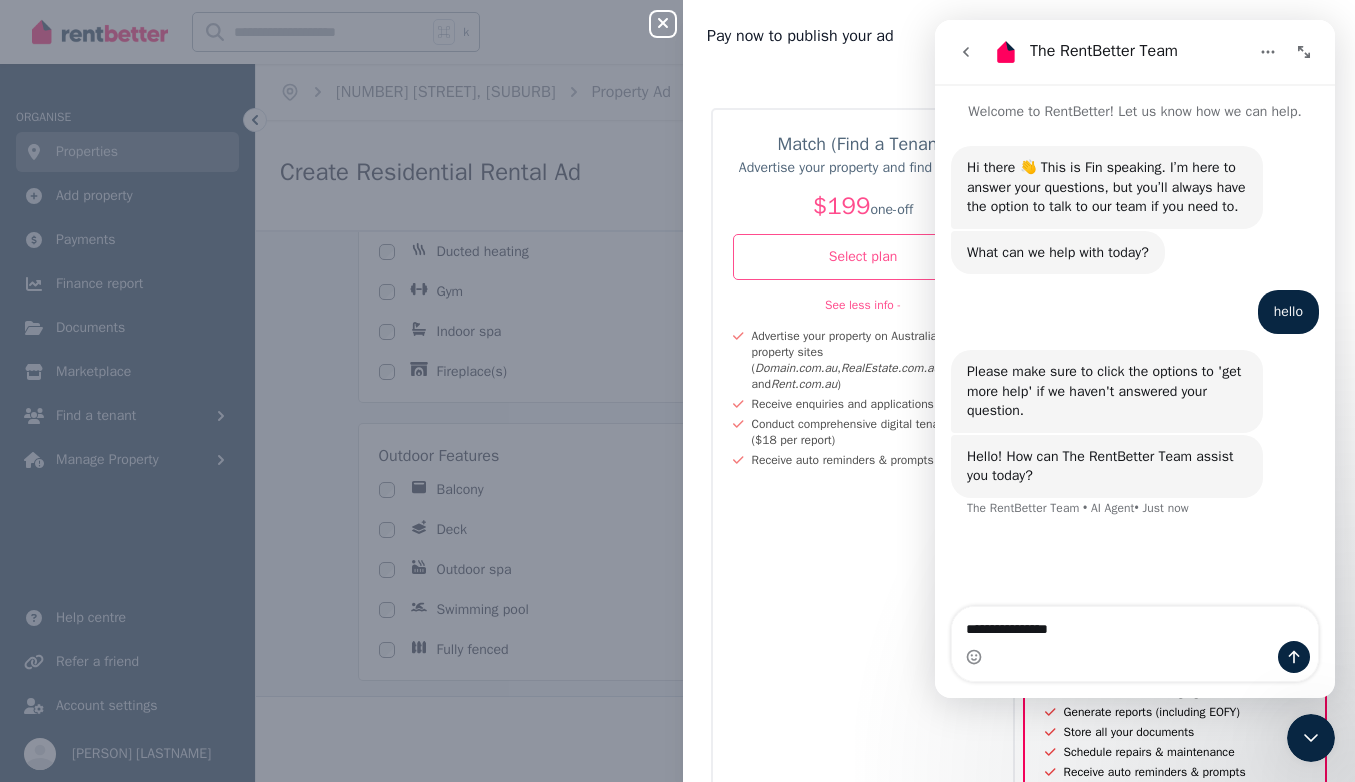 type on "**********" 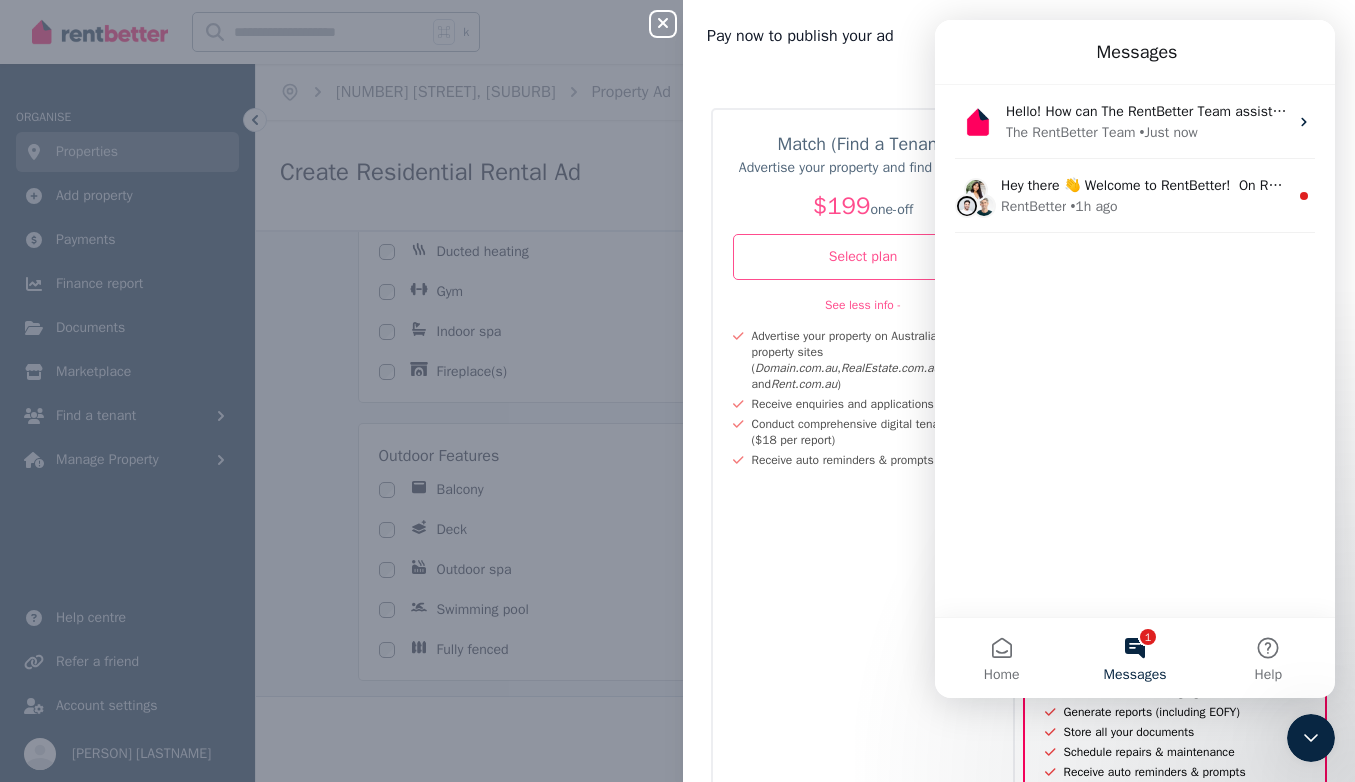 click on "Match (Find a Tenant) Advertise your property and find a tenant $199  one-off Select plan See less info - Advertise your property on Australia's leading property sites ( Domain.com.au ,  RealEstate.com.au , and  Rent.com.au ) Receive enquiries and applications Conduct comprehensive digital tenant checks ($18 per report) Receive auto reminders & prompts Match, Manage & Maintain Advertise your property, find a tenant and manage your property online $95  one-off  +  $29  /  month * first  3   month s billed up-front (total   $182 ) Buy now See less info - Advertise your property on Australia's leading property sites ( Domain.com.au ,  RealEstate.com.au , and  Rent.com.au ) Receive enquiries and applications Conduct comprehensive digital tenant checks ($18 per report) Create, view & send your lease agreement Digitally sign your lease (both you & your tenant) Set up a tenant (new or existing) Set up & organise bond payments Conduct digital condition reports Record expenses Manage tenant bills Payment Method 3" at bounding box center [1019, 810] 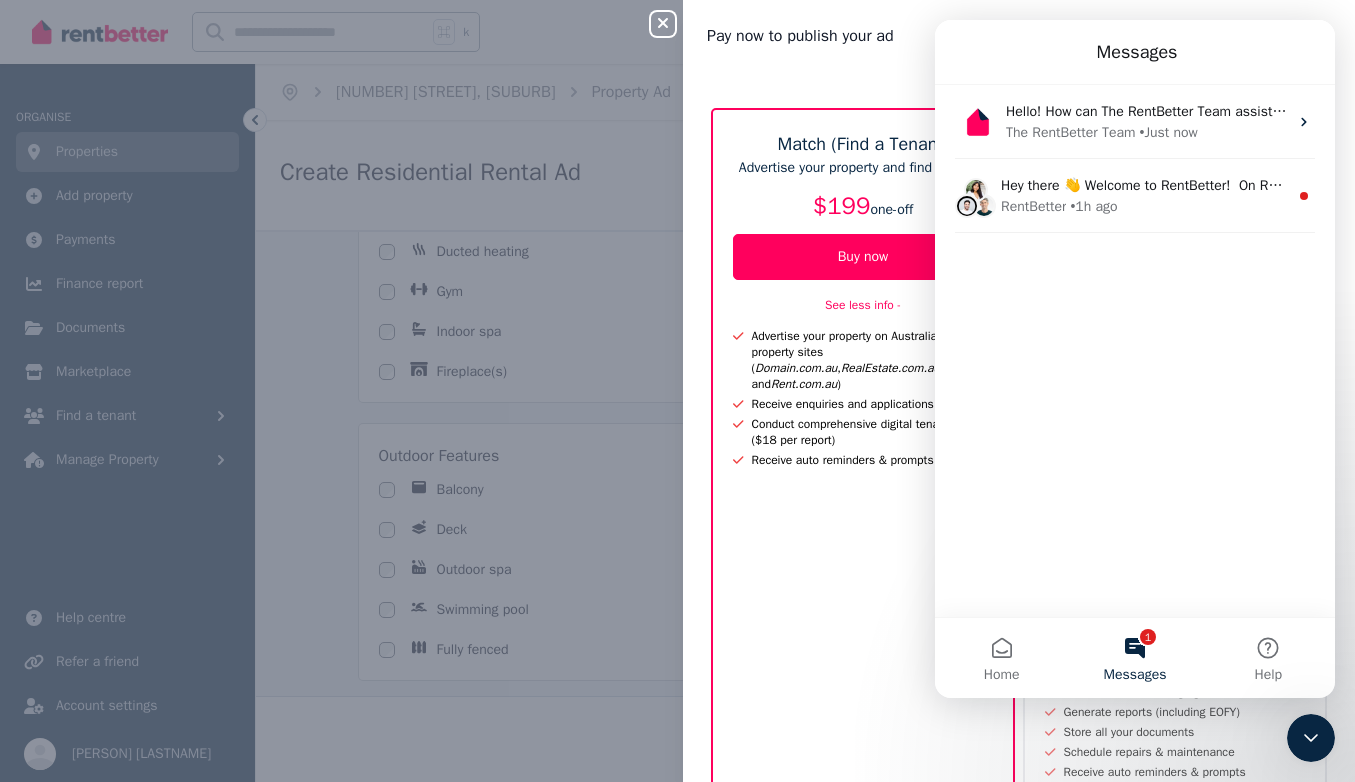 click at bounding box center [1311, 738] 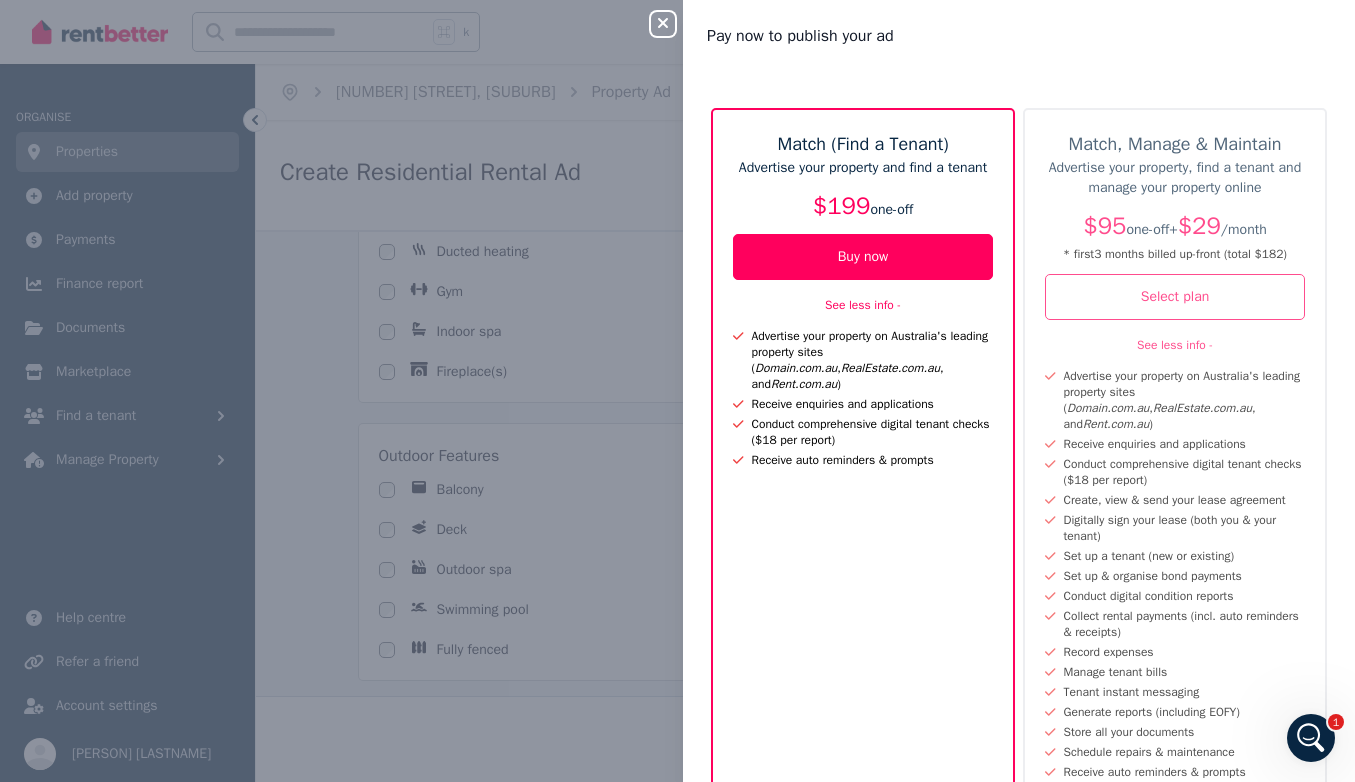 scroll, scrollTop: 0, scrollLeft: 0, axis: both 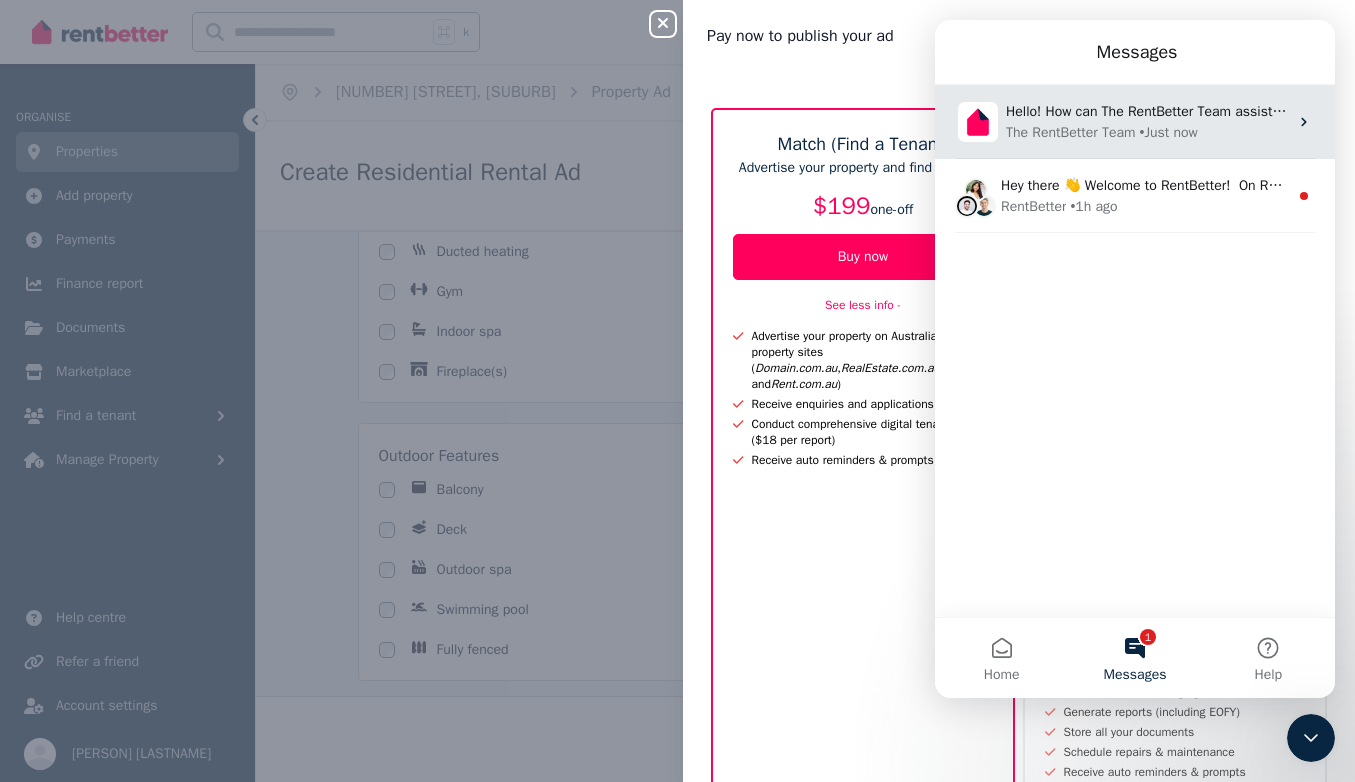 click on "•  Just now" at bounding box center (1168, 132) 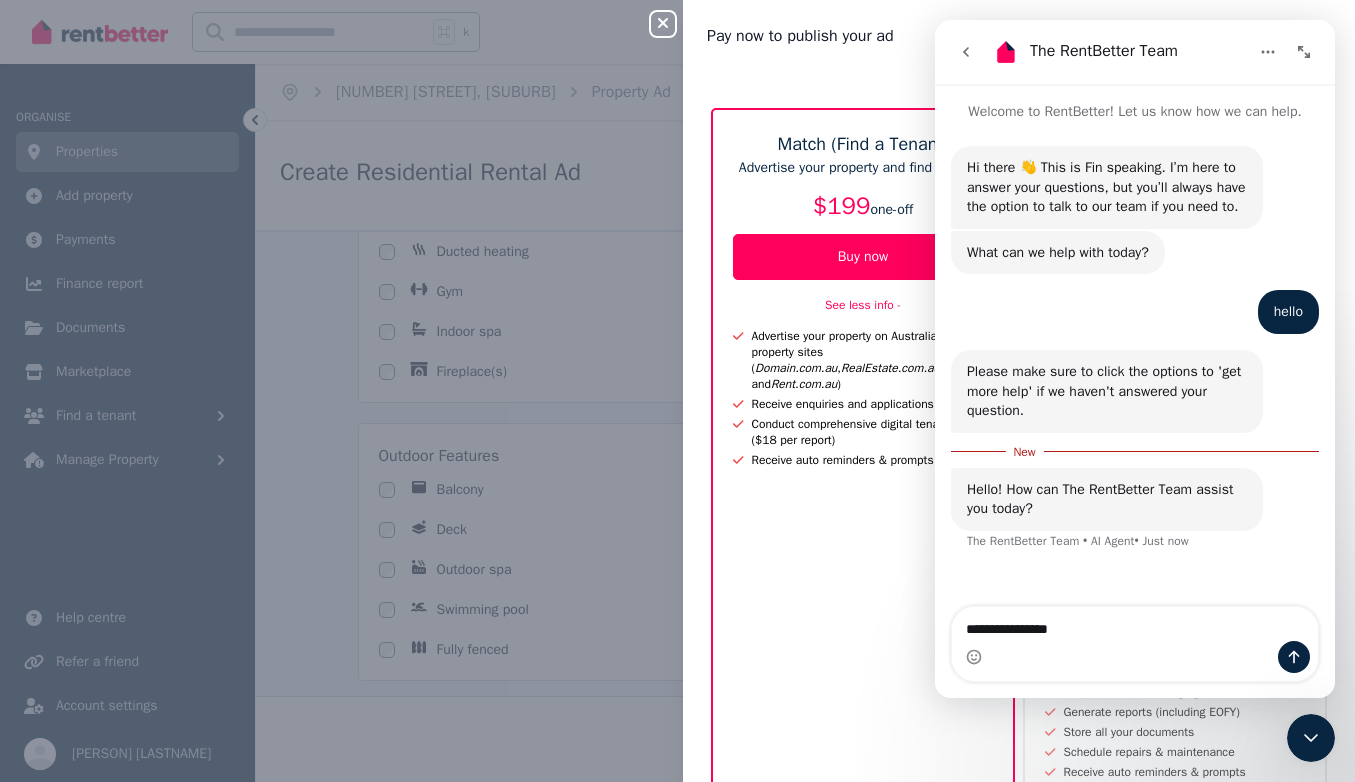 scroll, scrollTop: 3, scrollLeft: 0, axis: vertical 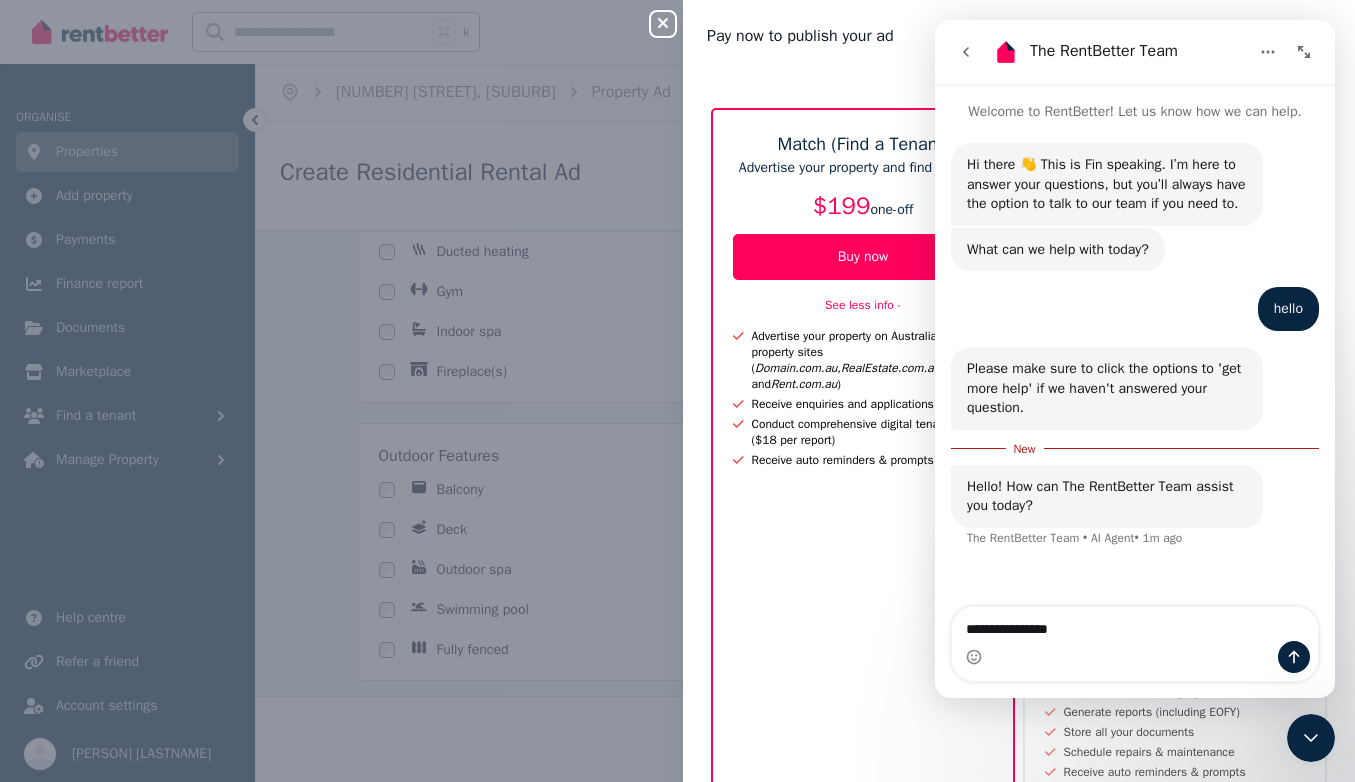 click on "**********" at bounding box center [1135, 624] 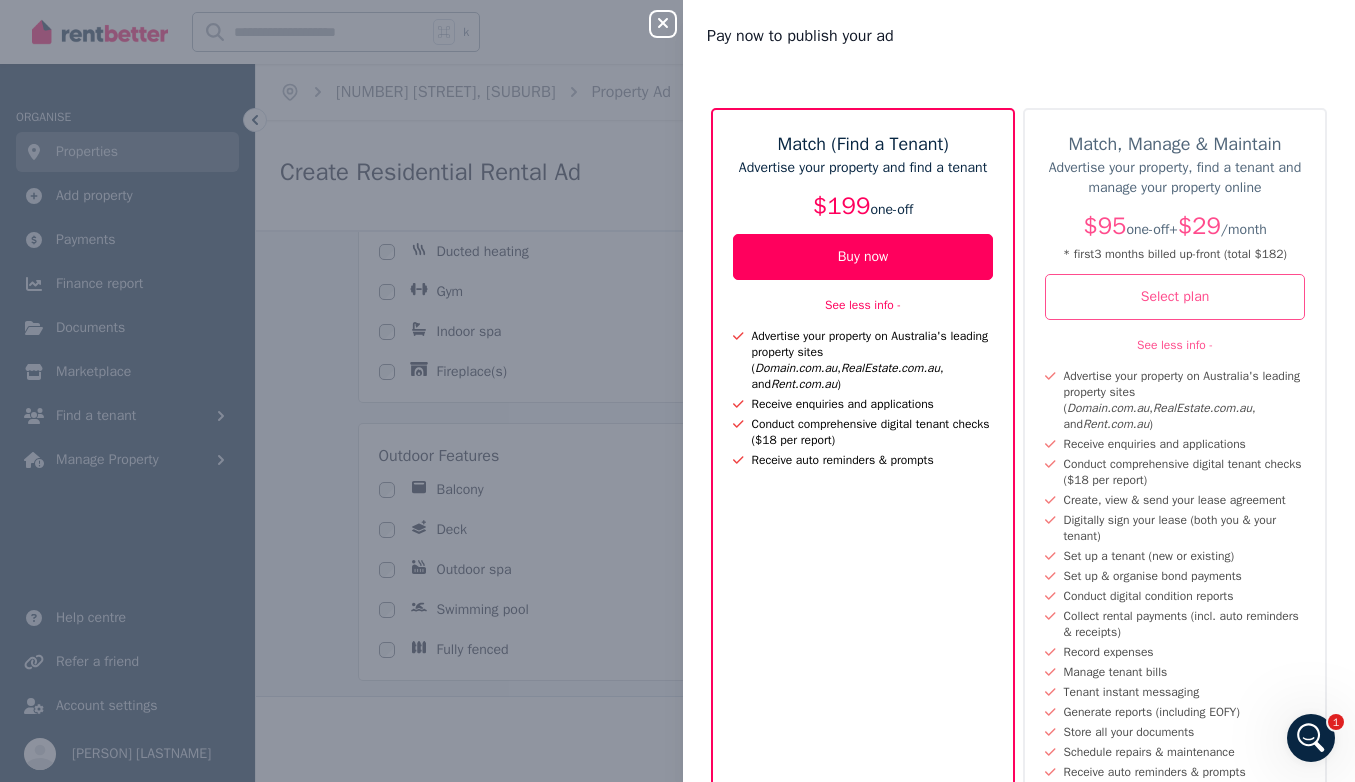 click 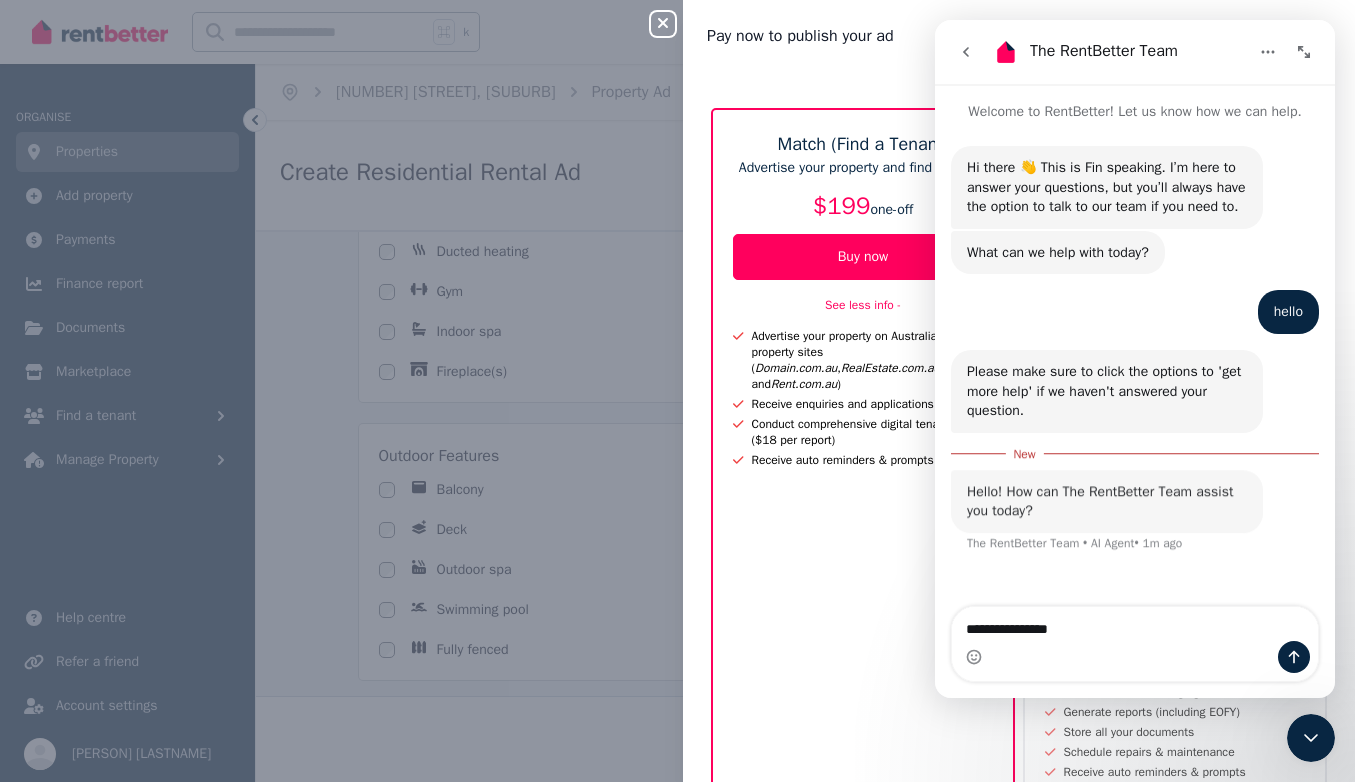 scroll, scrollTop: 3, scrollLeft: 0, axis: vertical 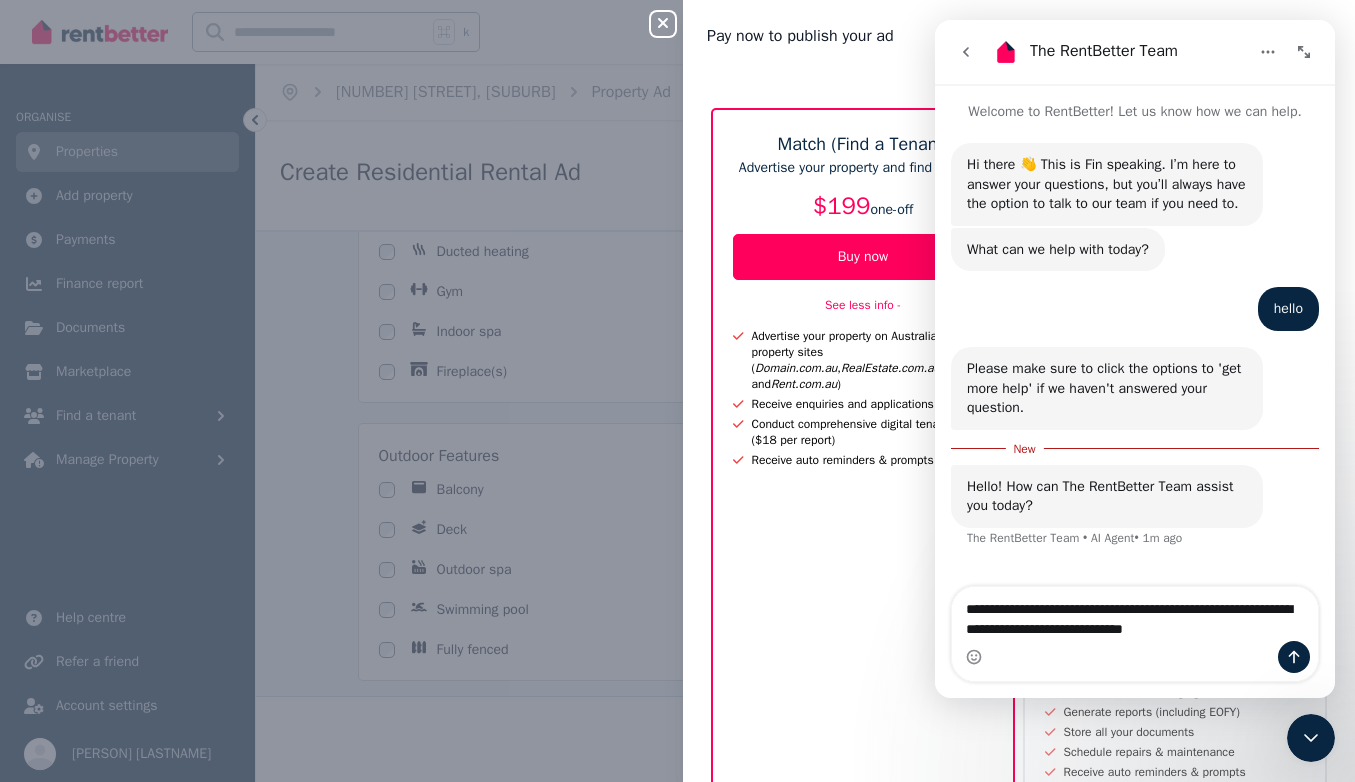 type on "**********" 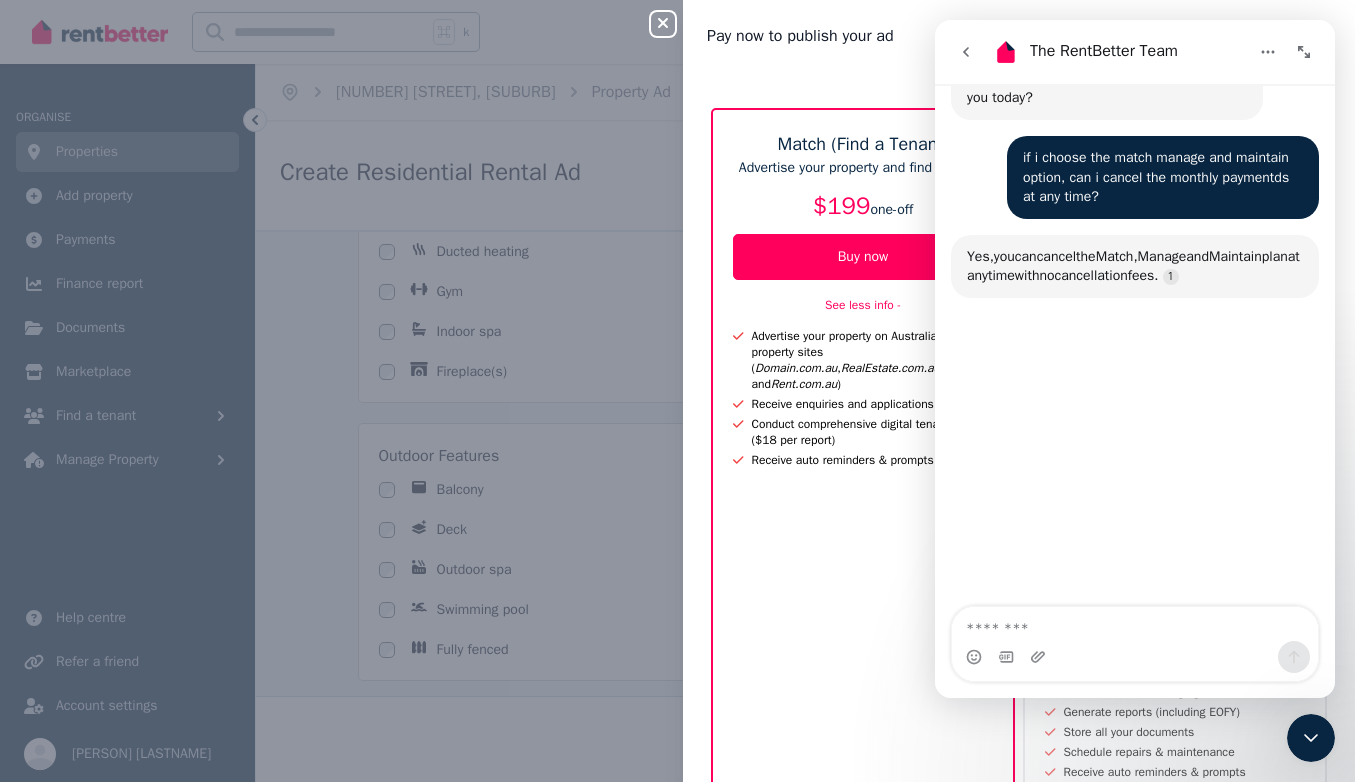 scroll, scrollTop: 474, scrollLeft: 0, axis: vertical 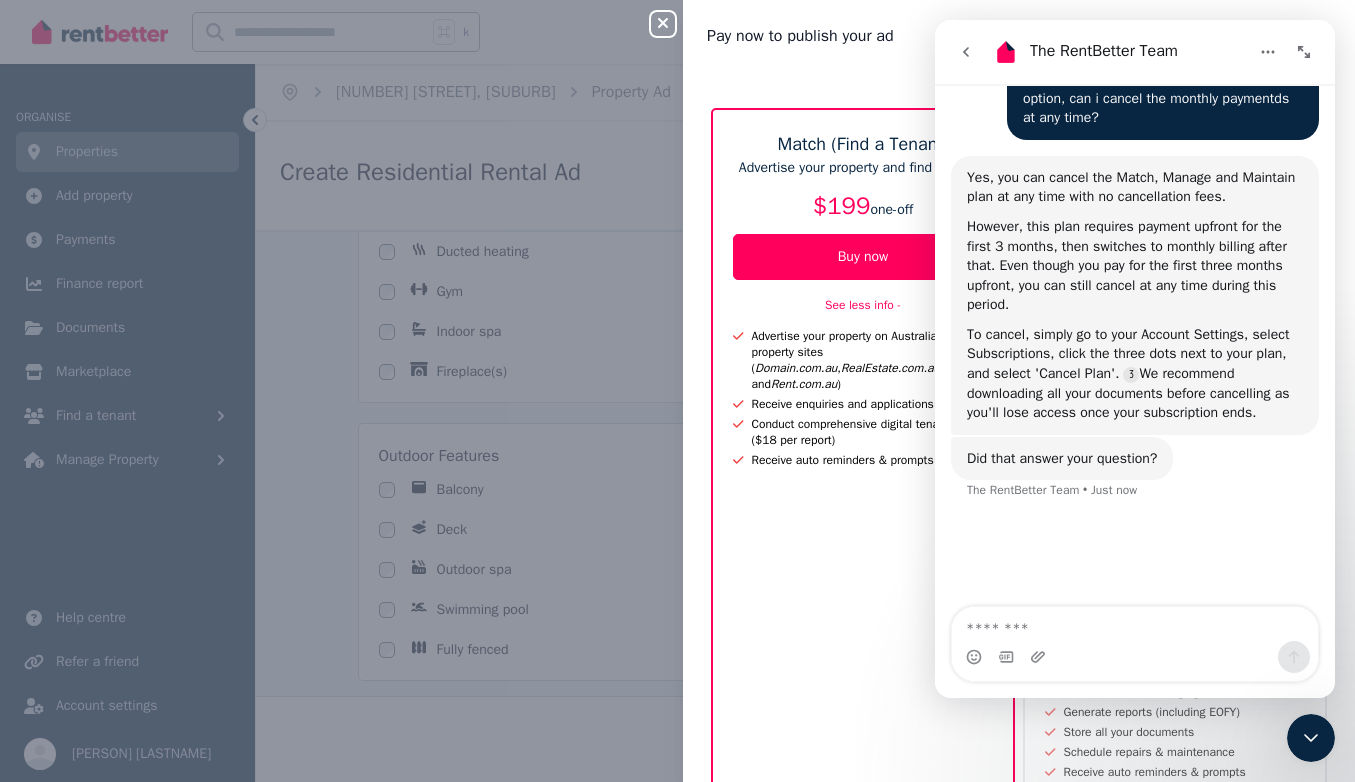 type 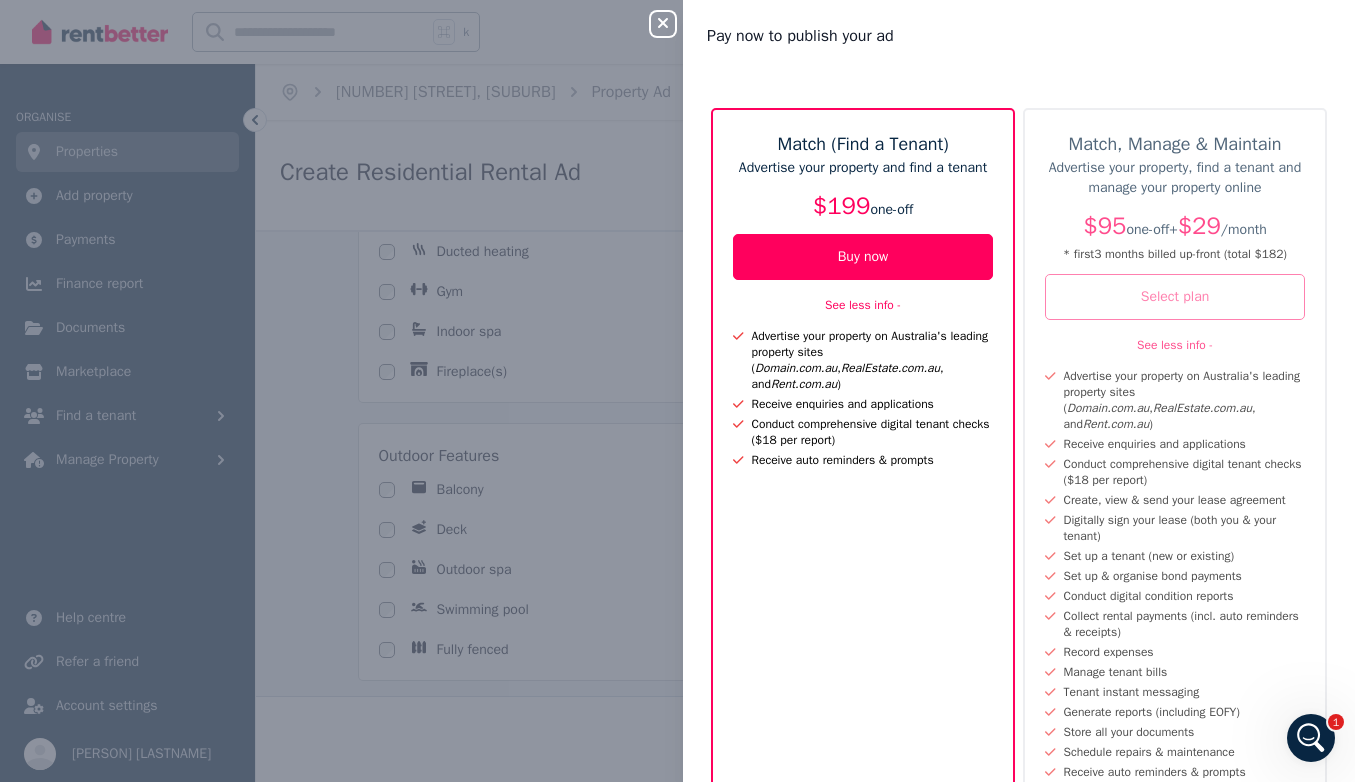 click on "Select plan" at bounding box center [1175, 297] 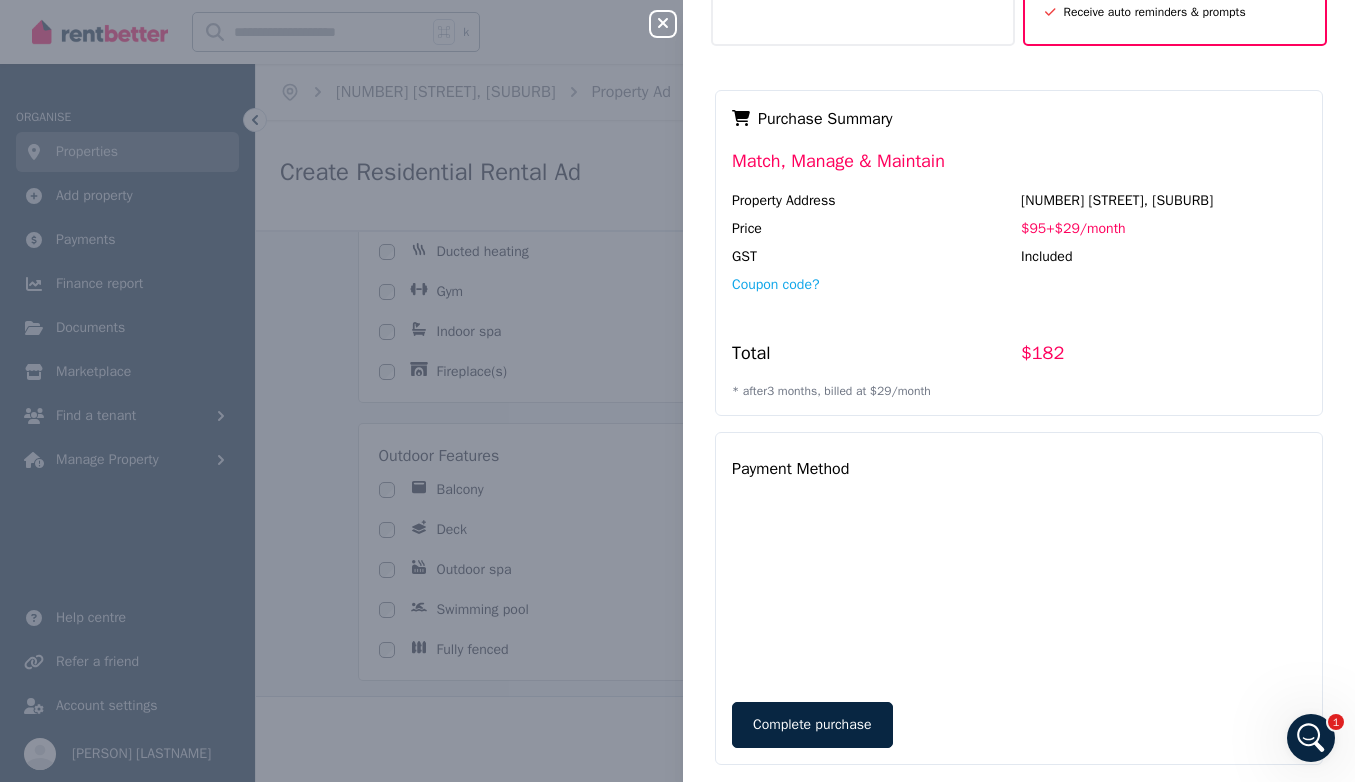 scroll, scrollTop: 762, scrollLeft: 0, axis: vertical 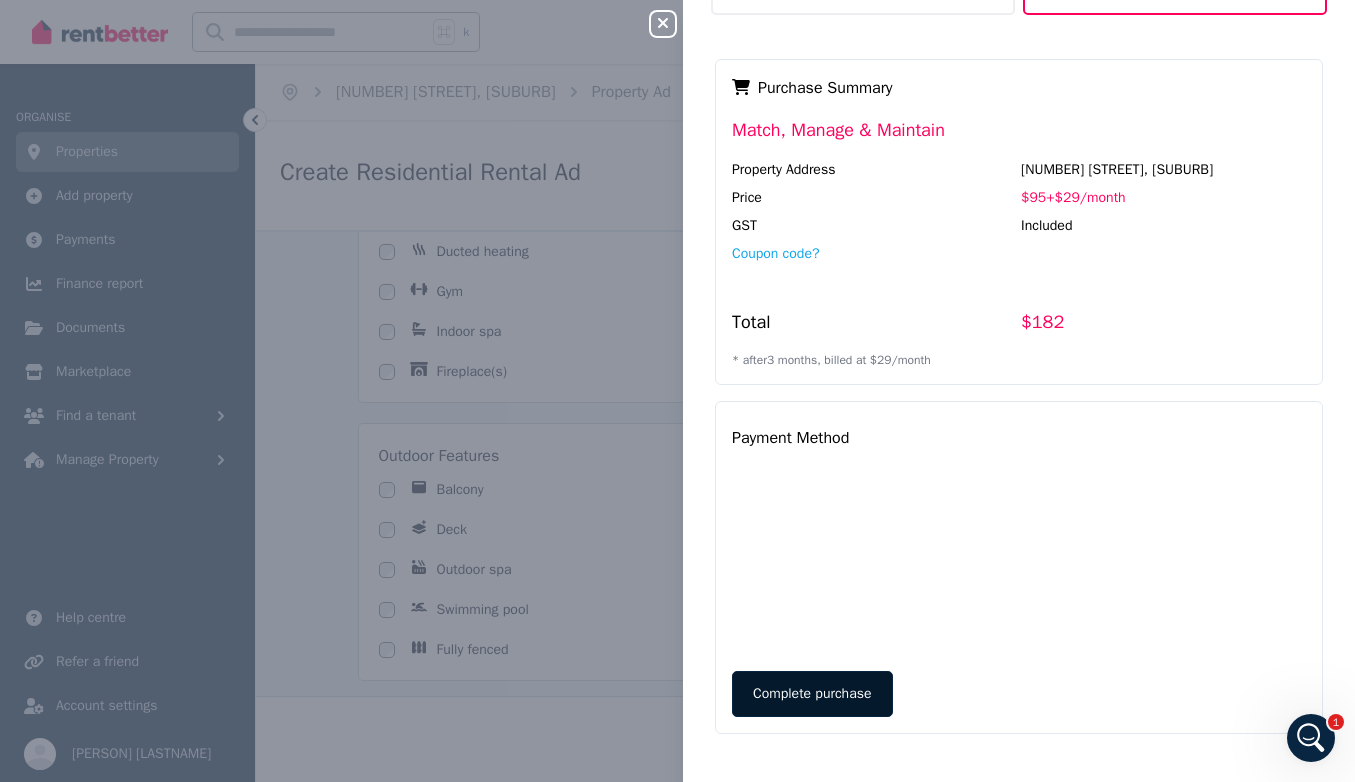 click on "Complete purchase" at bounding box center [812, 694] 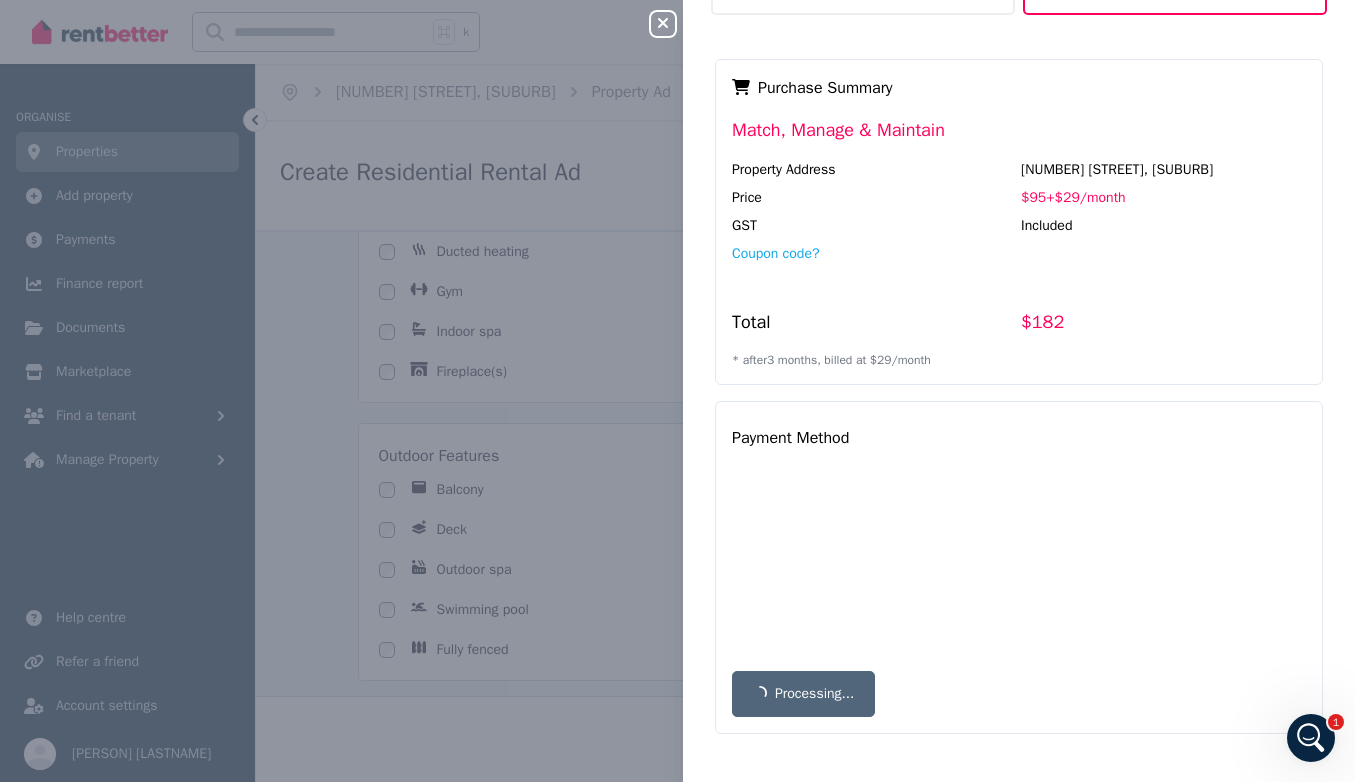 scroll, scrollTop: 0, scrollLeft: 0, axis: both 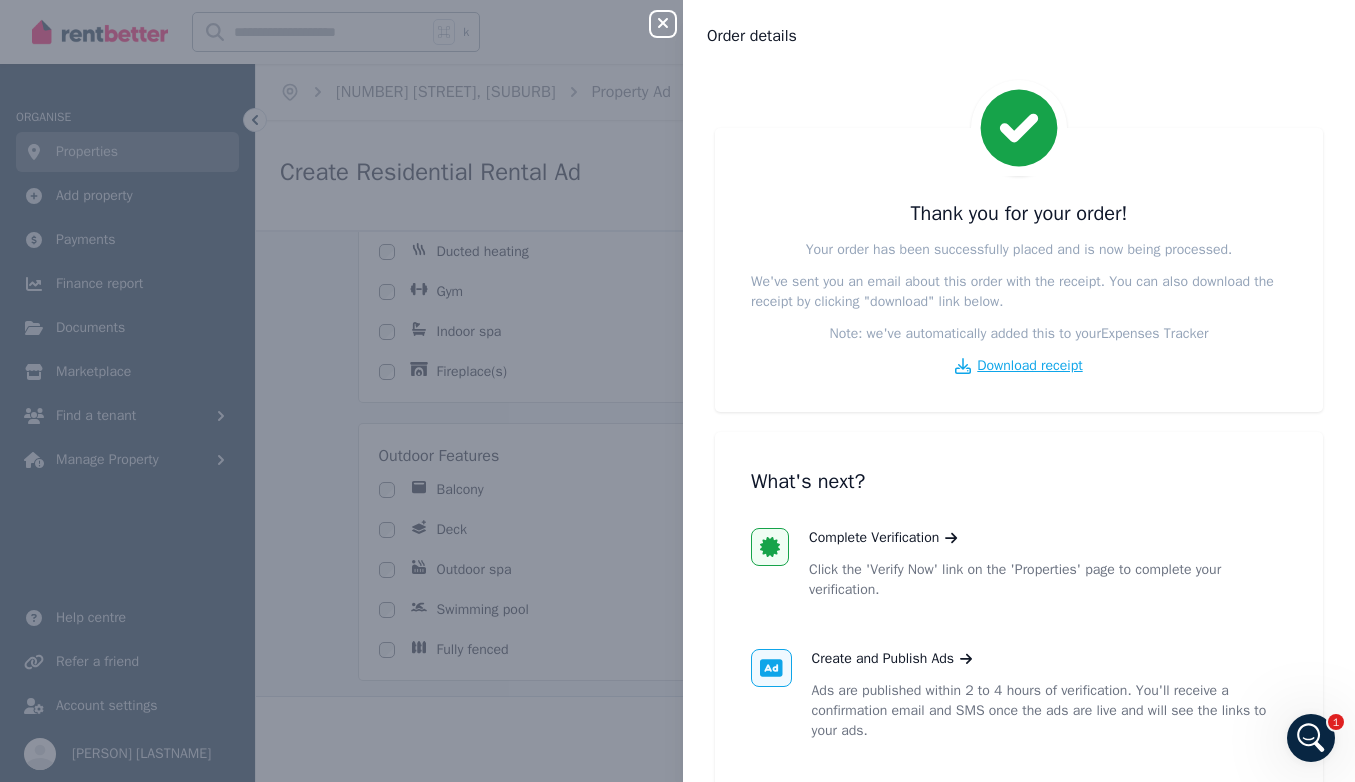 click on "Download receipt" at bounding box center (1029, 366) 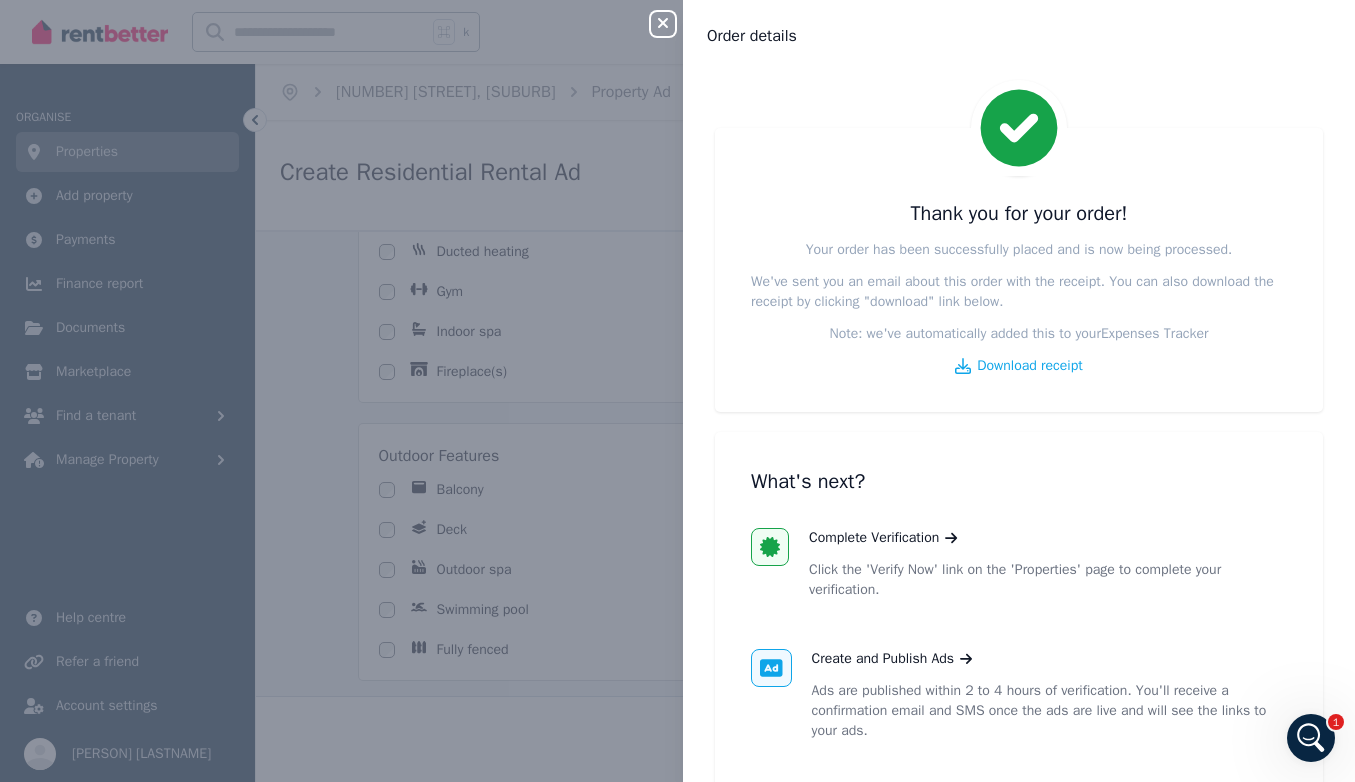 click 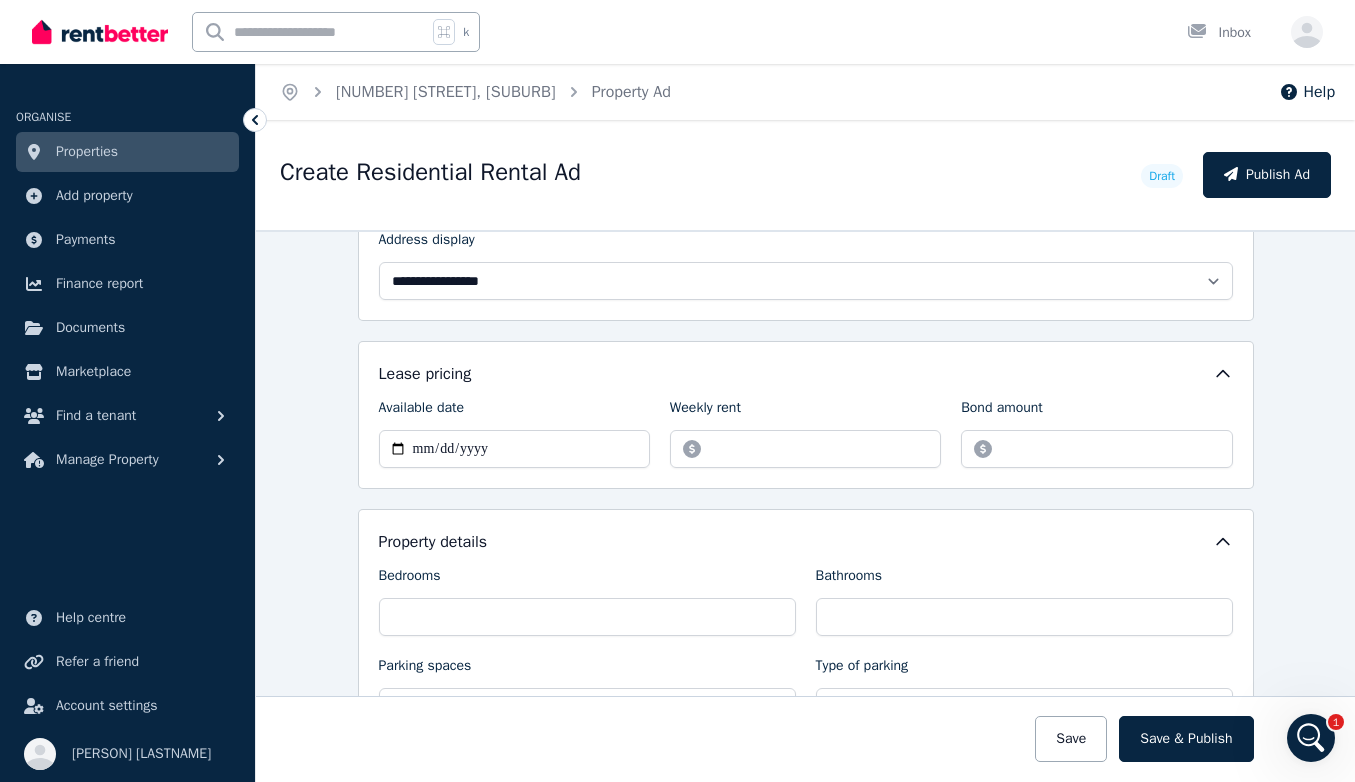scroll, scrollTop: 695, scrollLeft: 0, axis: vertical 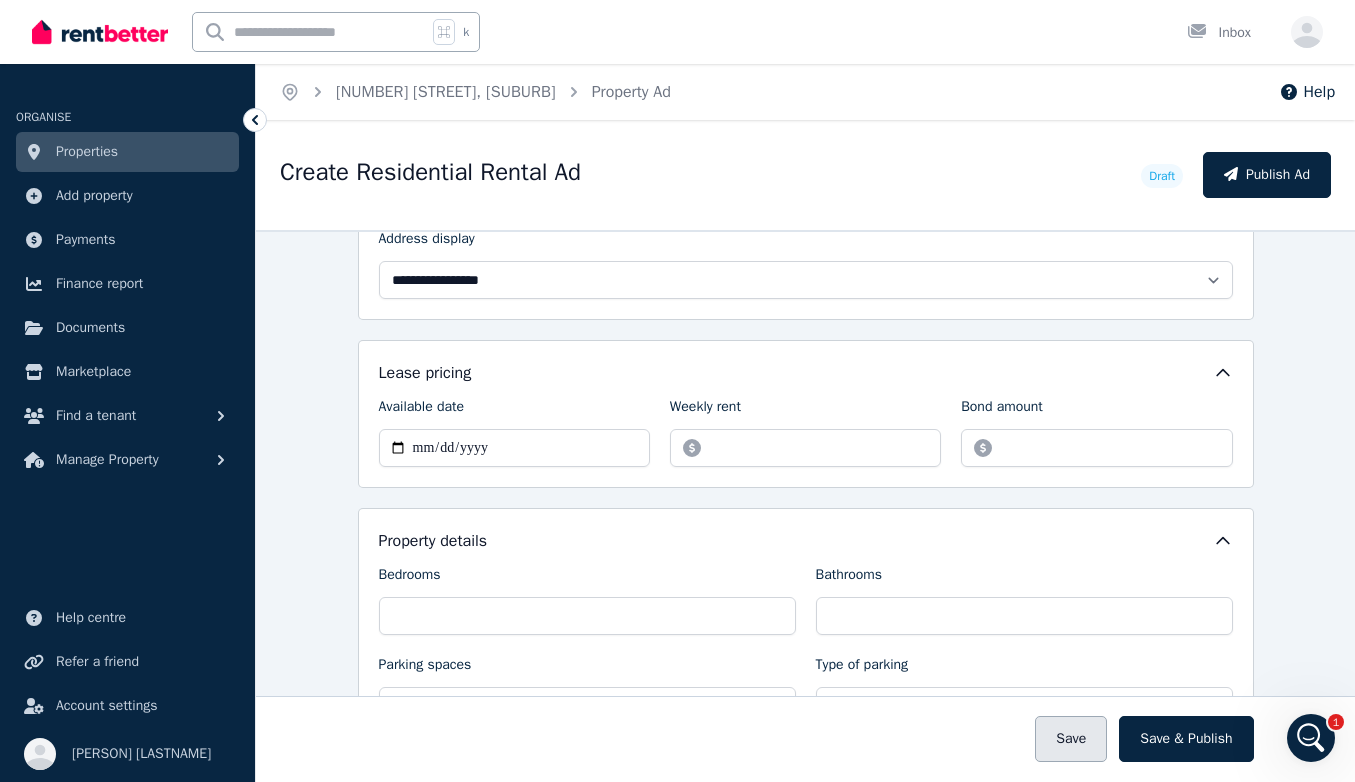 click on "Save" at bounding box center [1071, 739] 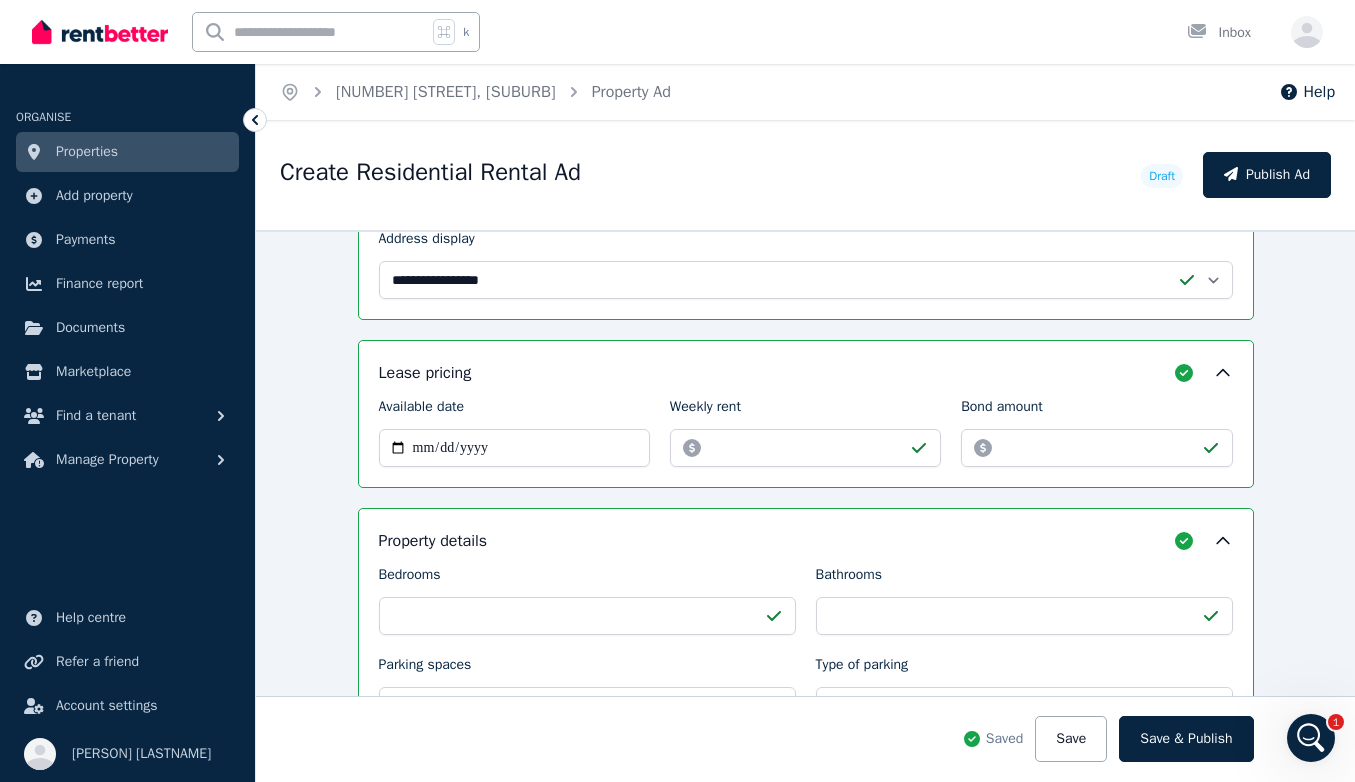 click at bounding box center [806, 739] 